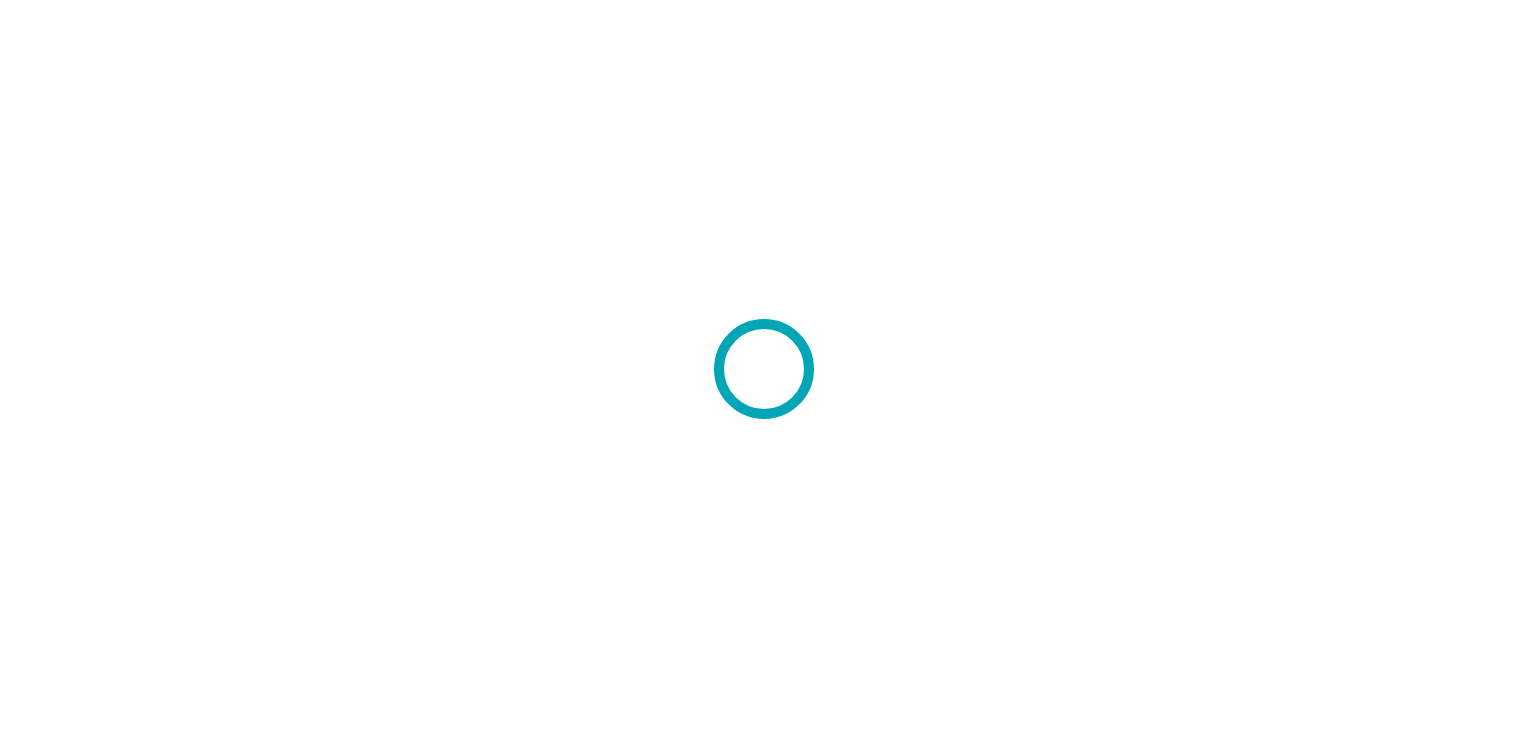 scroll, scrollTop: 0, scrollLeft: 0, axis: both 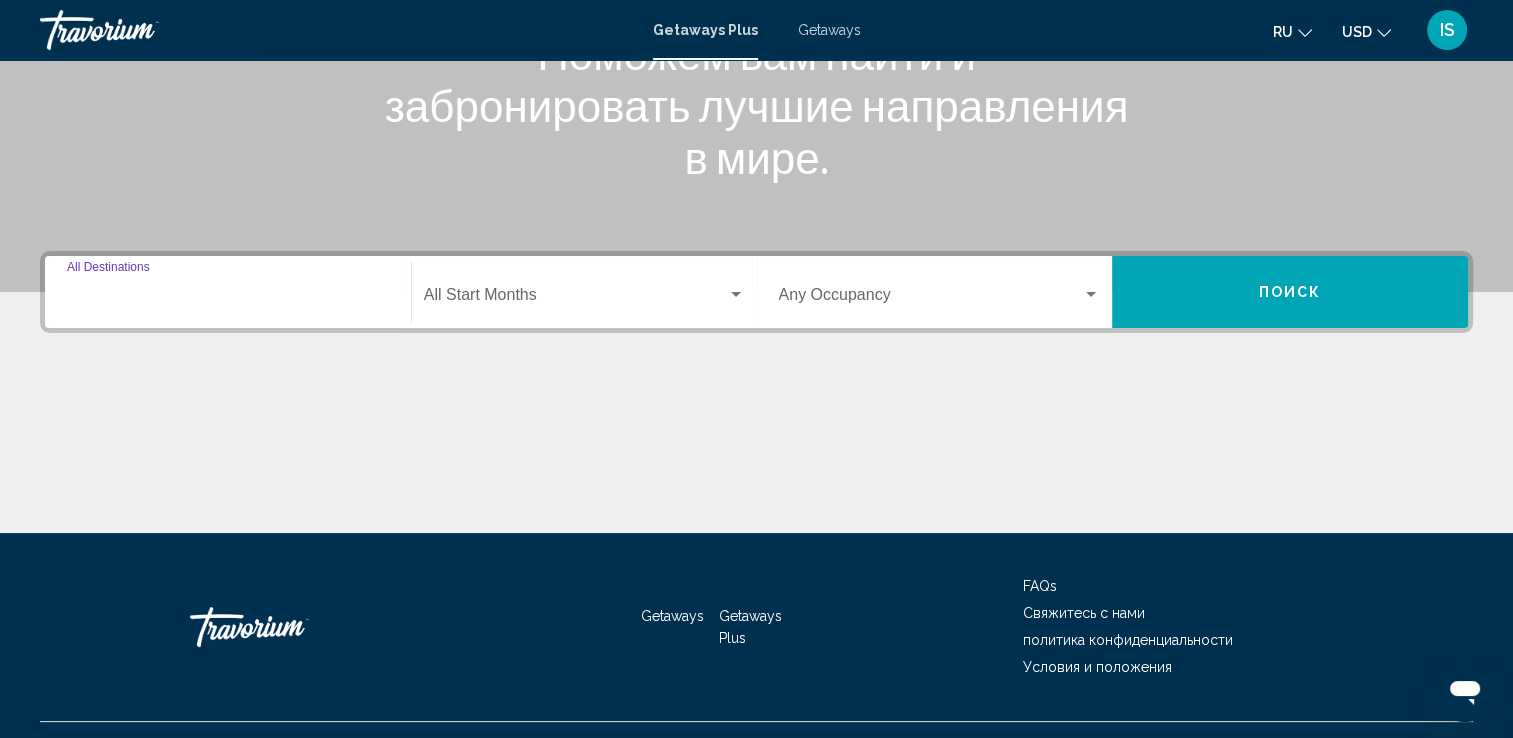 click on "Destination All Destinations" at bounding box center (228, 299) 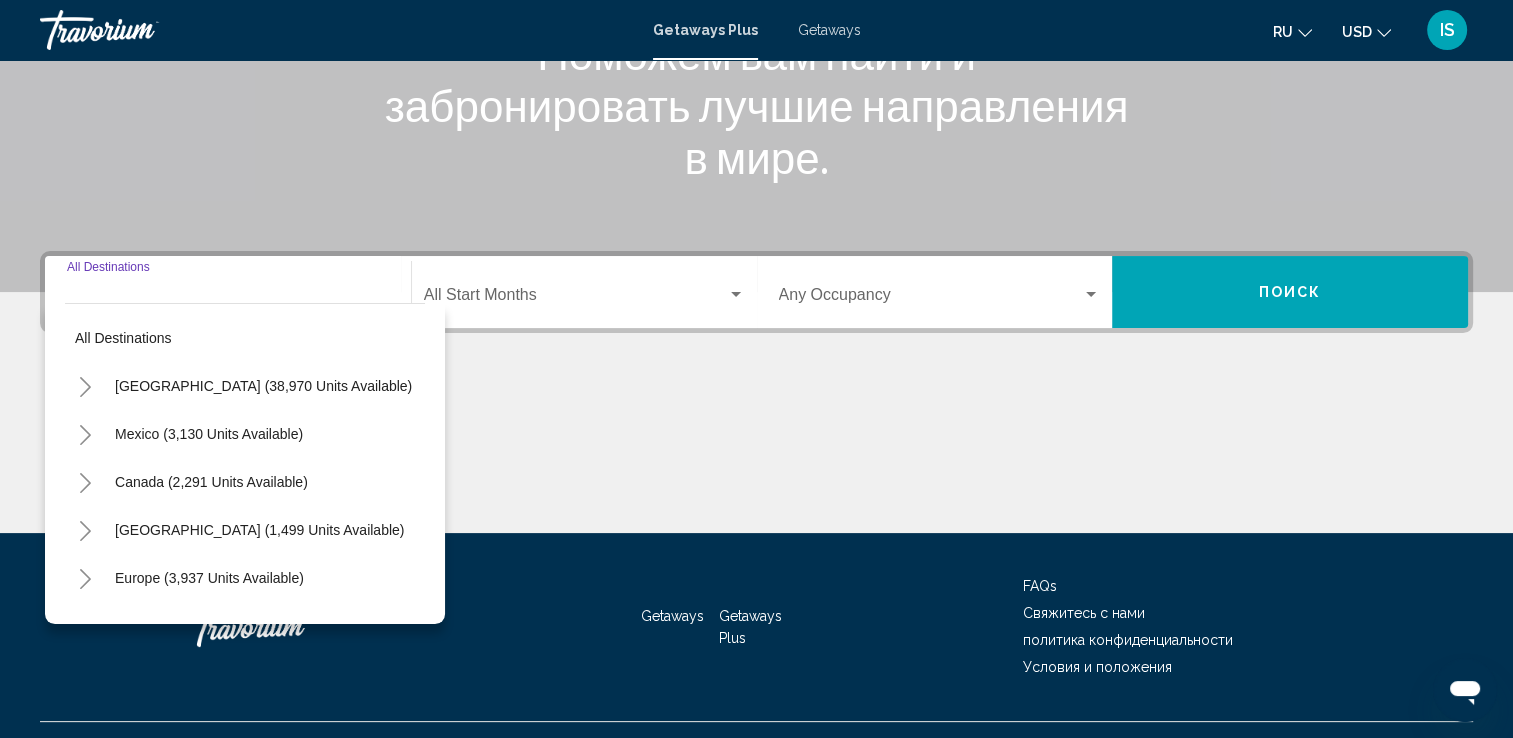 scroll, scrollTop: 347, scrollLeft: 0, axis: vertical 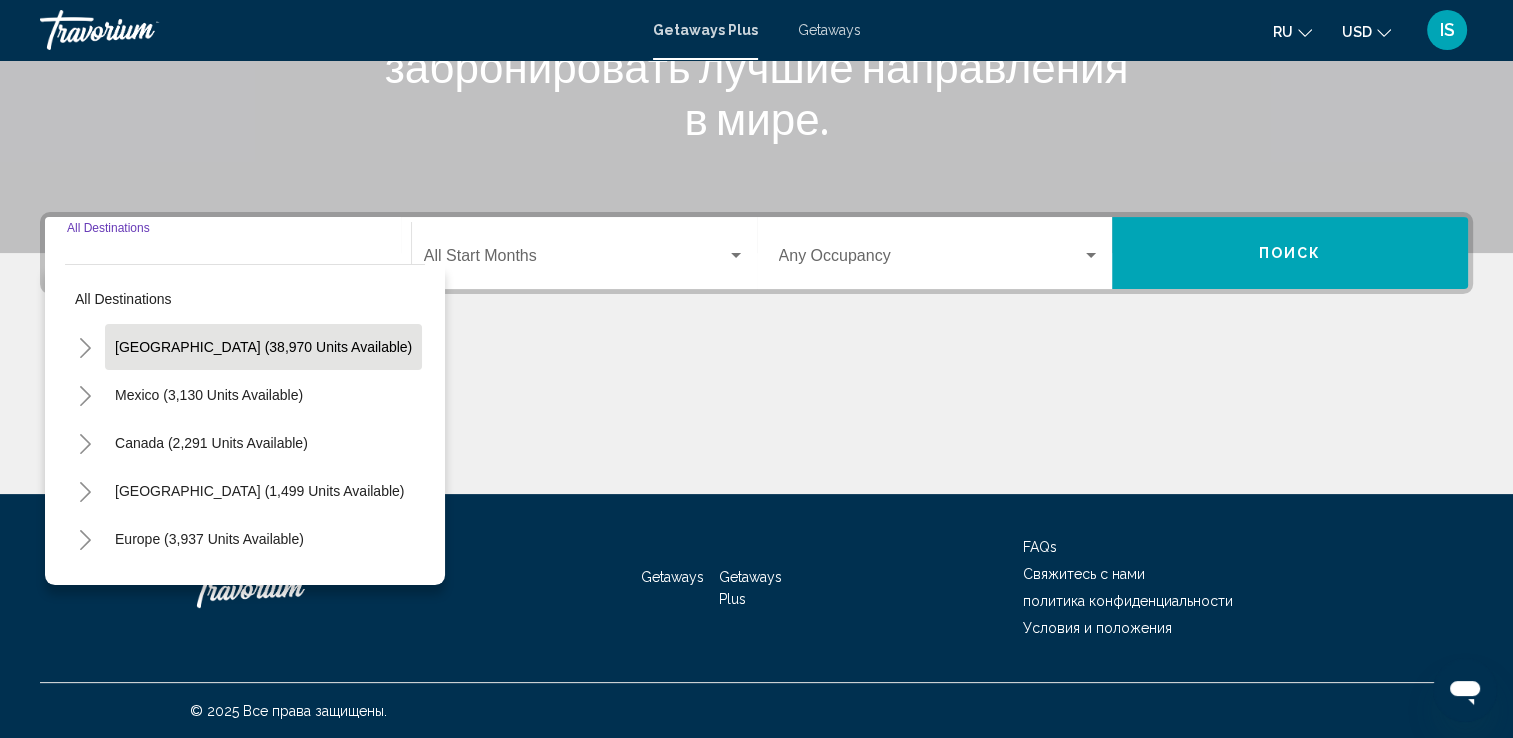 click on "United States (38,970 units available)" at bounding box center (209, 395) 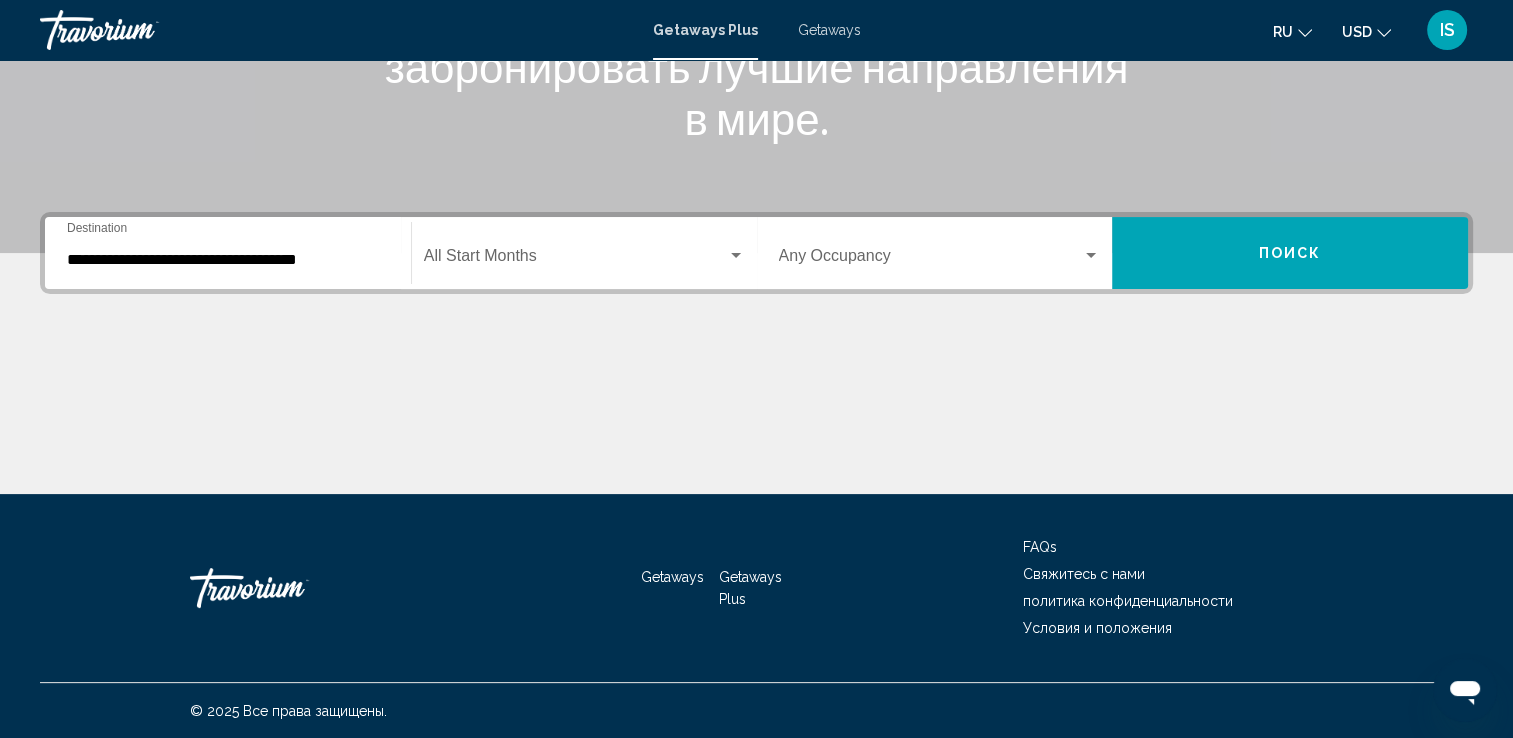 click on "Start Month All Start Months" 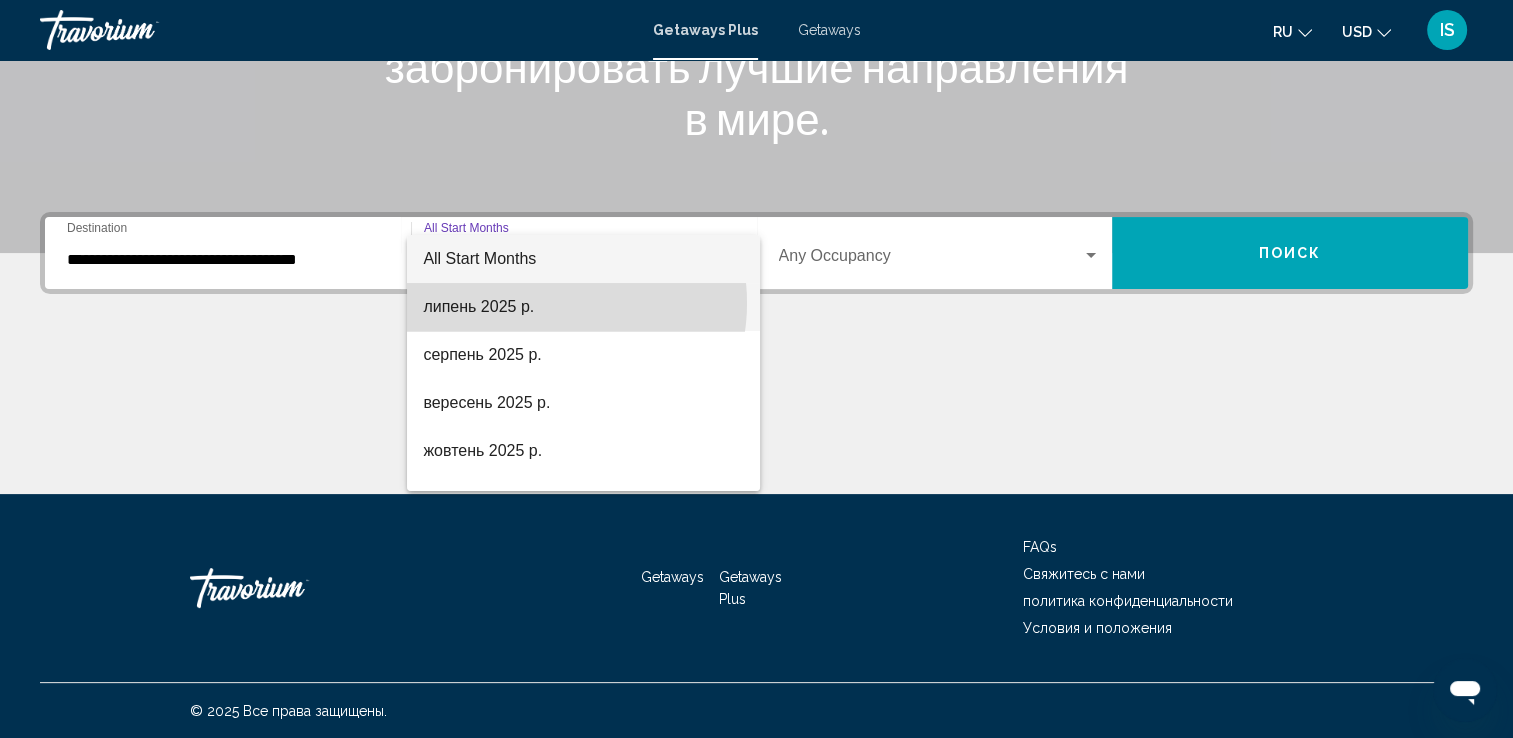 click on "липень 2025 р." at bounding box center [583, 307] 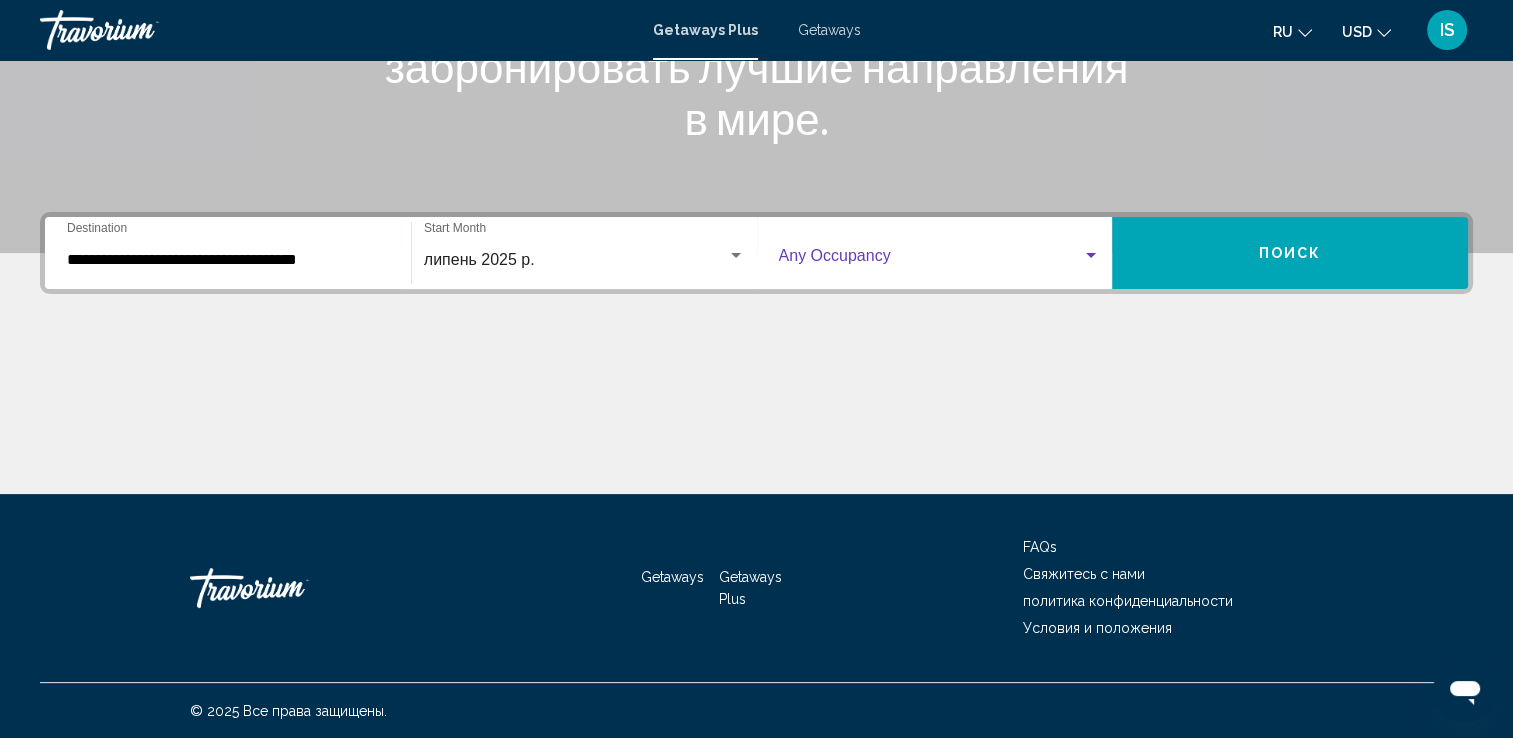 click at bounding box center [931, 260] 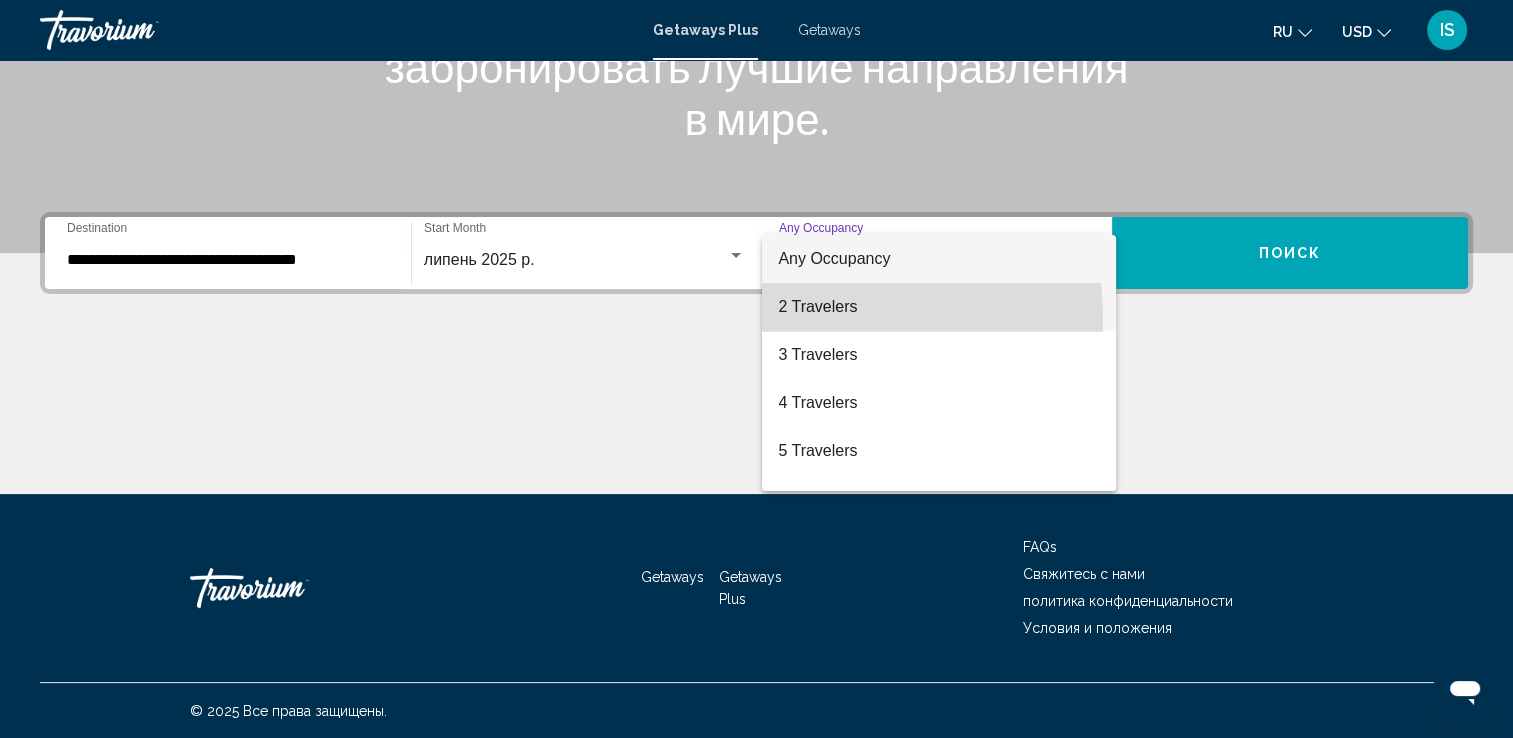 click on "2 Travelers" at bounding box center [939, 307] 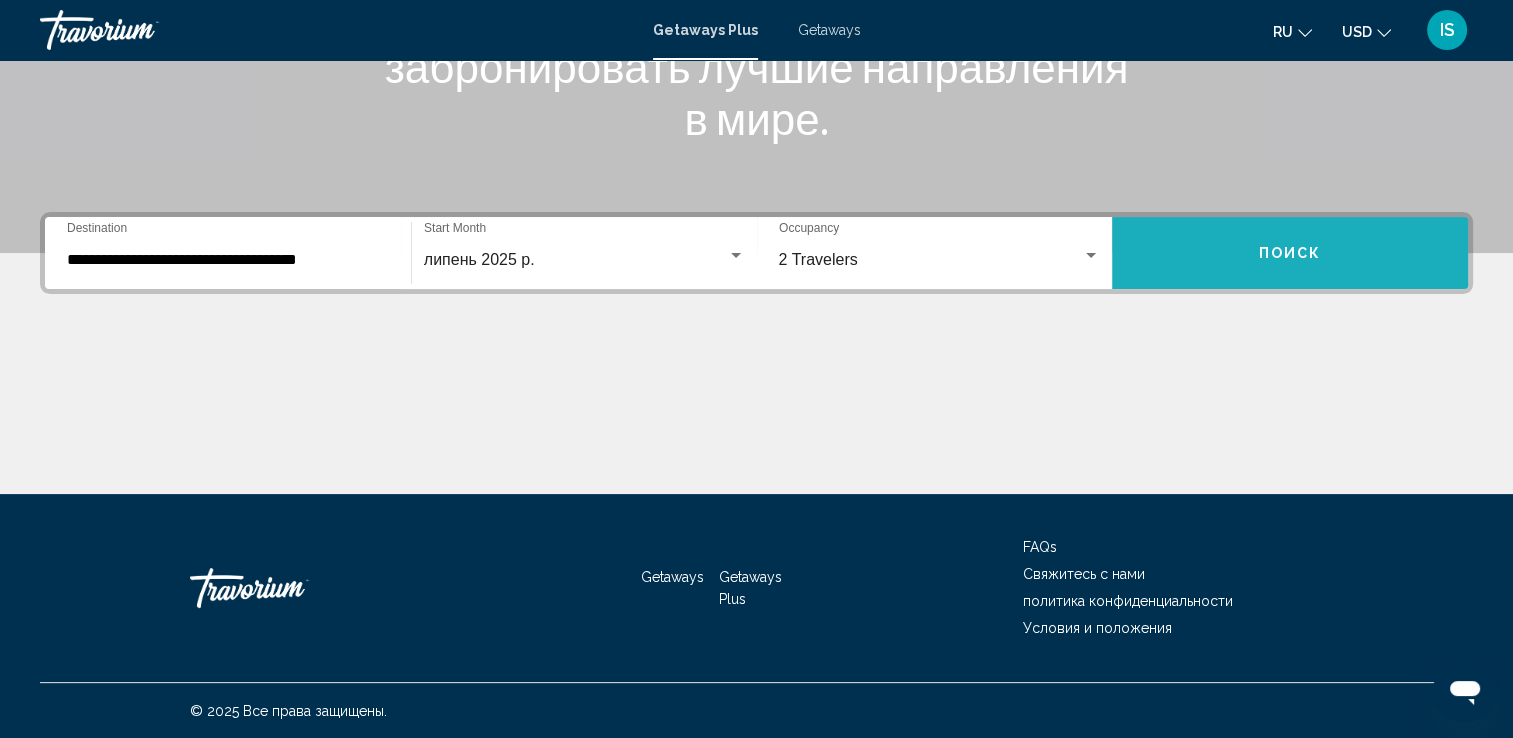 click on "Поиск" at bounding box center (1290, 253) 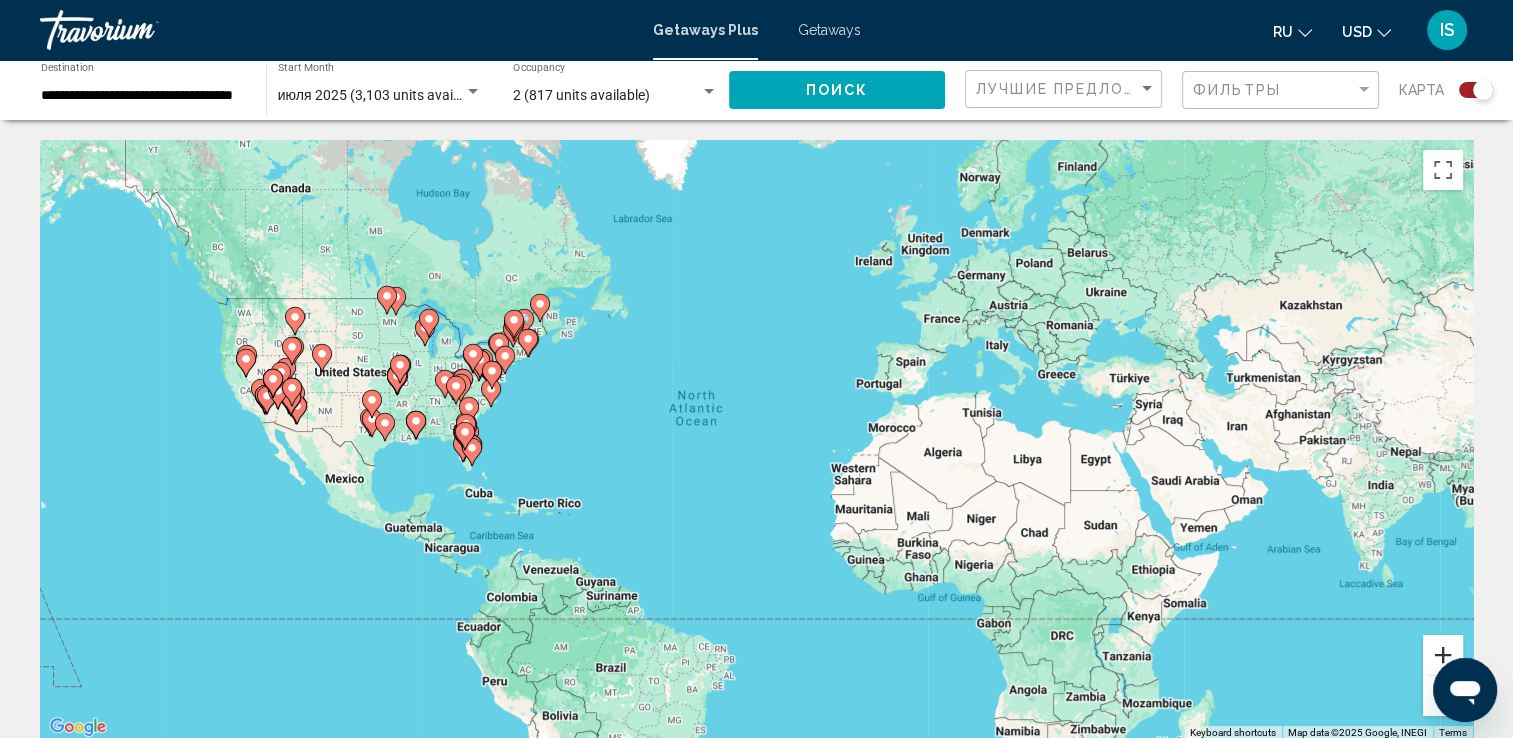 click at bounding box center (1443, 655) 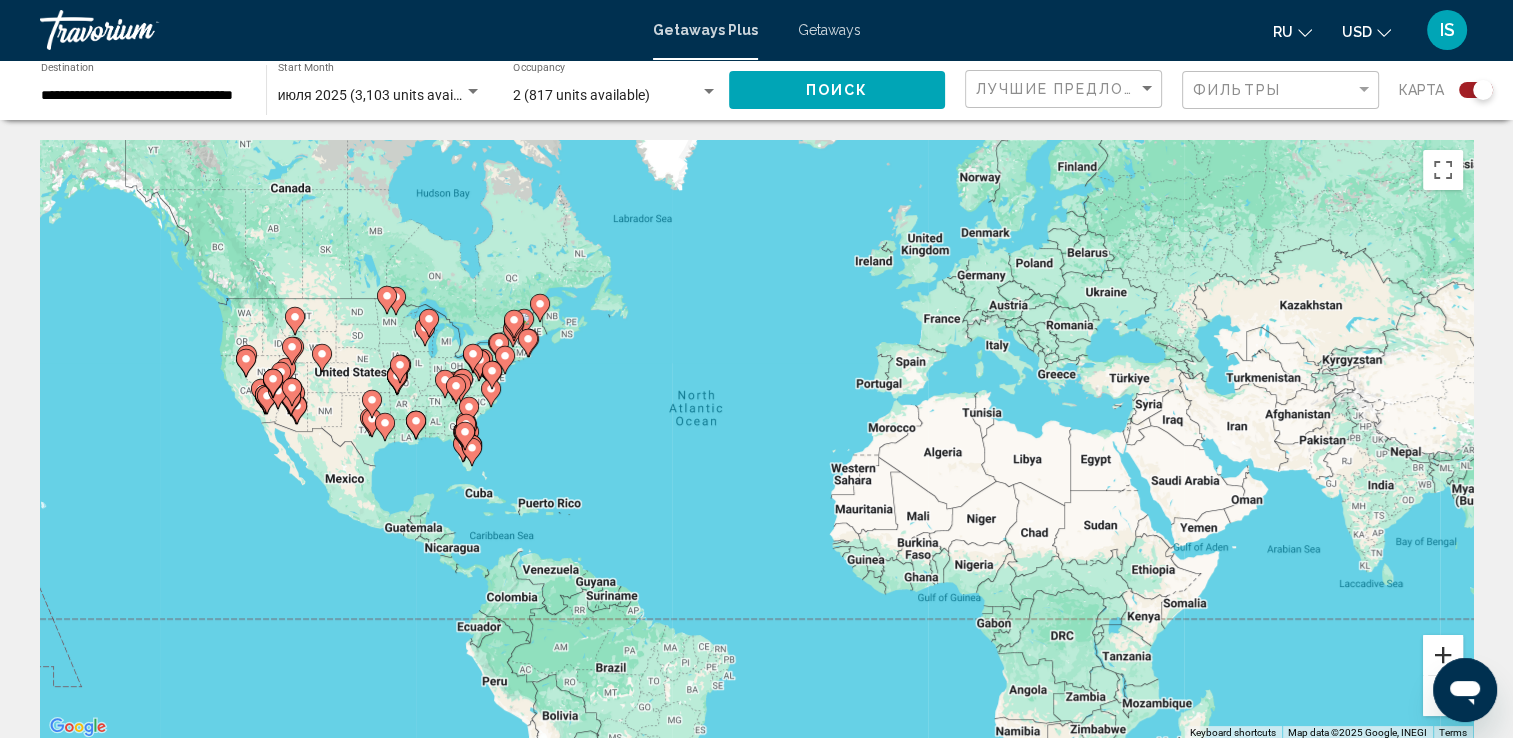click at bounding box center (1443, 655) 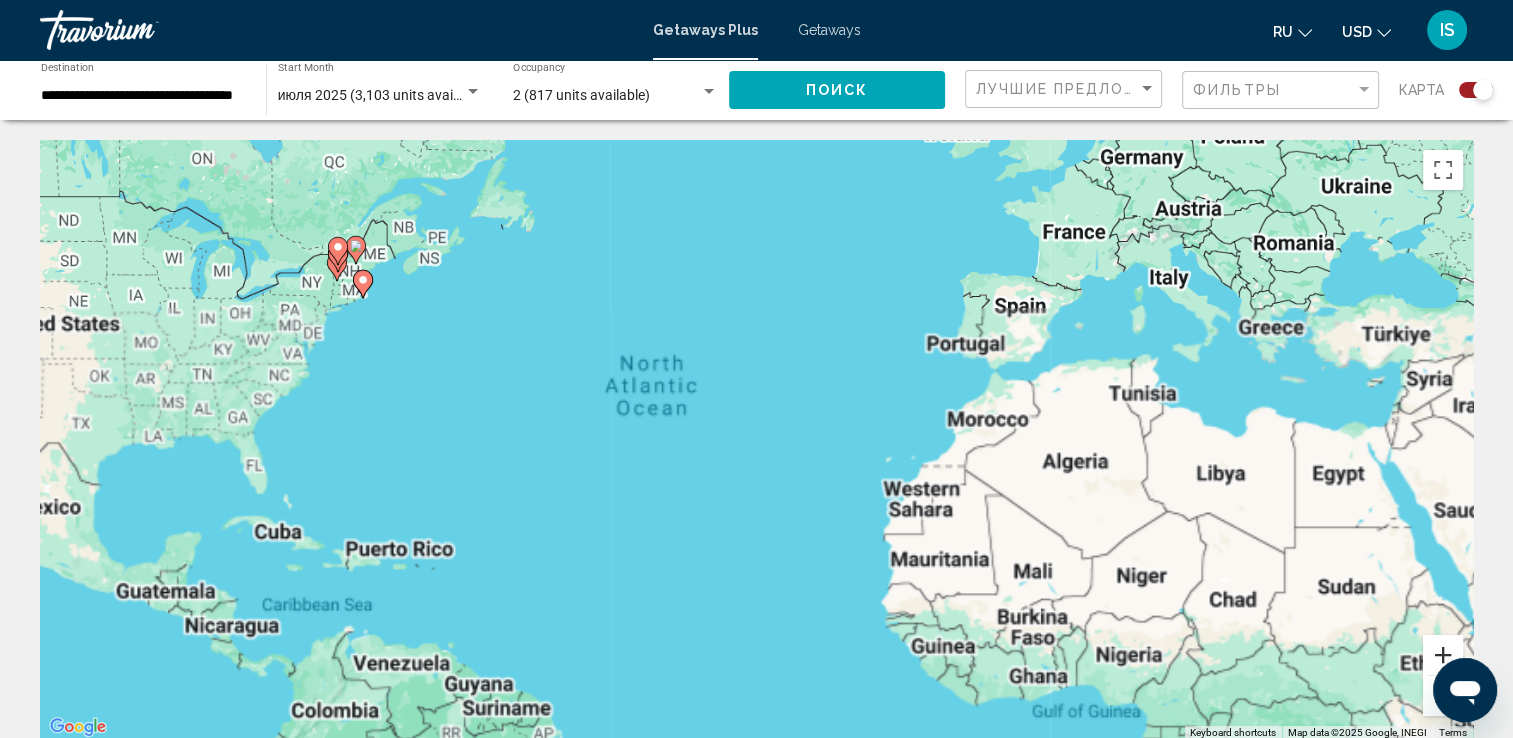 click at bounding box center [1443, 655] 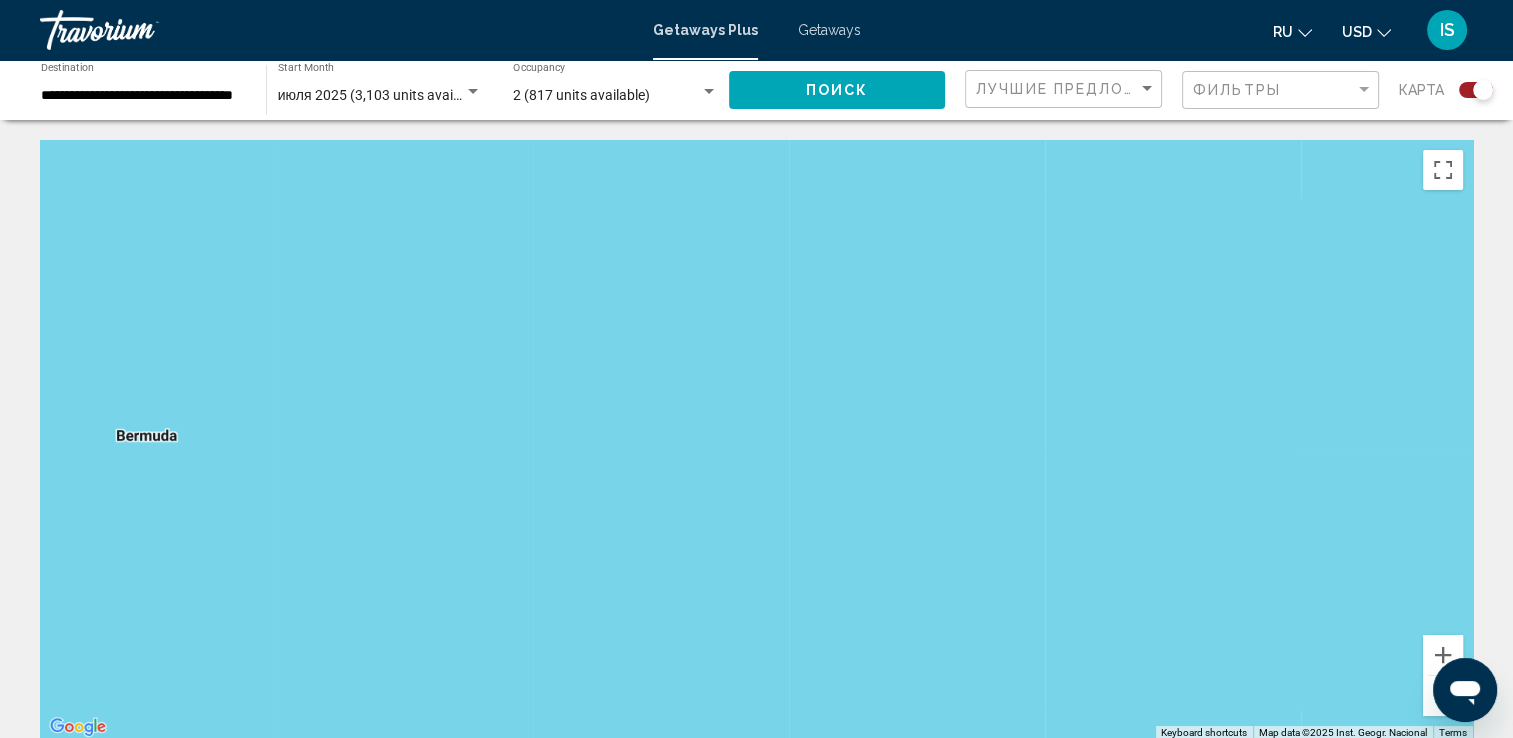 drag, startPoint x: 79, startPoint y: 295, endPoint x: 1092, endPoint y: 414, distance: 1019.9657 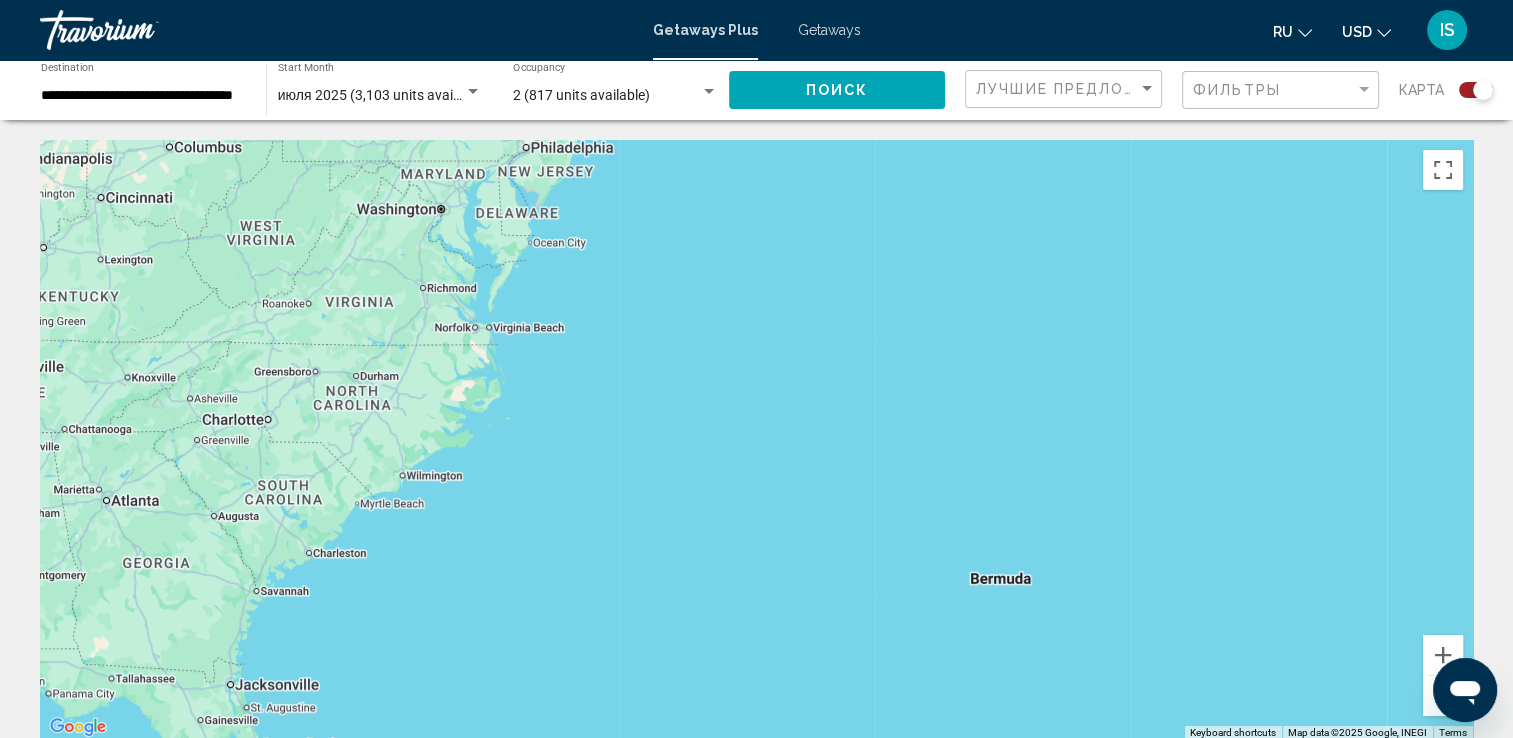 drag, startPoint x: 142, startPoint y: 266, endPoint x: 1031, endPoint y: 406, distance: 899.9561 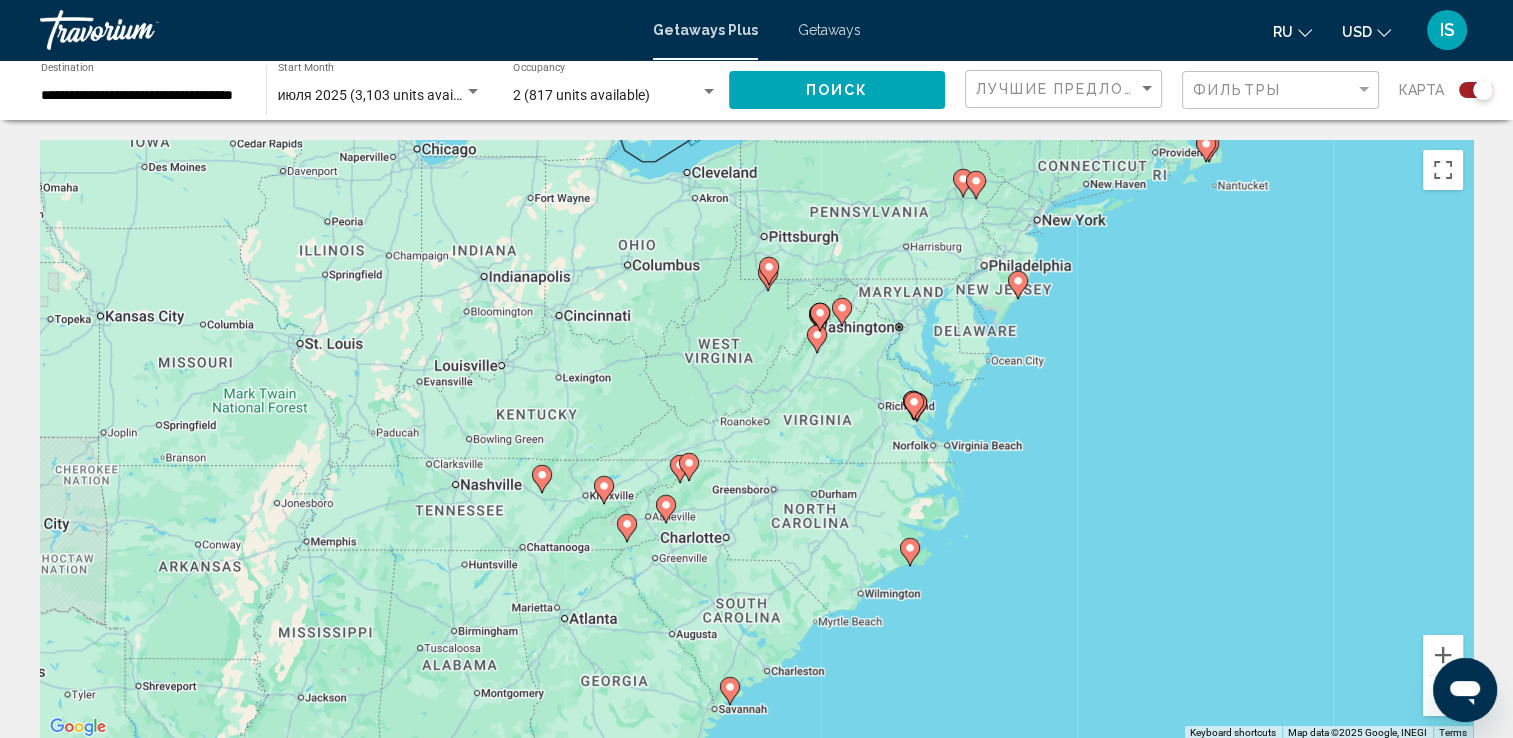 drag, startPoint x: 390, startPoint y: 384, endPoint x: 853, endPoint y: 502, distance: 477.80017 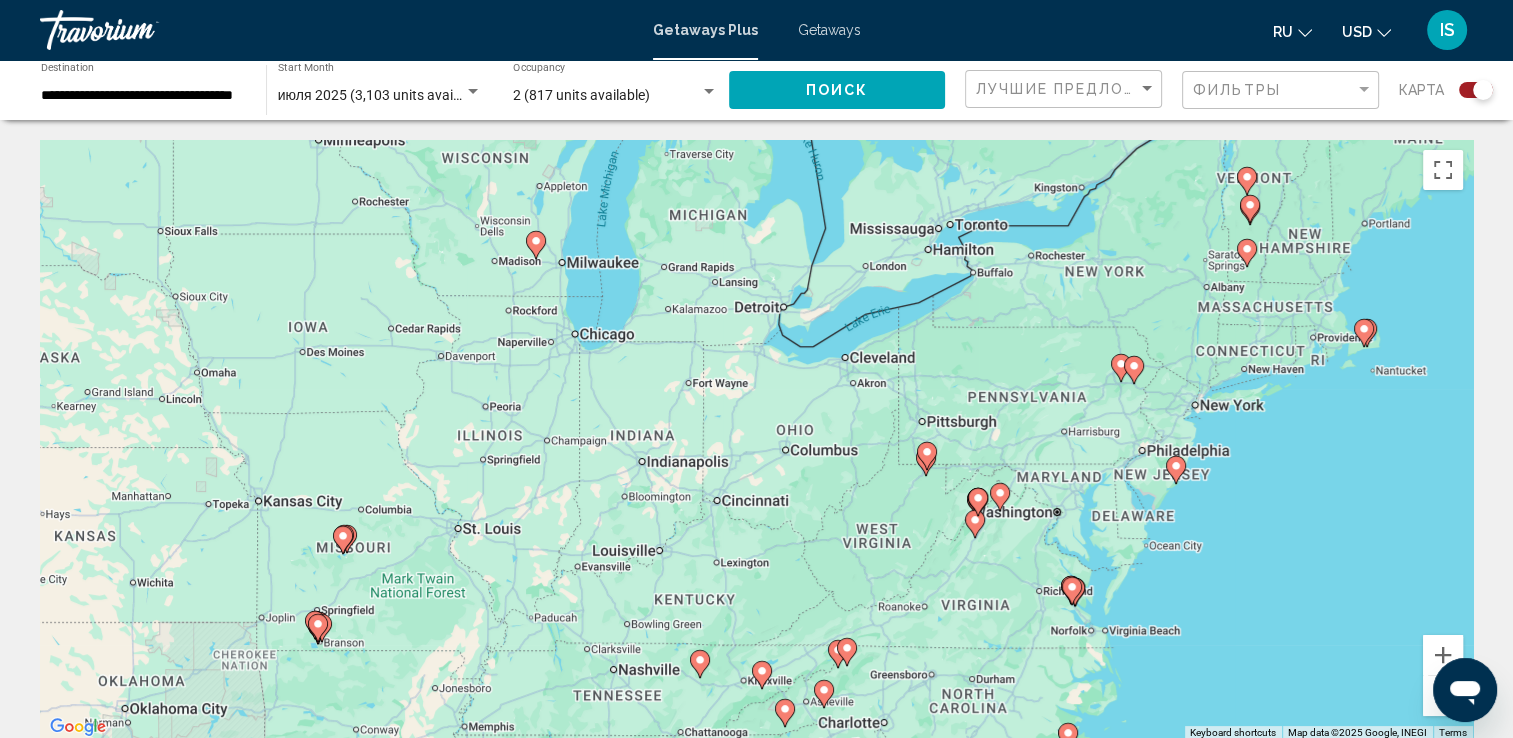 drag, startPoint x: 587, startPoint y: 300, endPoint x: 753, endPoint y: 507, distance: 265.33942 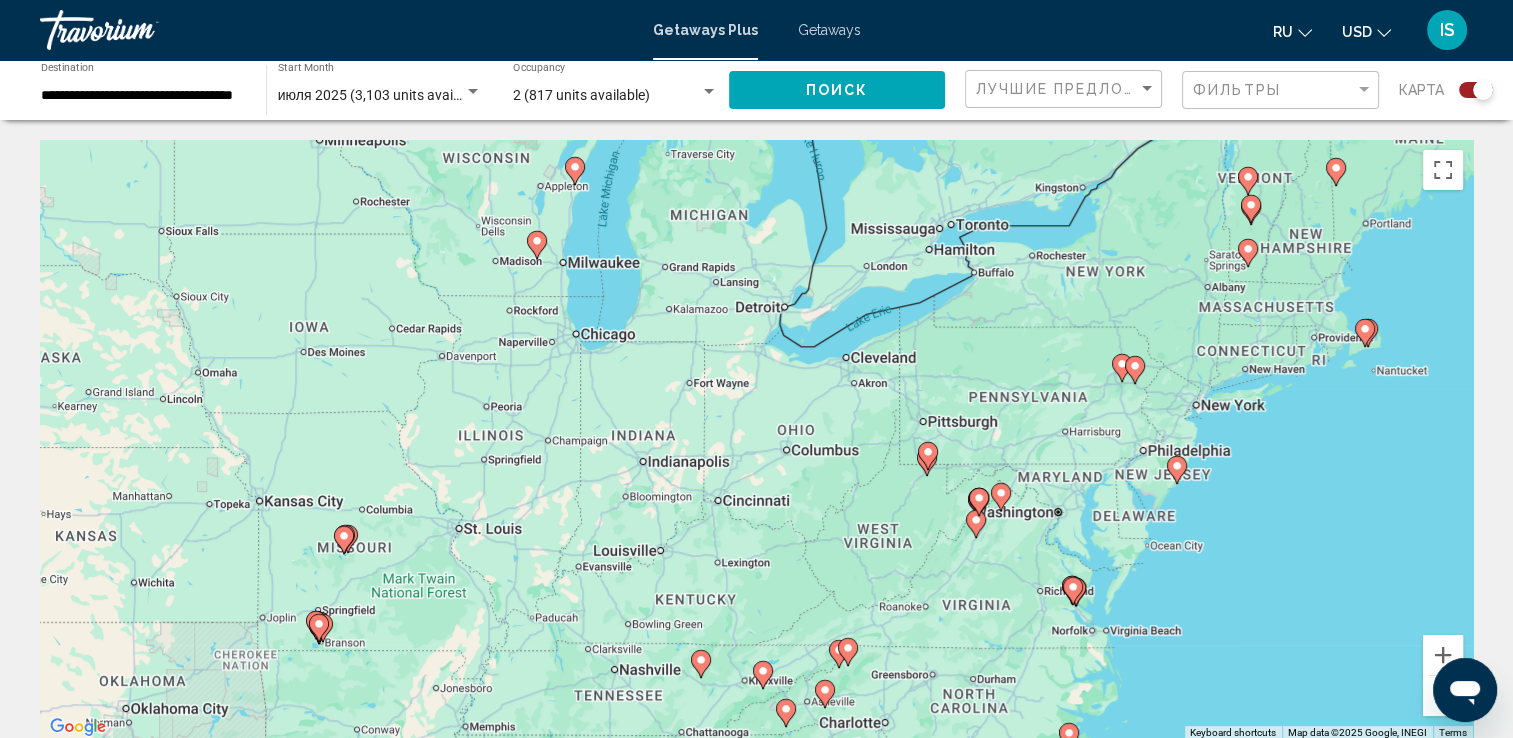 click 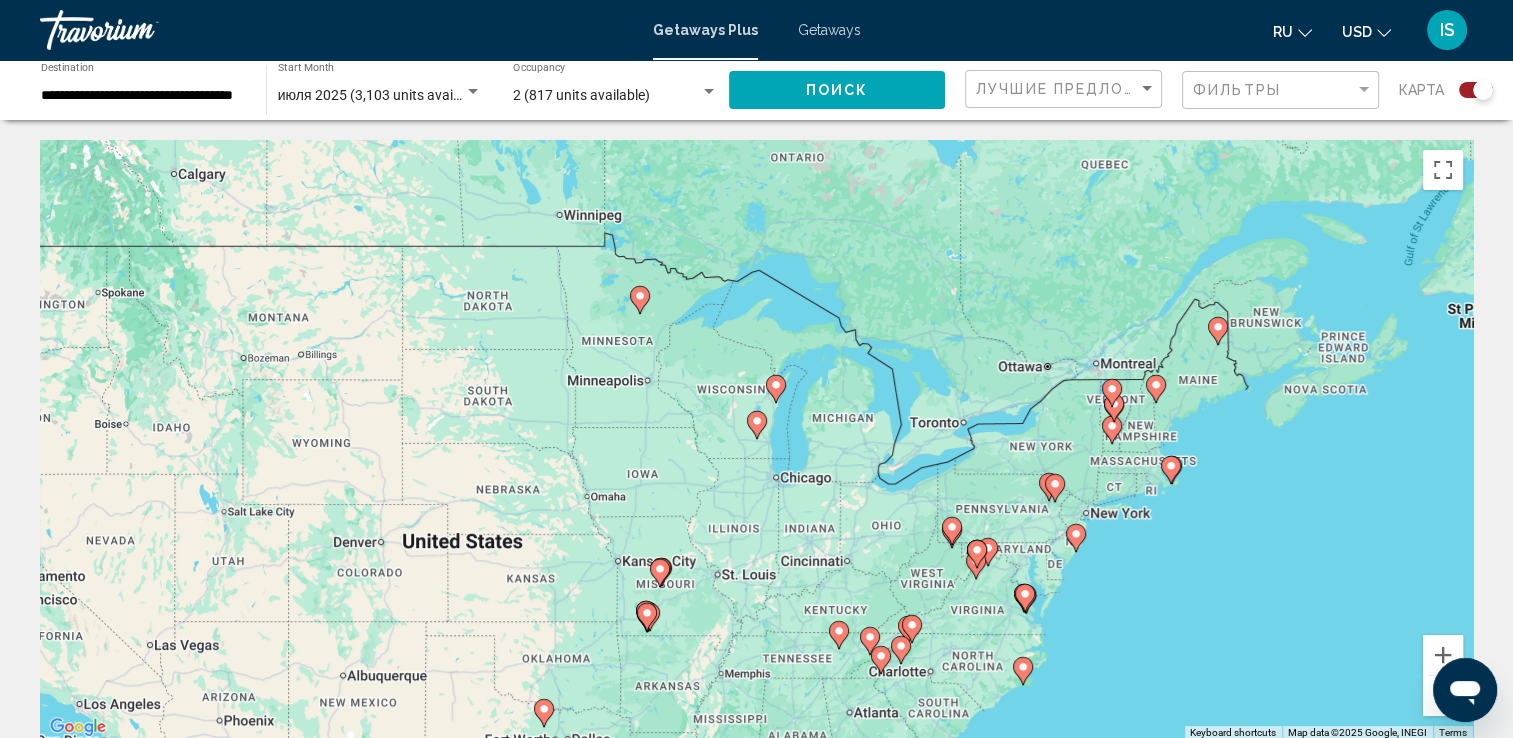 click 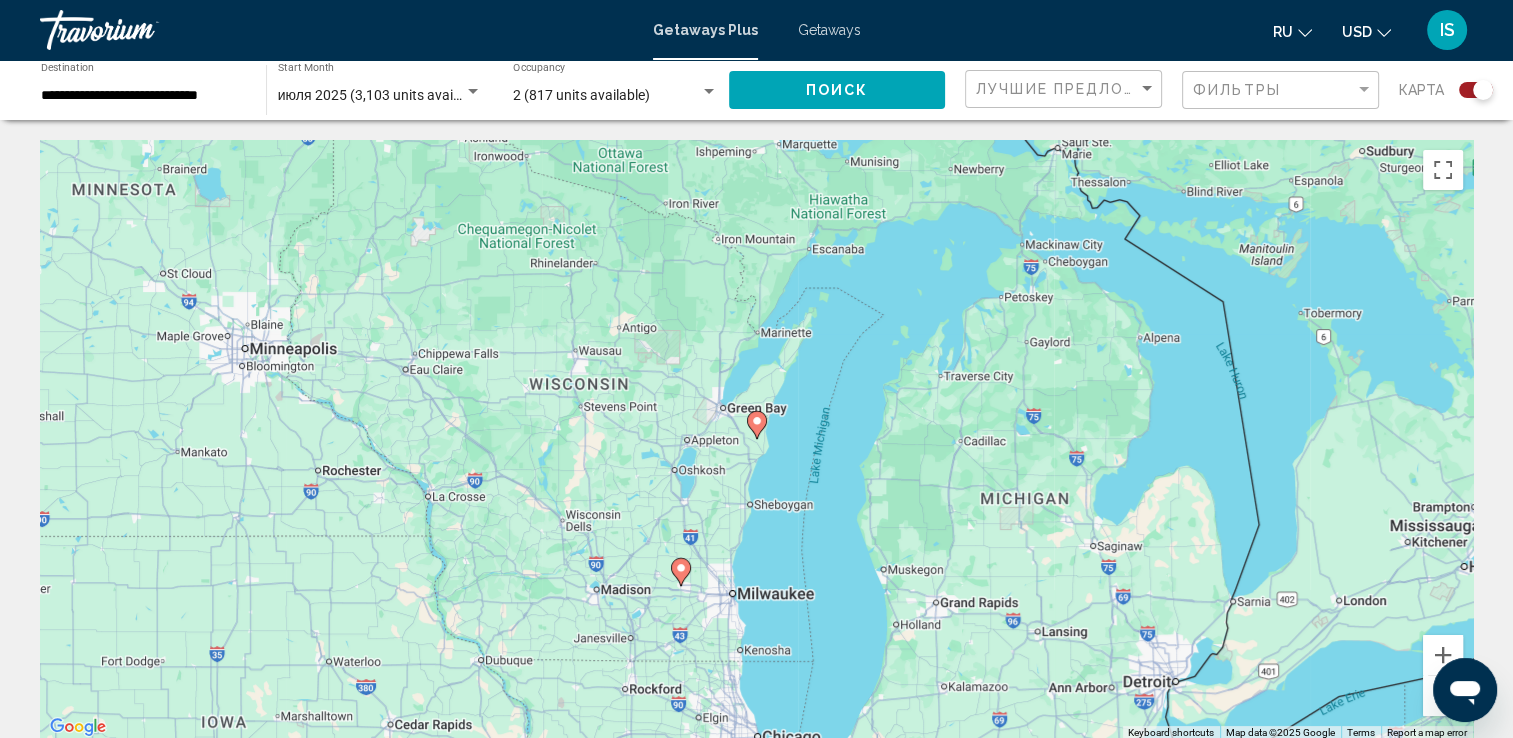 click 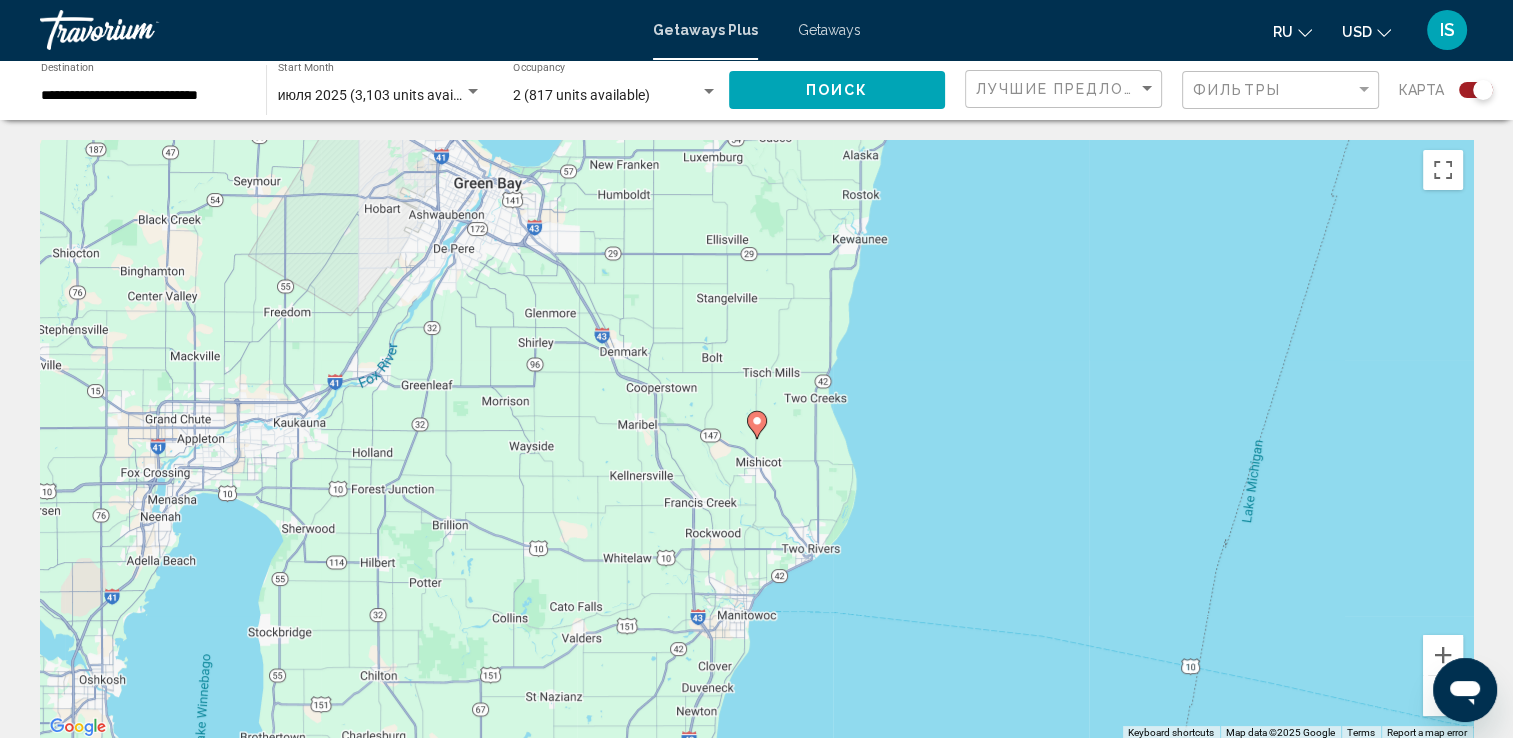 click 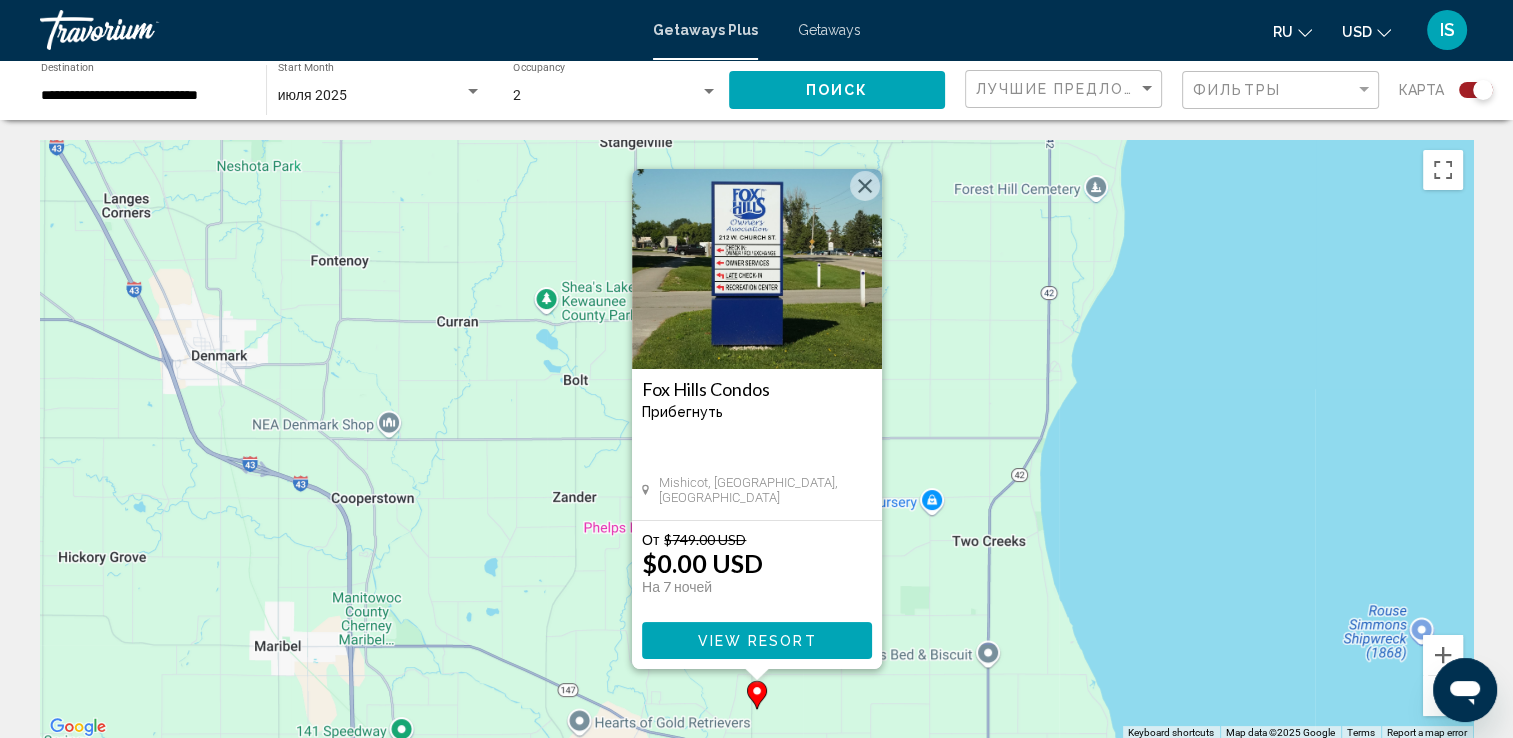 click at bounding box center [757, 269] 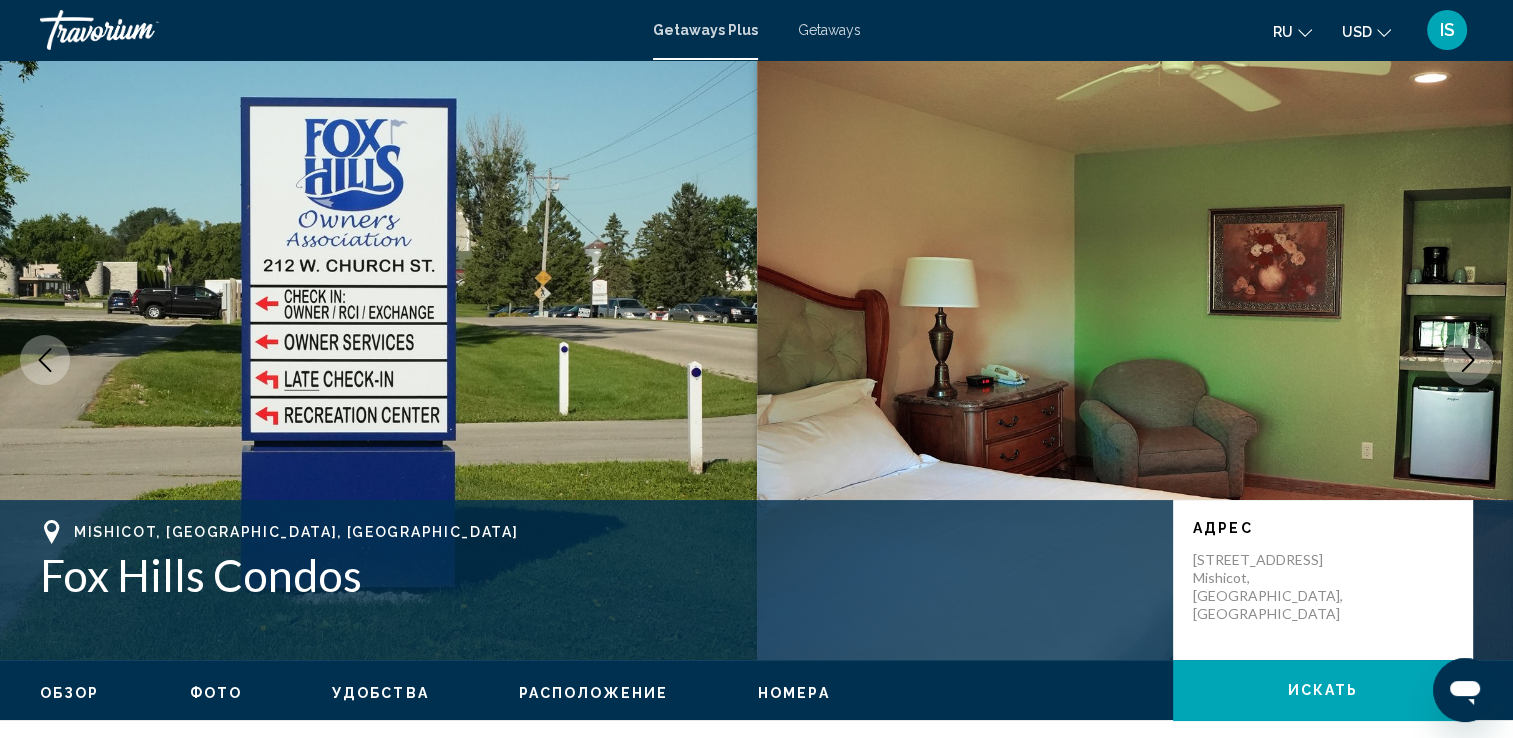 type 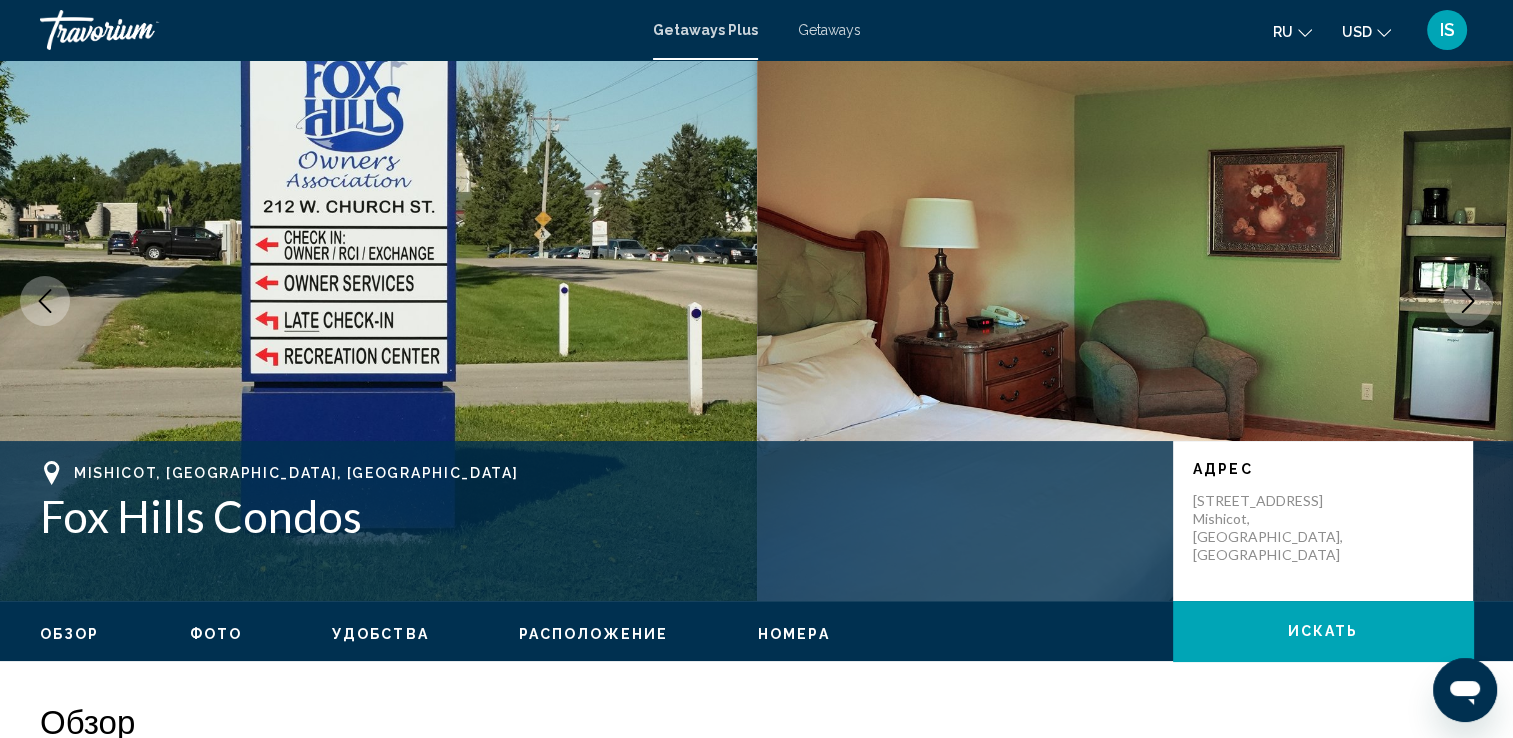 scroll, scrollTop: 0, scrollLeft: 0, axis: both 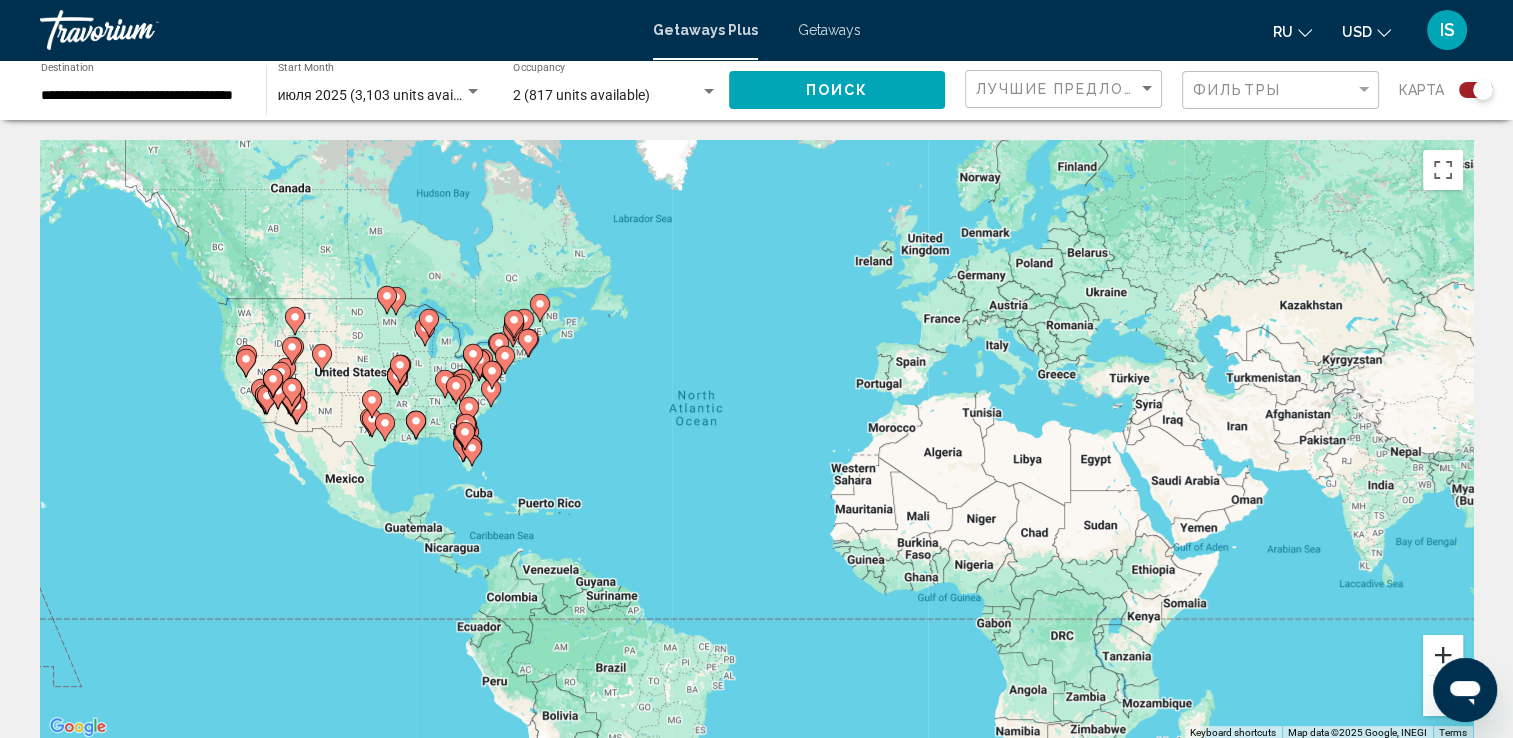 click at bounding box center [1443, 655] 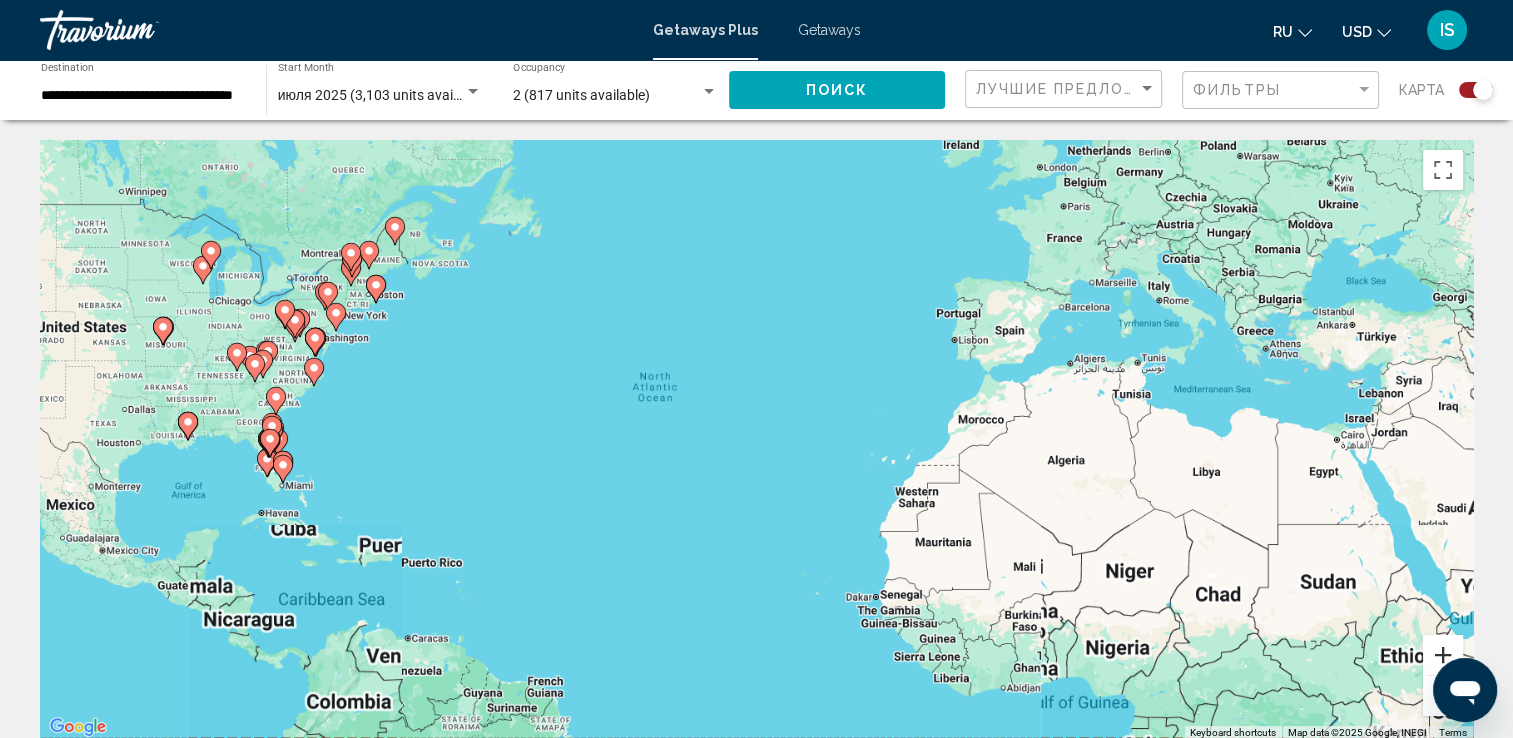 click at bounding box center (1443, 655) 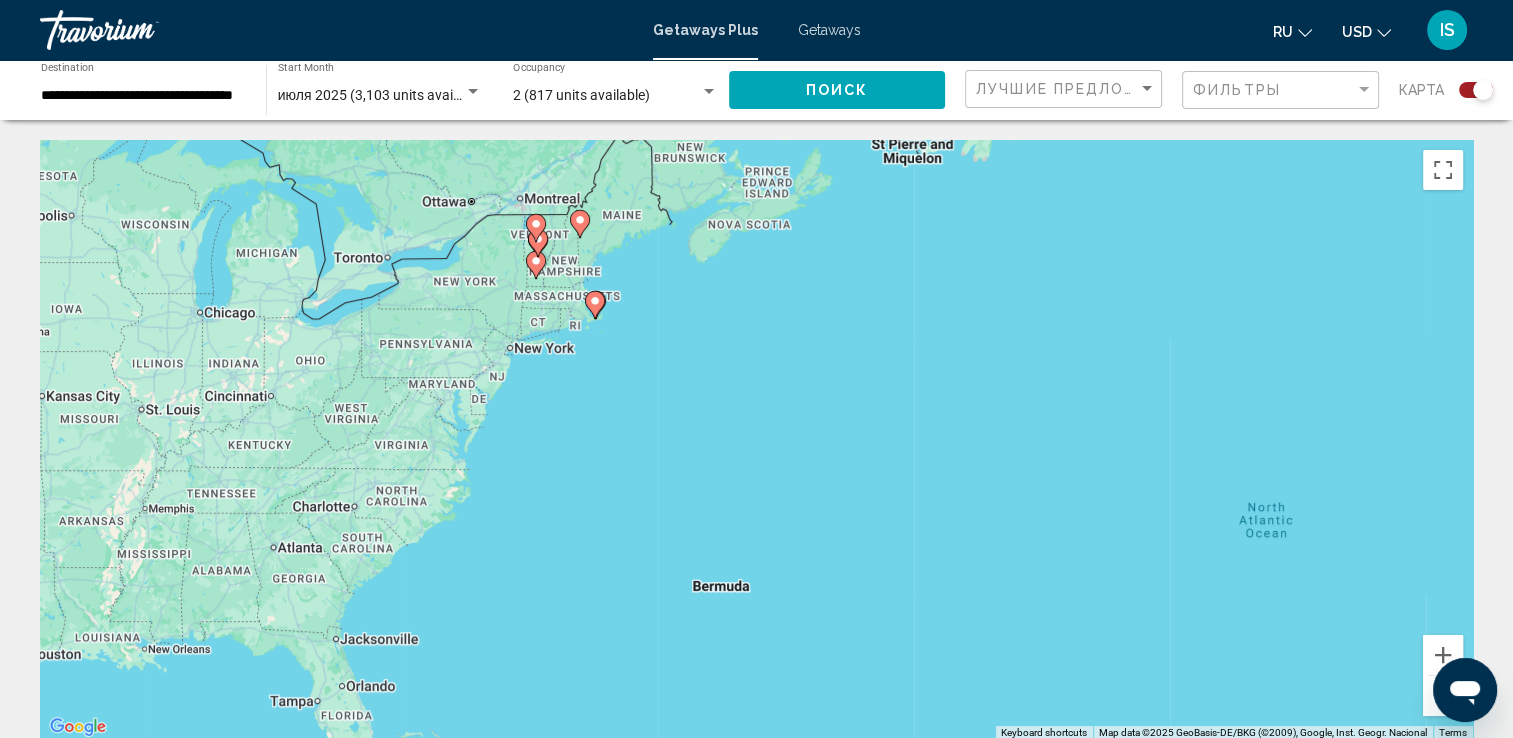 drag, startPoint x: 104, startPoint y: 289, endPoint x: 875, endPoint y: 502, distance: 799.8812 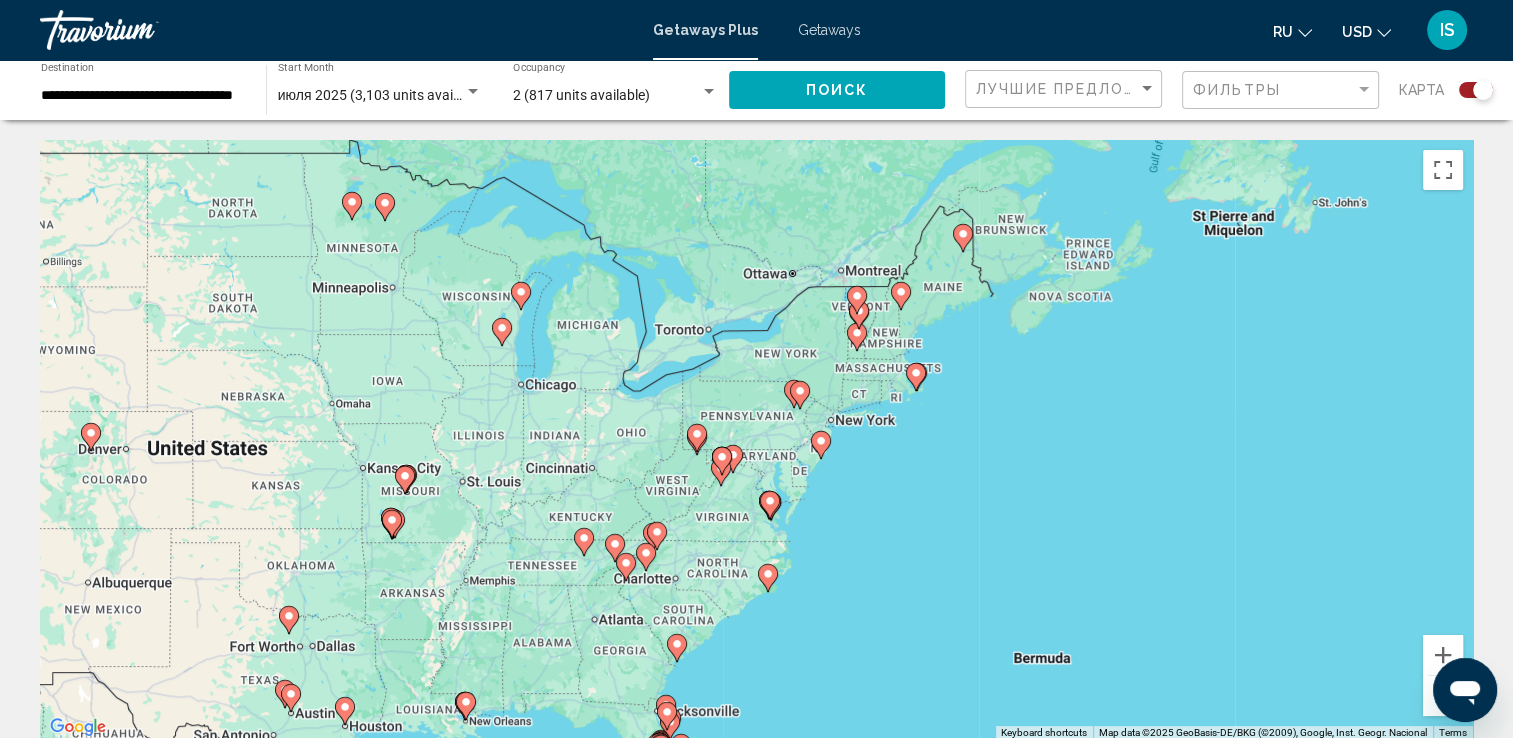 drag, startPoint x: 286, startPoint y: 292, endPoint x: 616, endPoint y: 364, distance: 337.76324 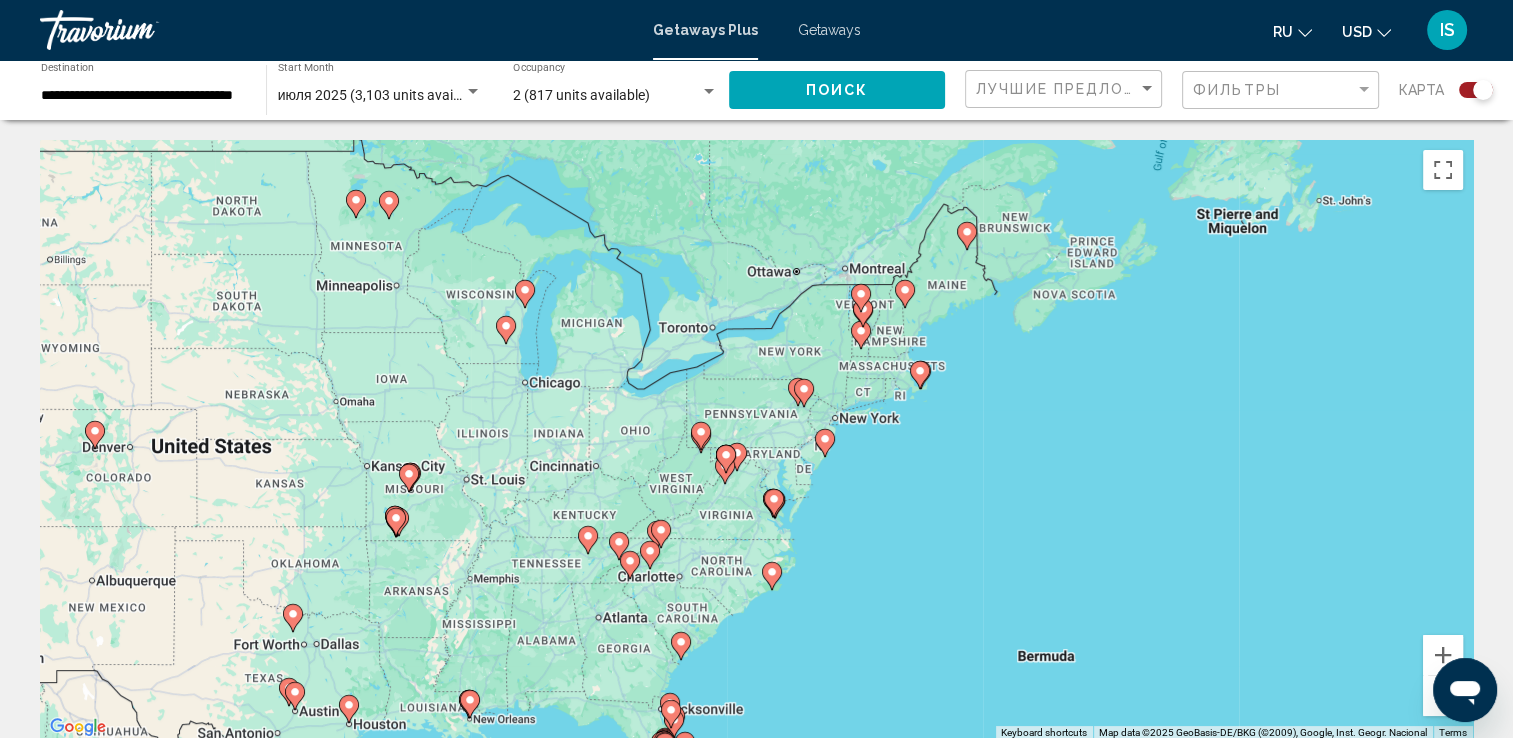 click 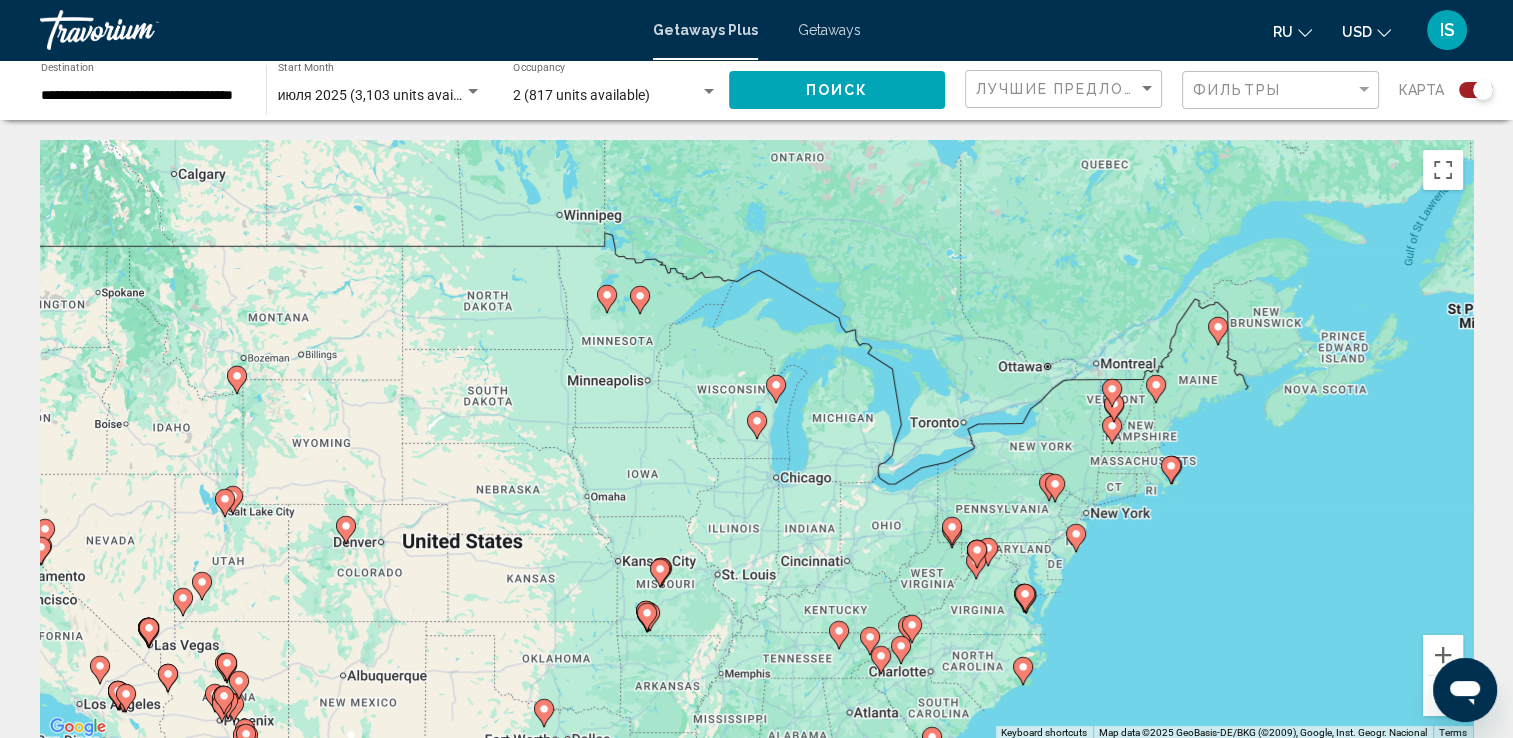 click 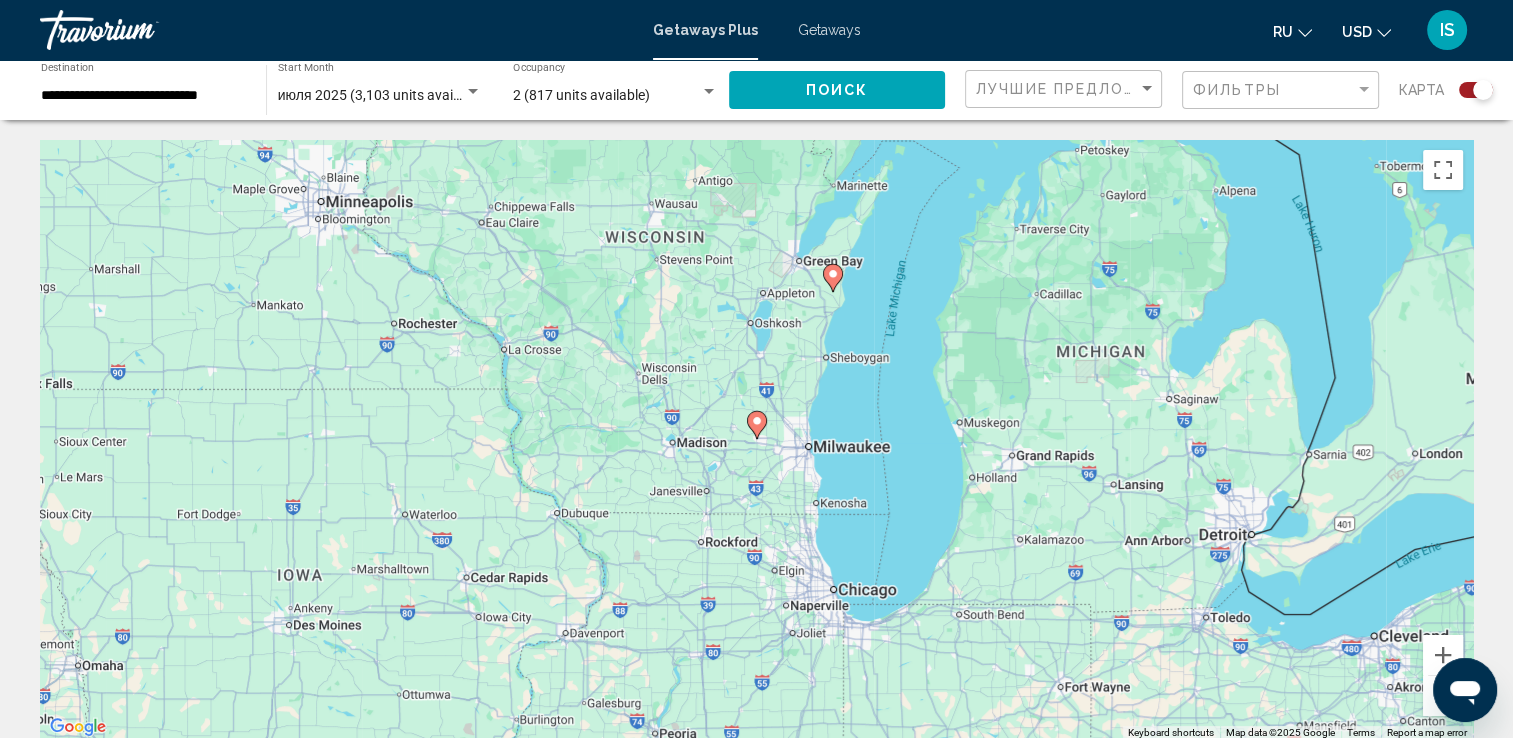 click 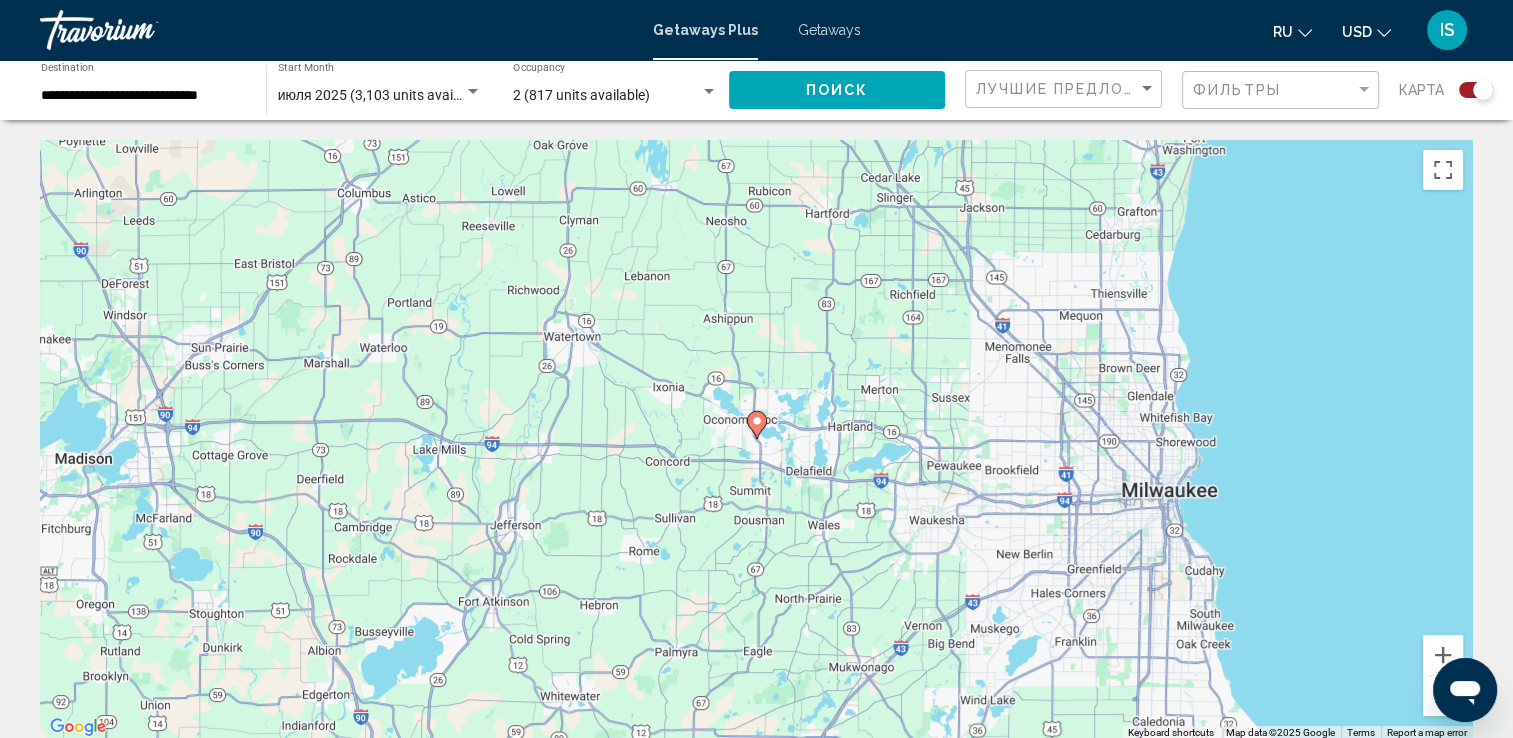 click 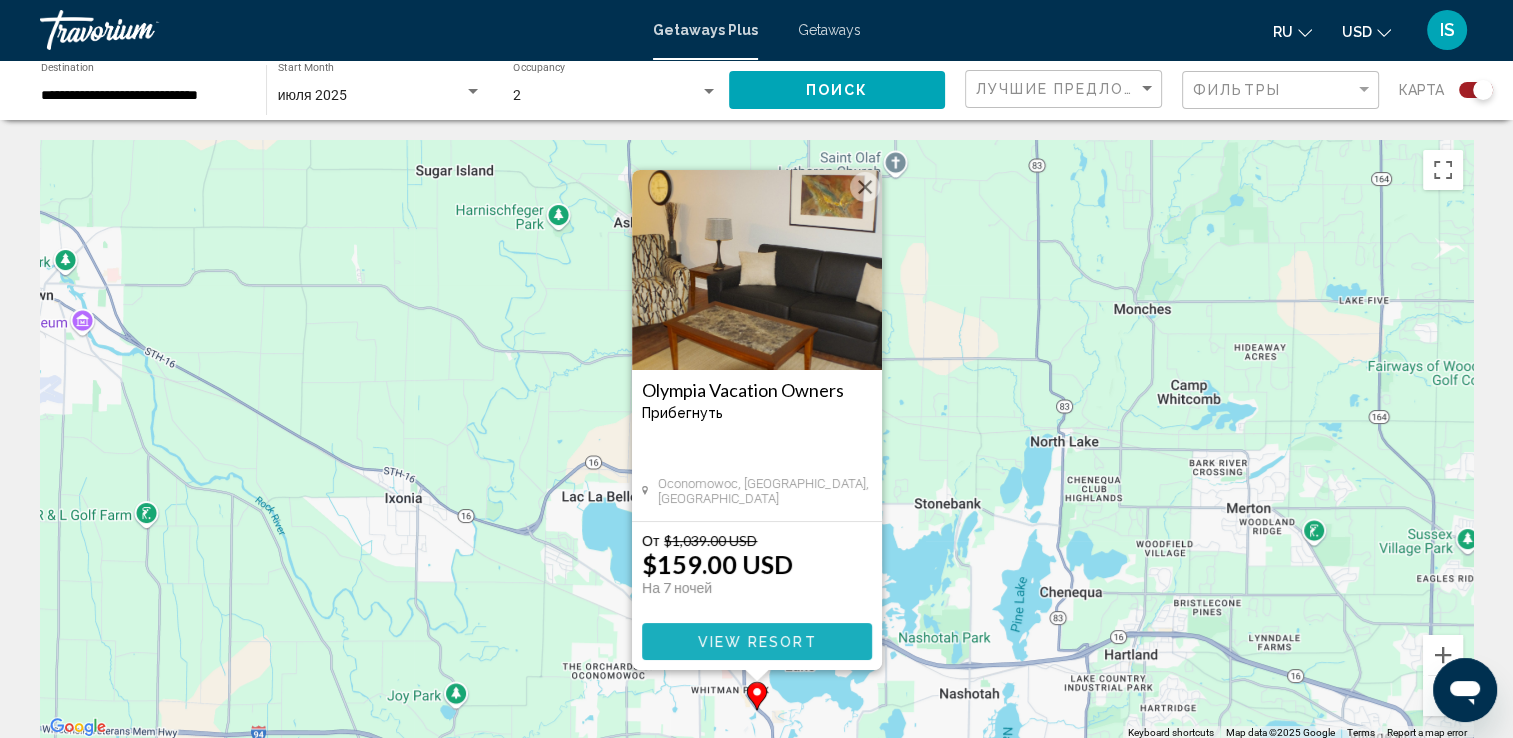click on "View Resort" at bounding box center [757, 641] 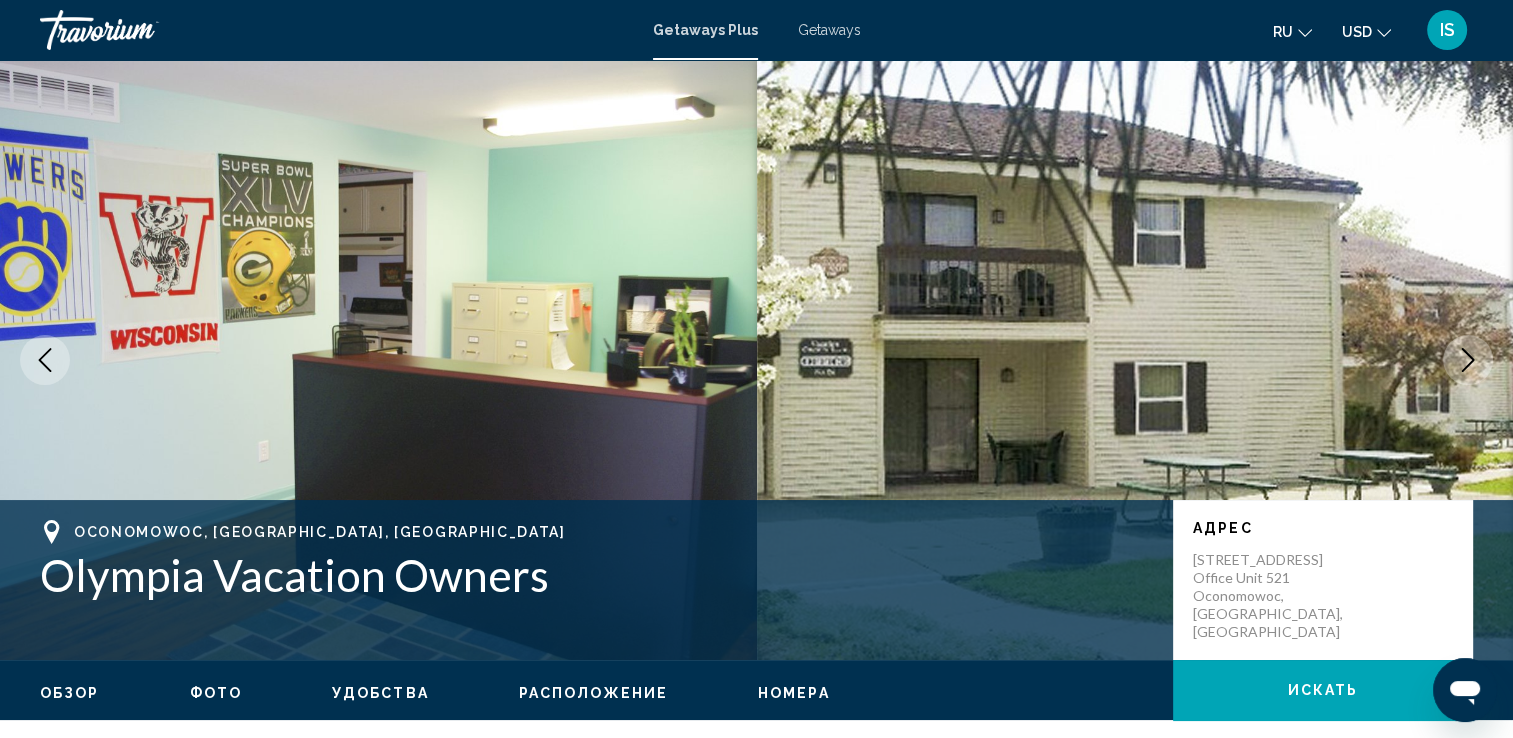 type 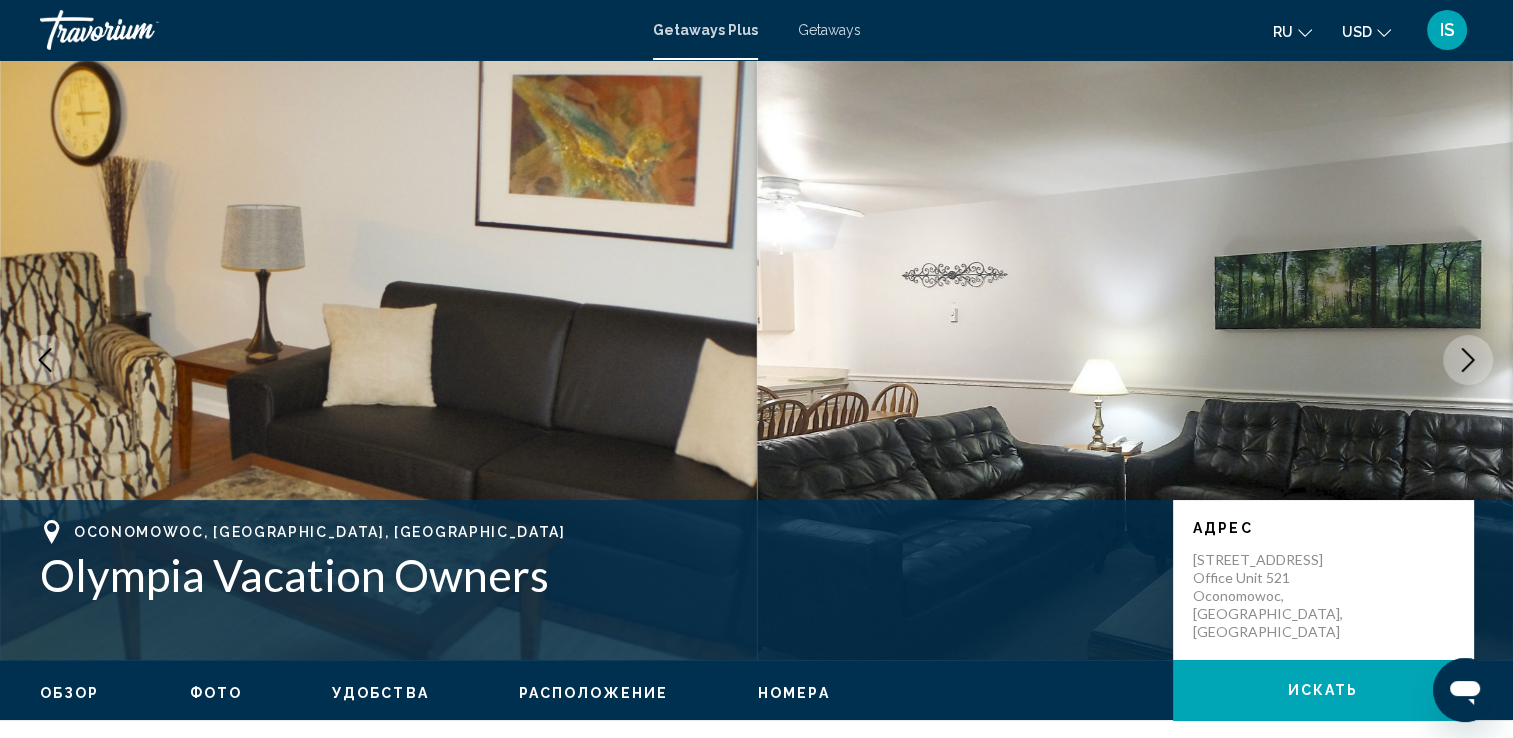 click 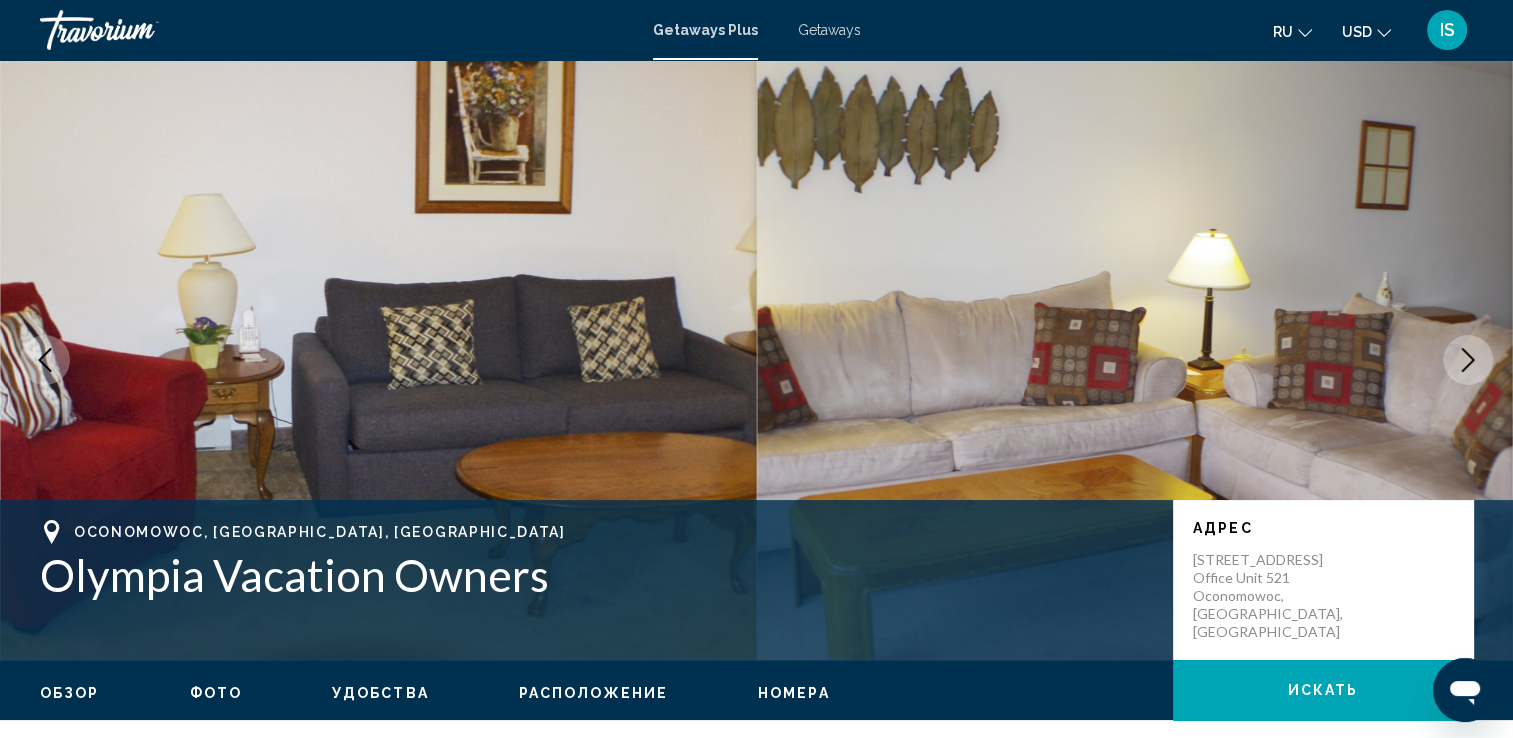 click 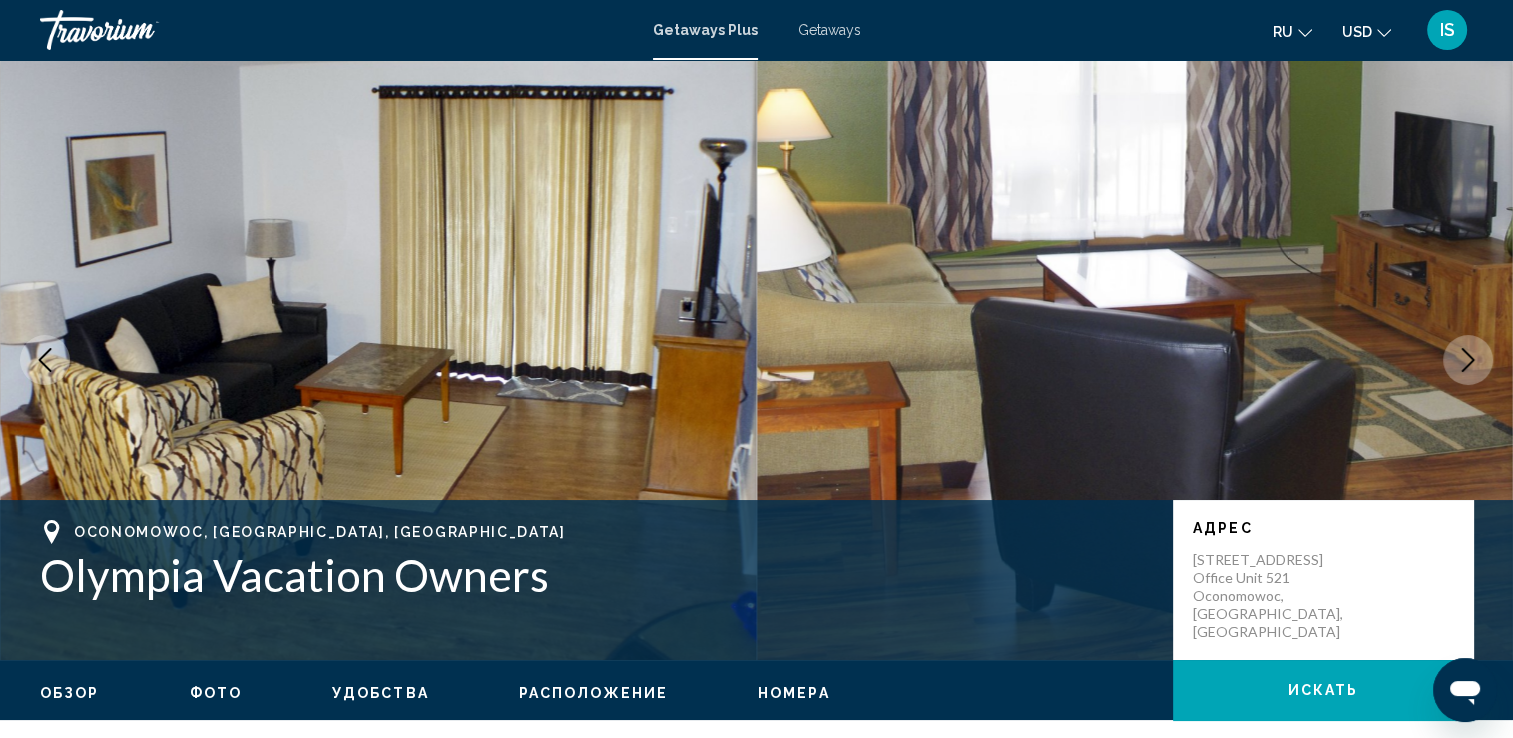 click 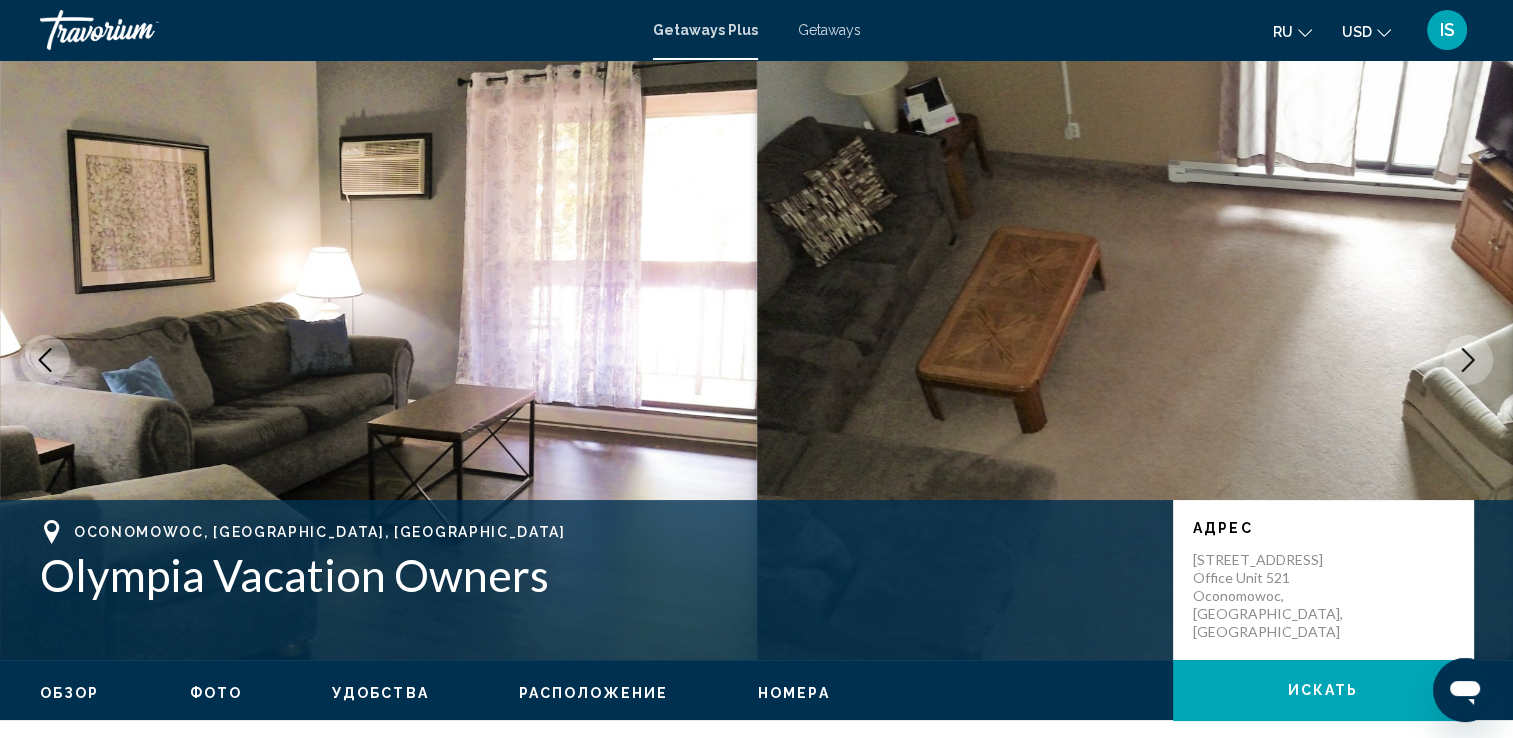 click 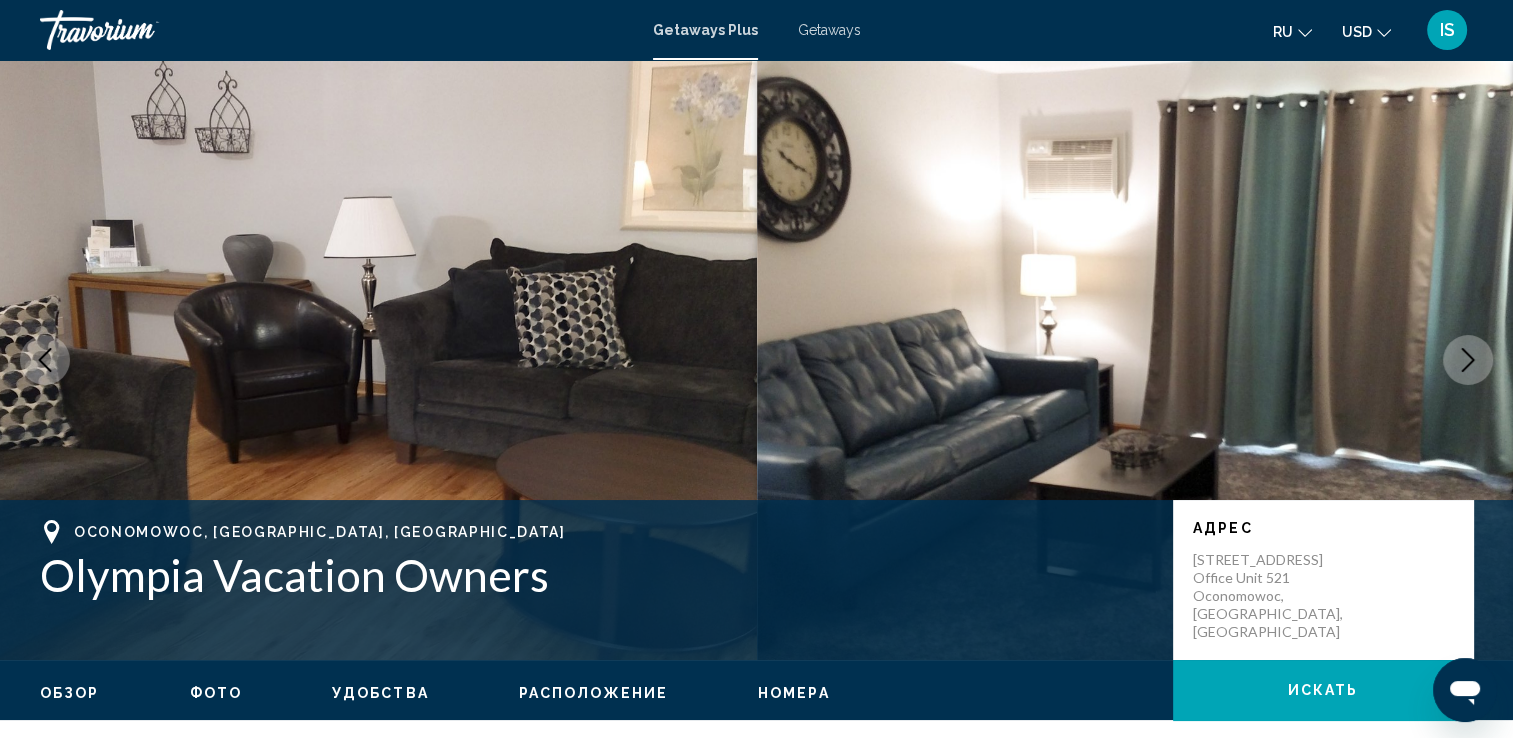 click 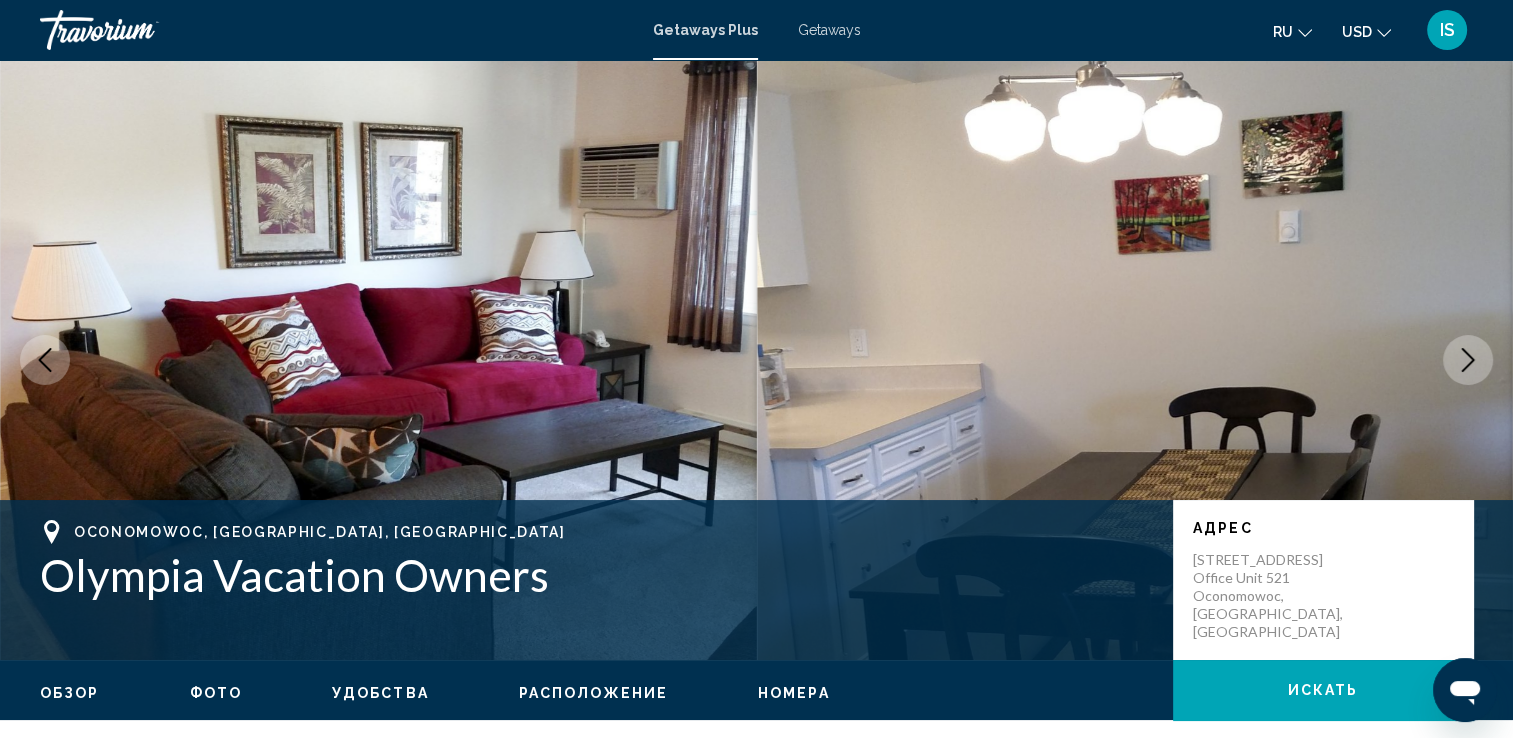 click 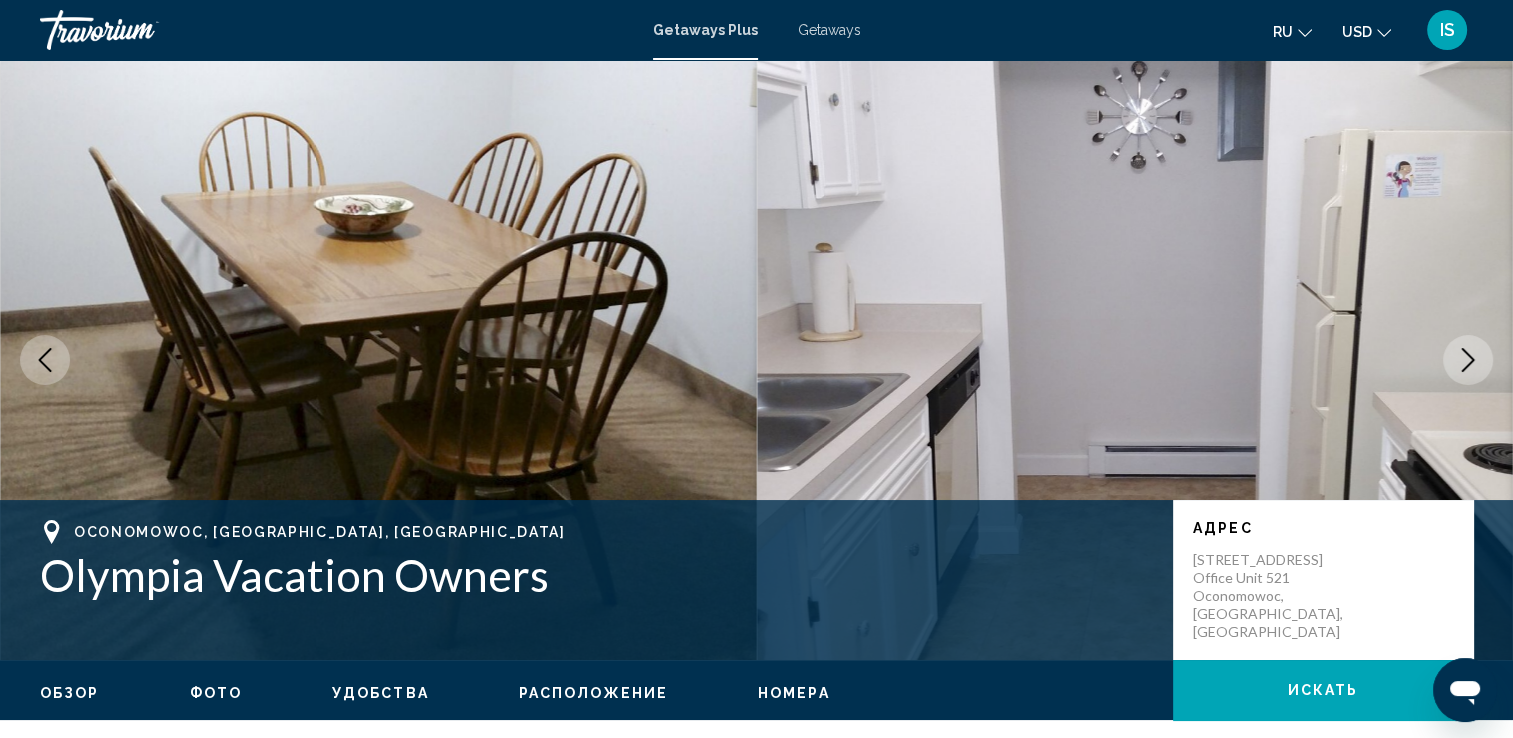 click 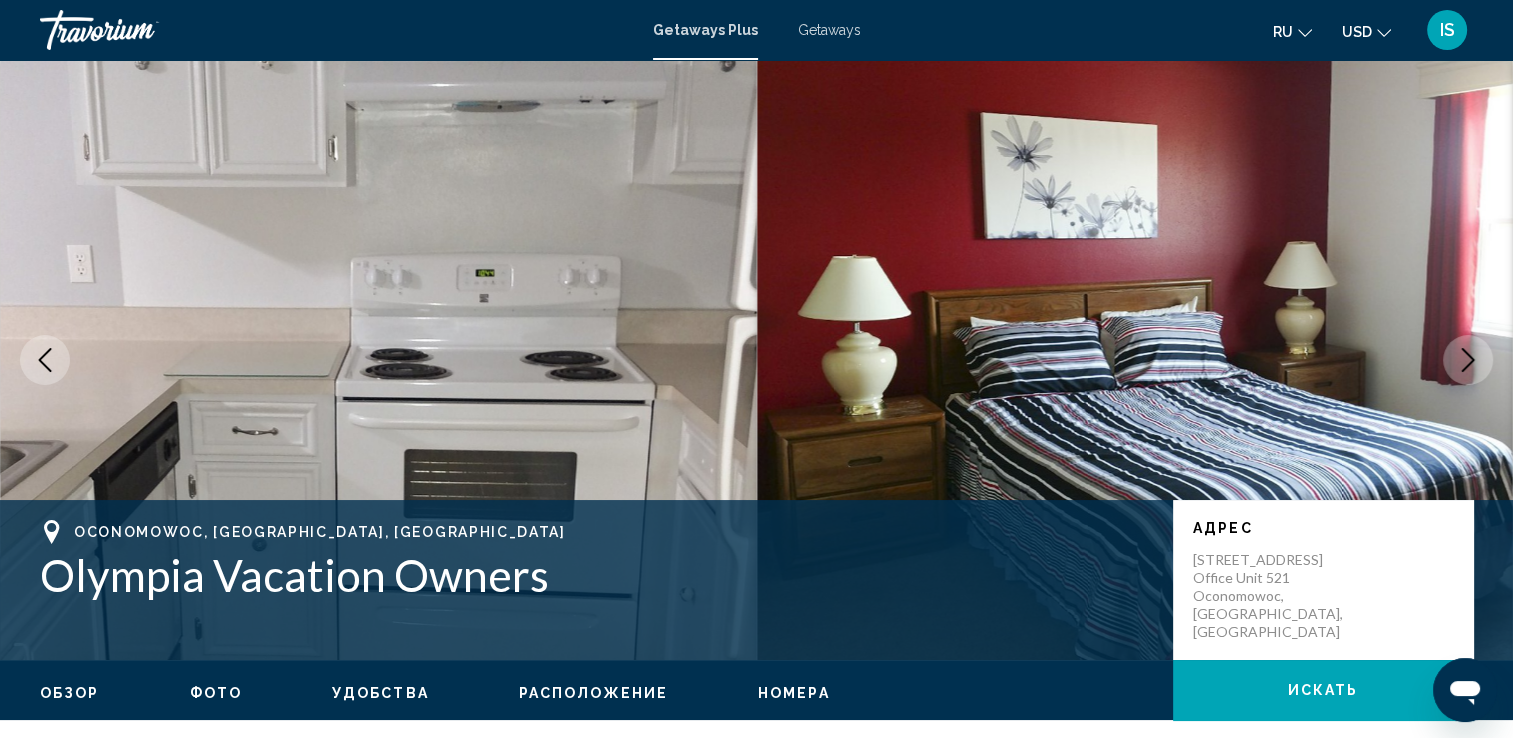 click 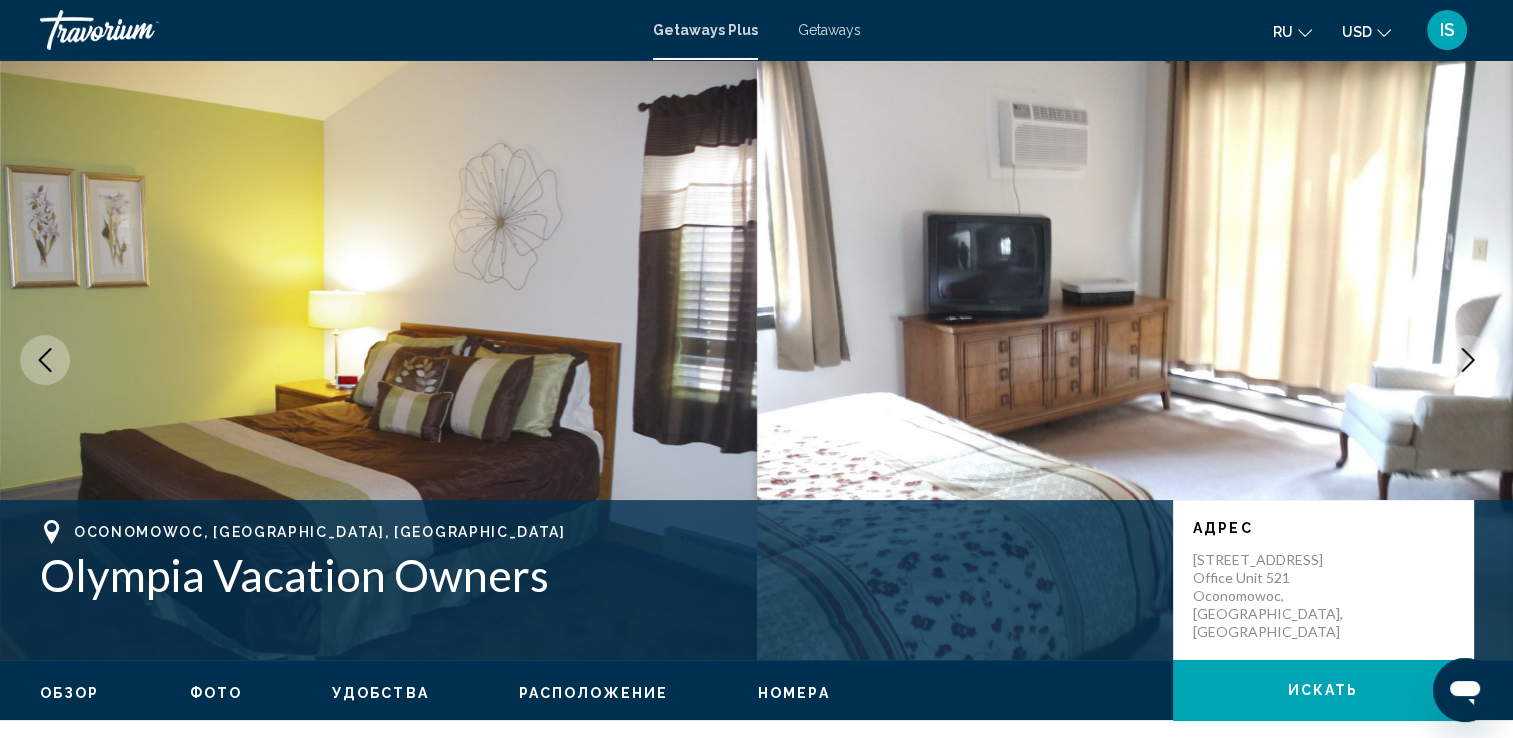 click 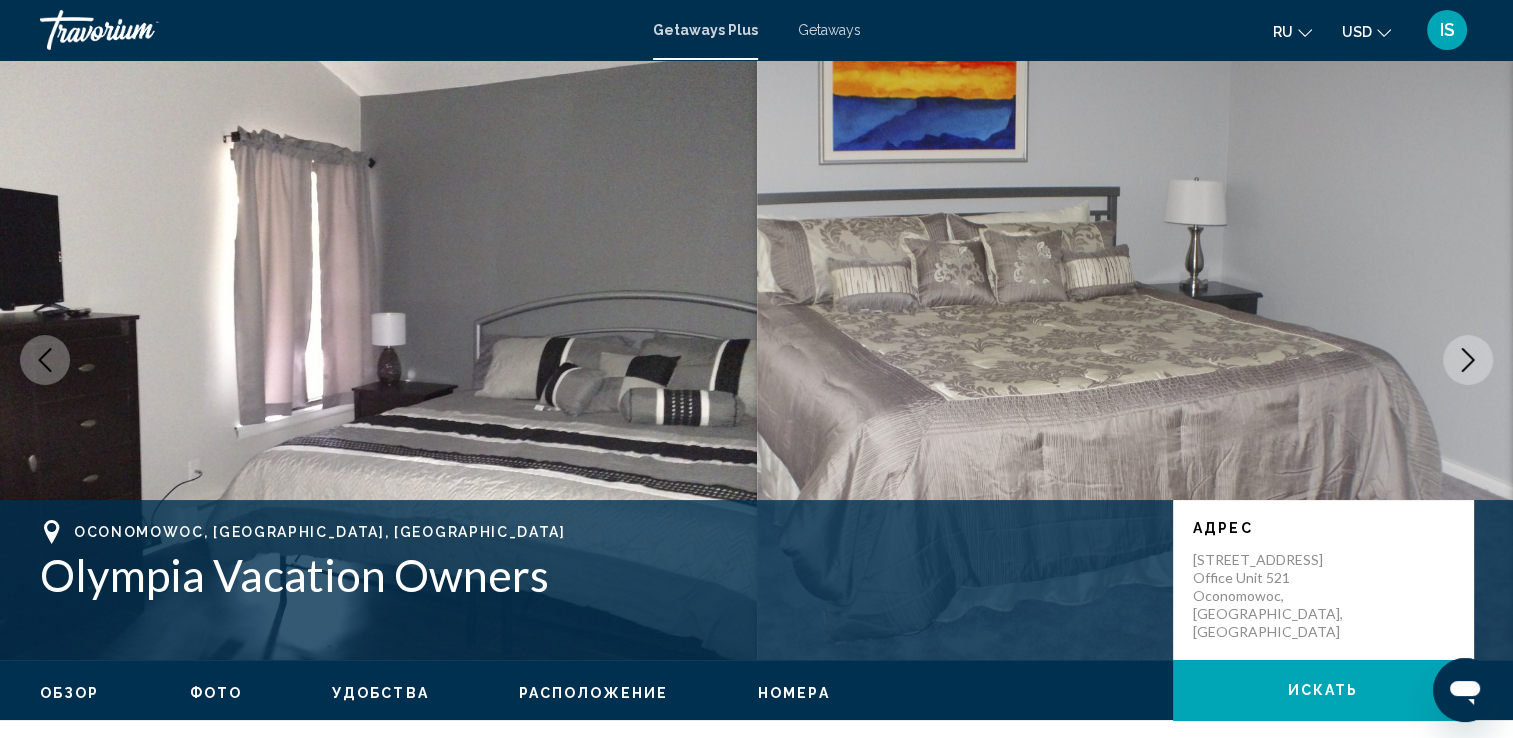 click 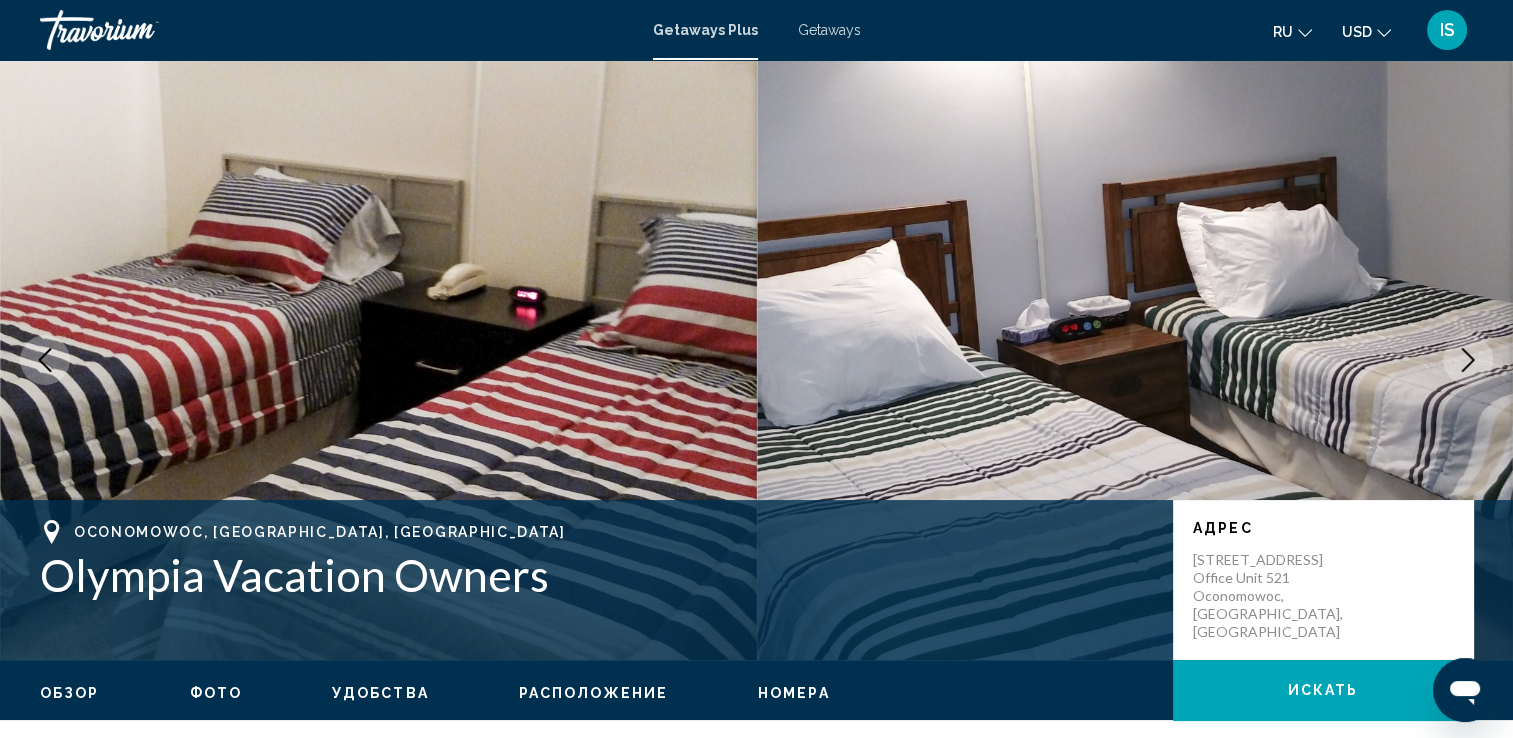 click 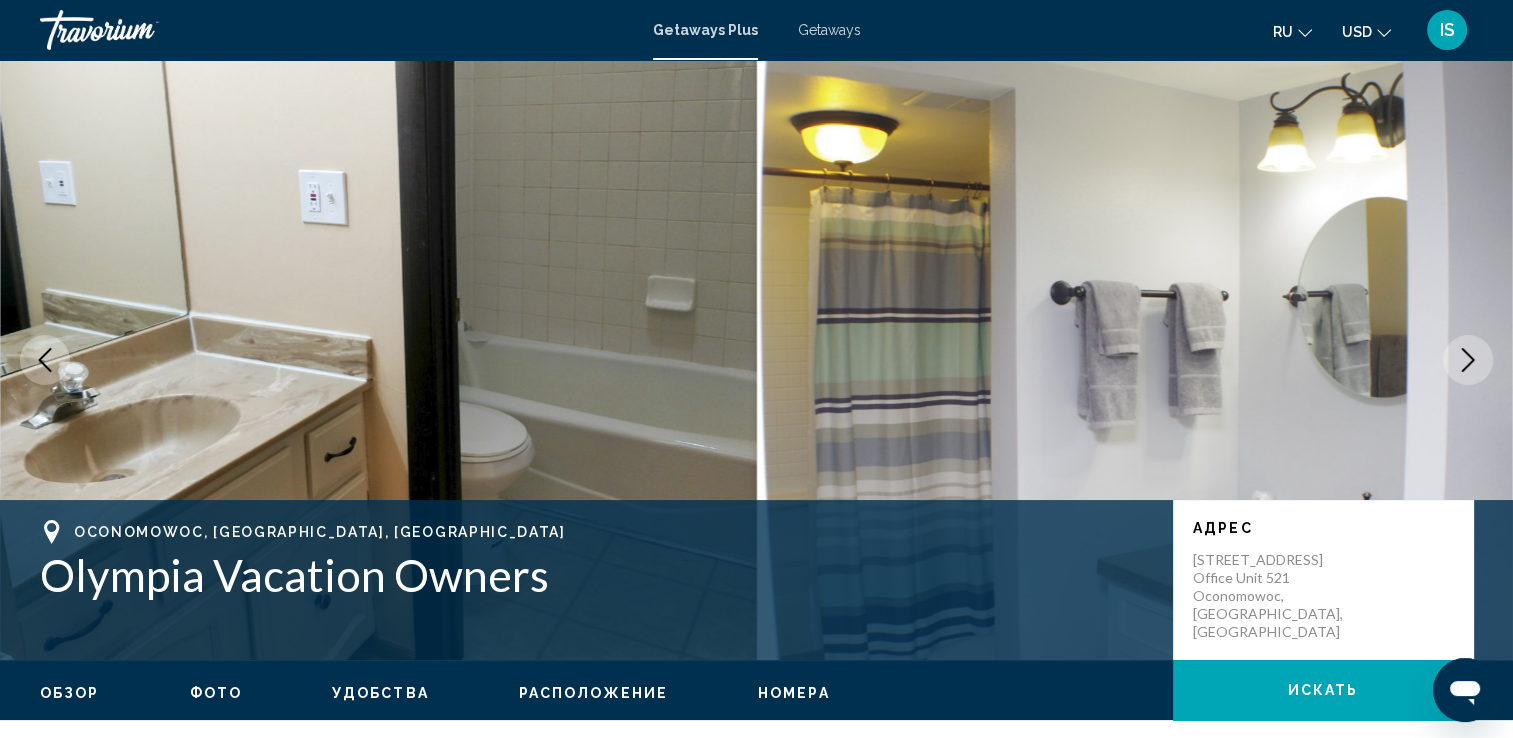 click 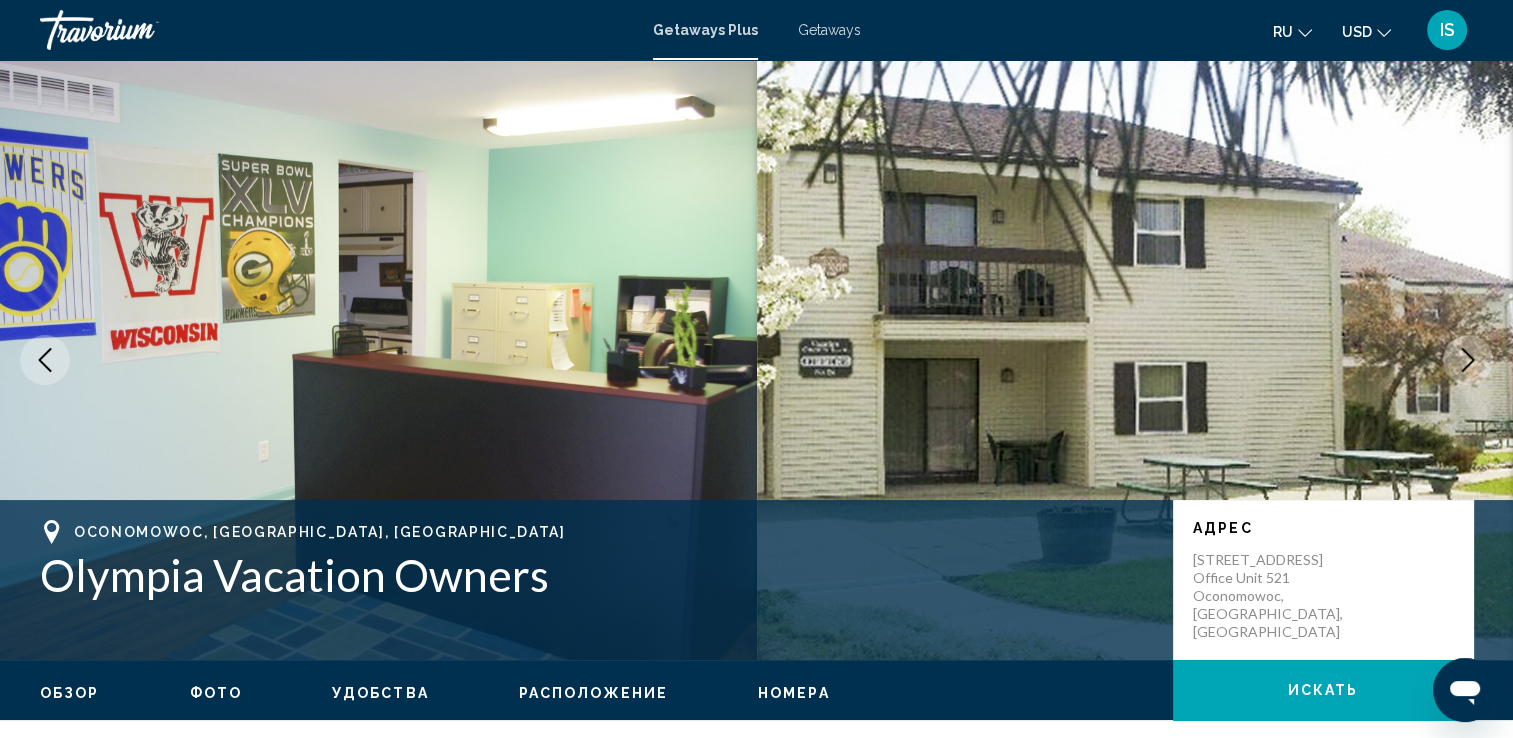 click 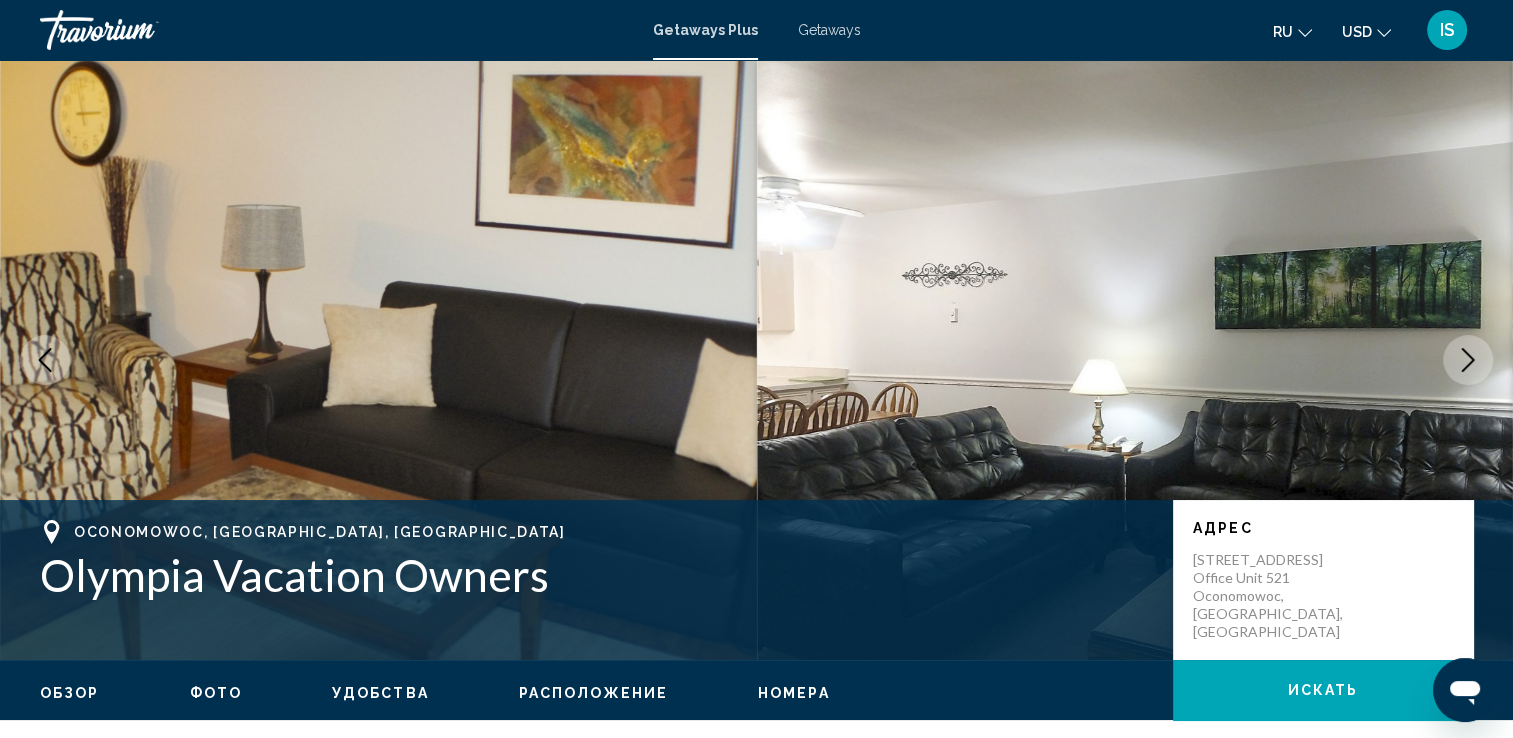 click 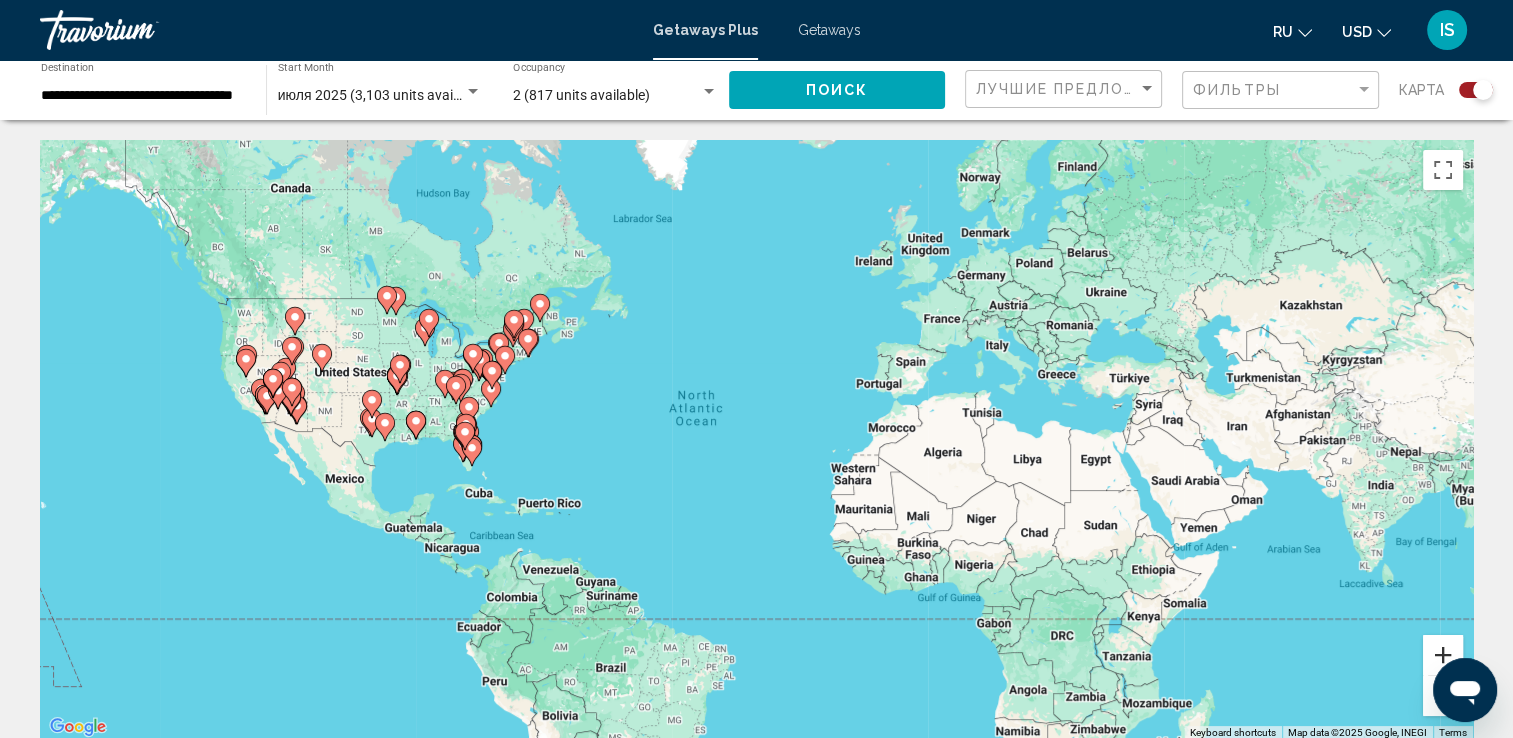 click at bounding box center [1443, 655] 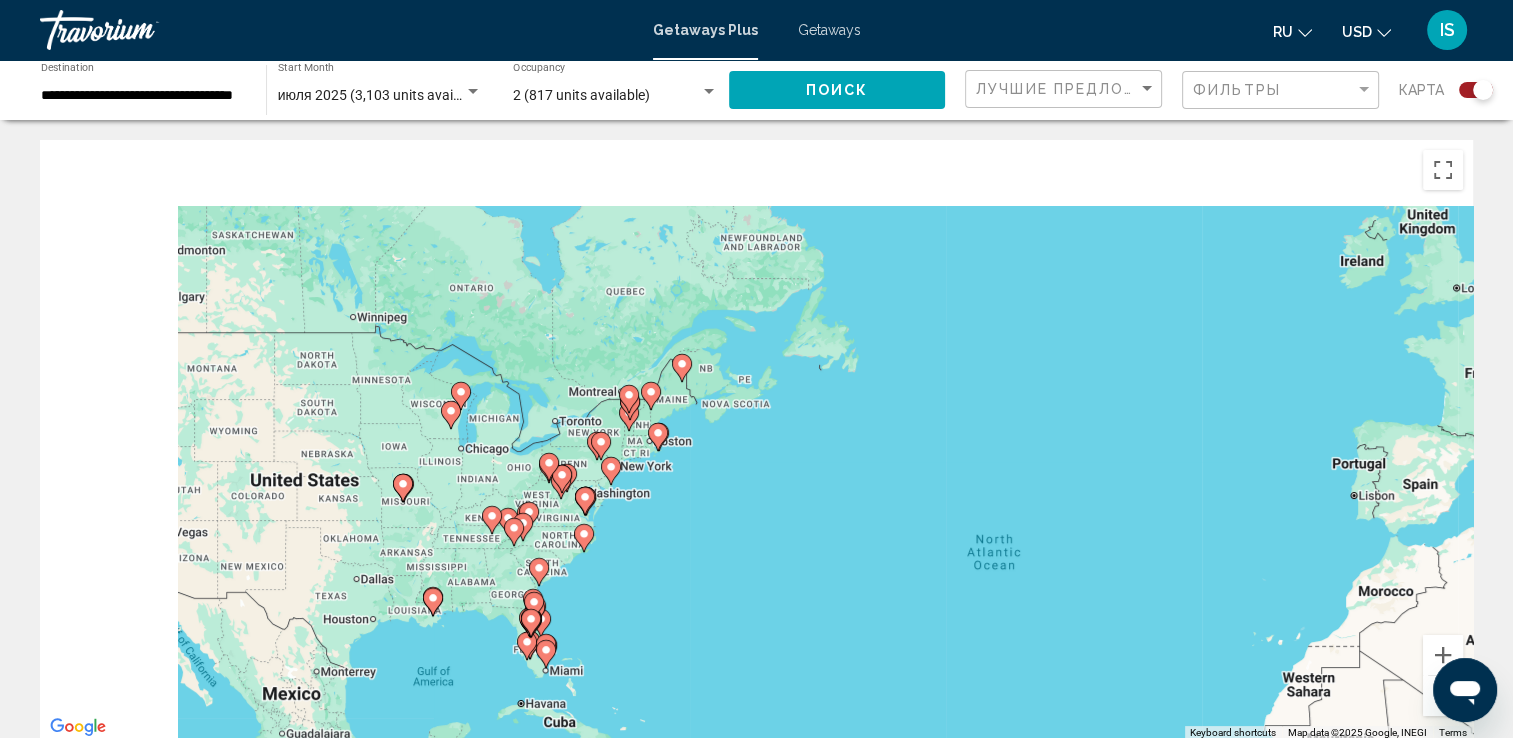 drag, startPoint x: 189, startPoint y: 340, endPoint x: 605, endPoint y: 554, distance: 467.8162 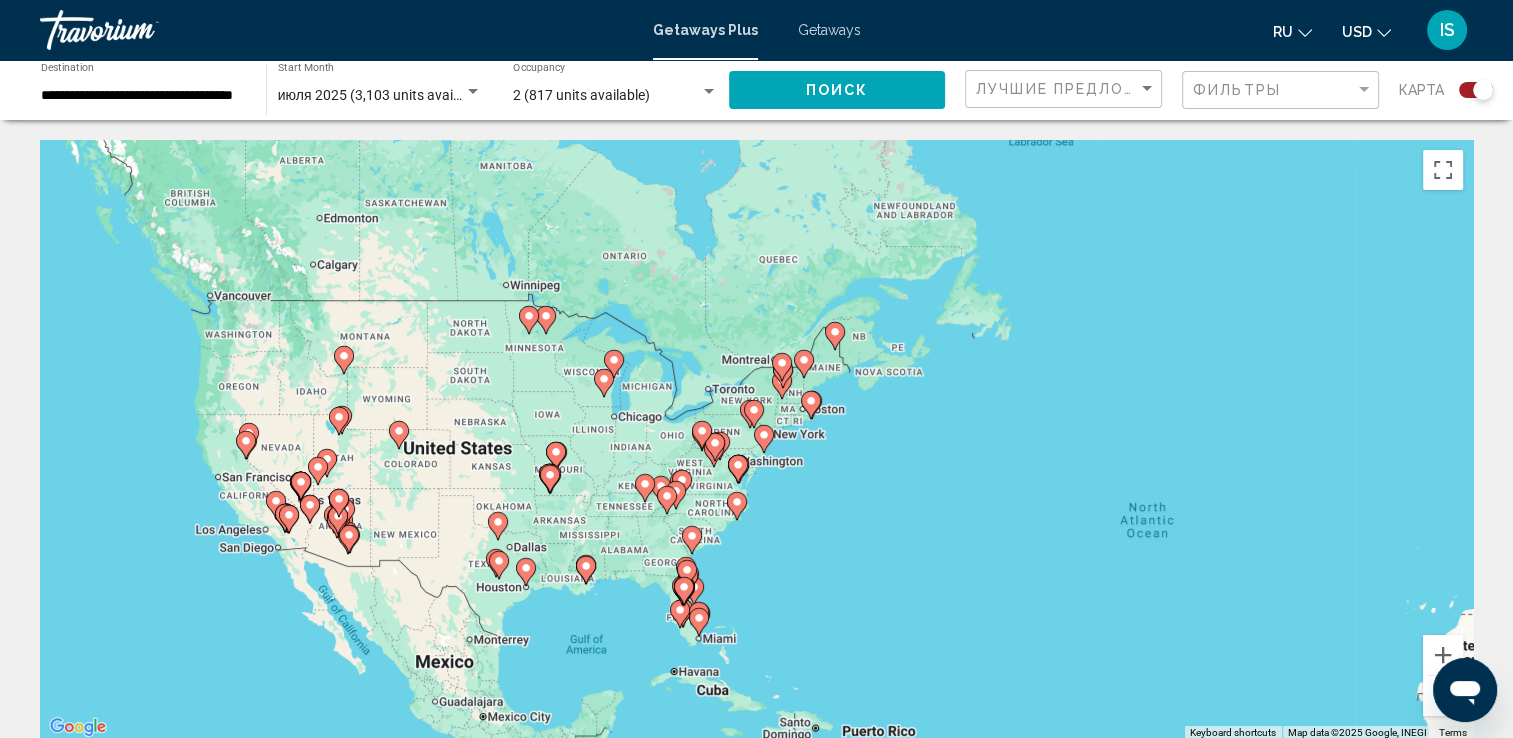drag, startPoint x: 627, startPoint y: 482, endPoint x: 729, endPoint y: 418, distance: 120.41595 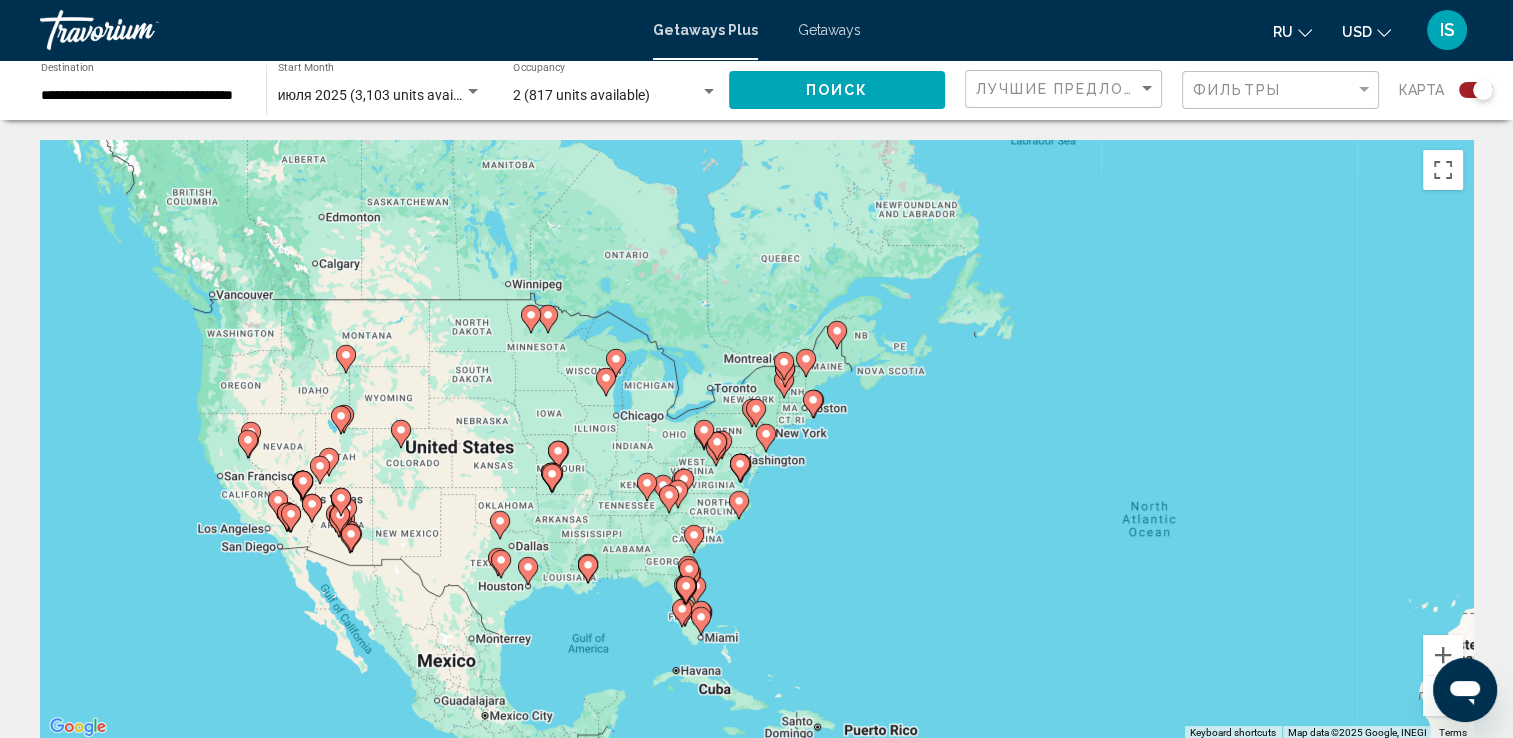 click 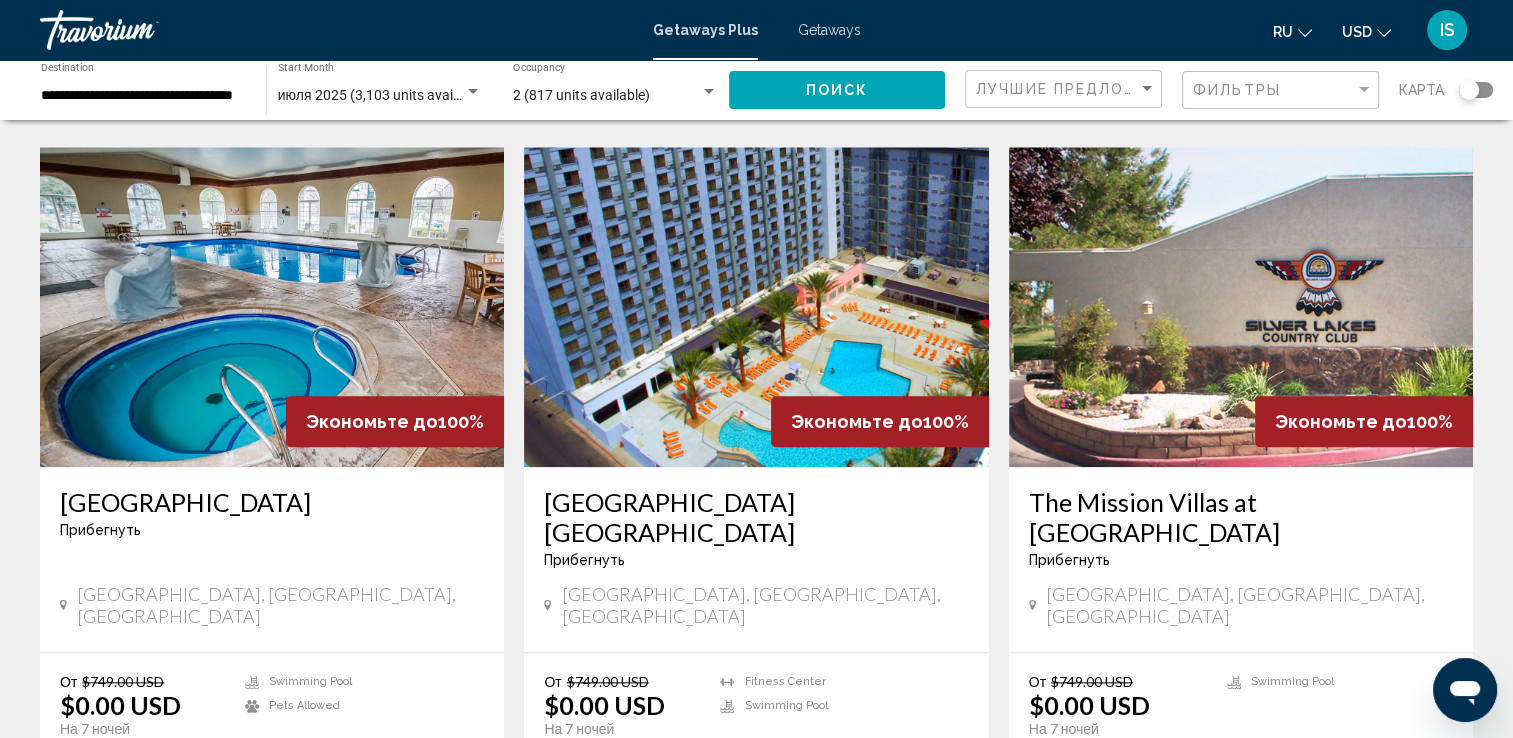 scroll, scrollTop: 2160, scrollLeft: 0, axis: vertical 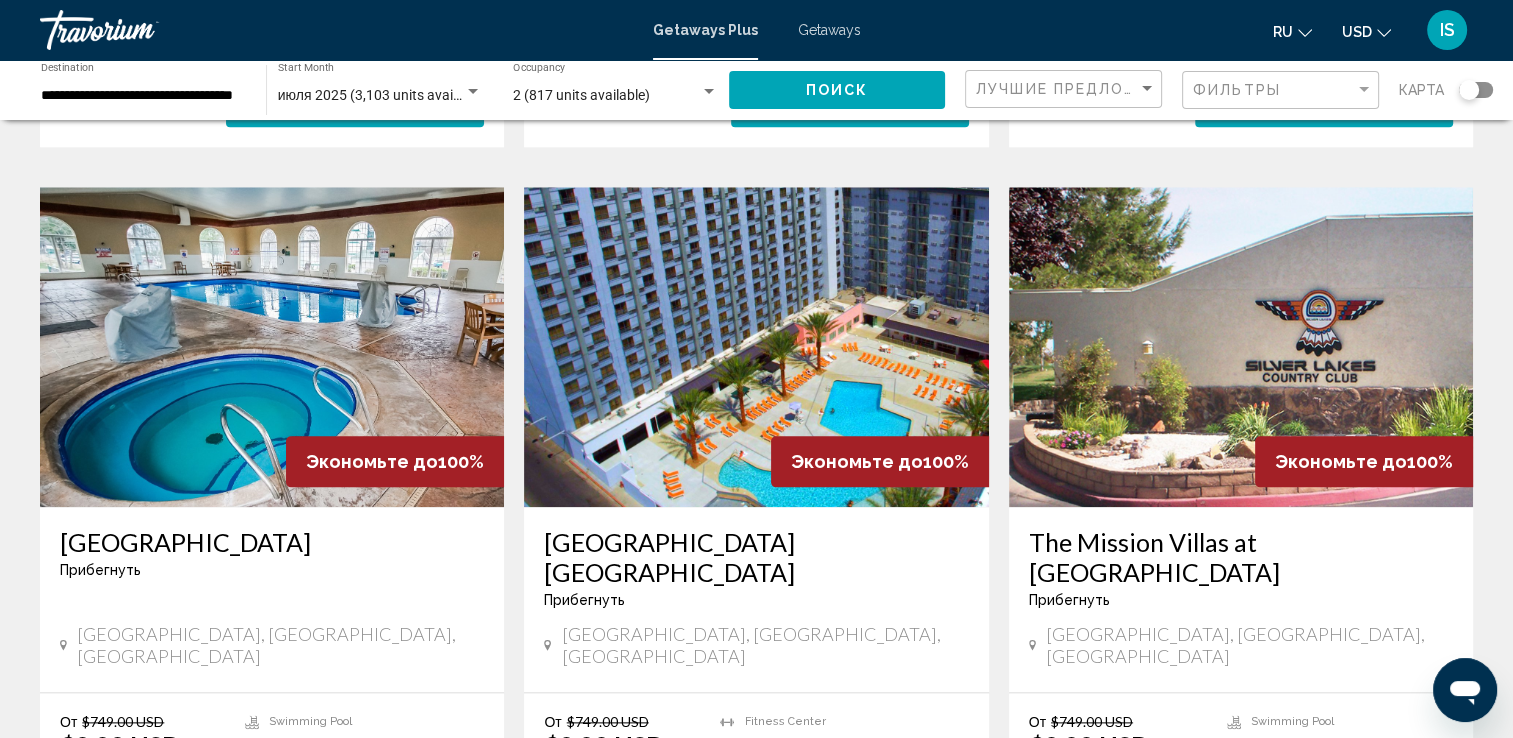 click on "[GEOGRAPHIC_DATA] [GEOGRAPHIC_DATA]" at bounding box center [756, 557] 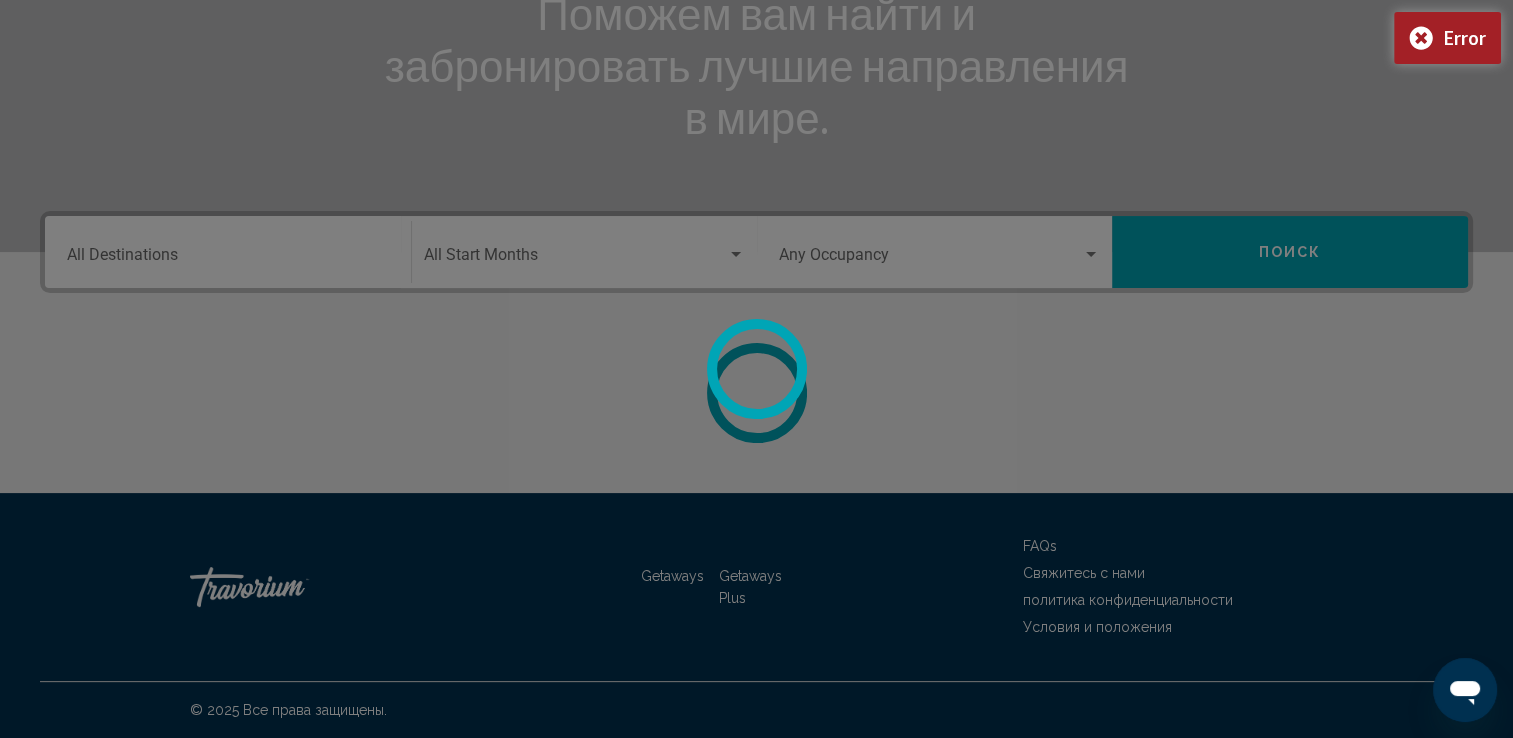 scroll, scrollTop: 0, scrollLeft: 0, axis: both 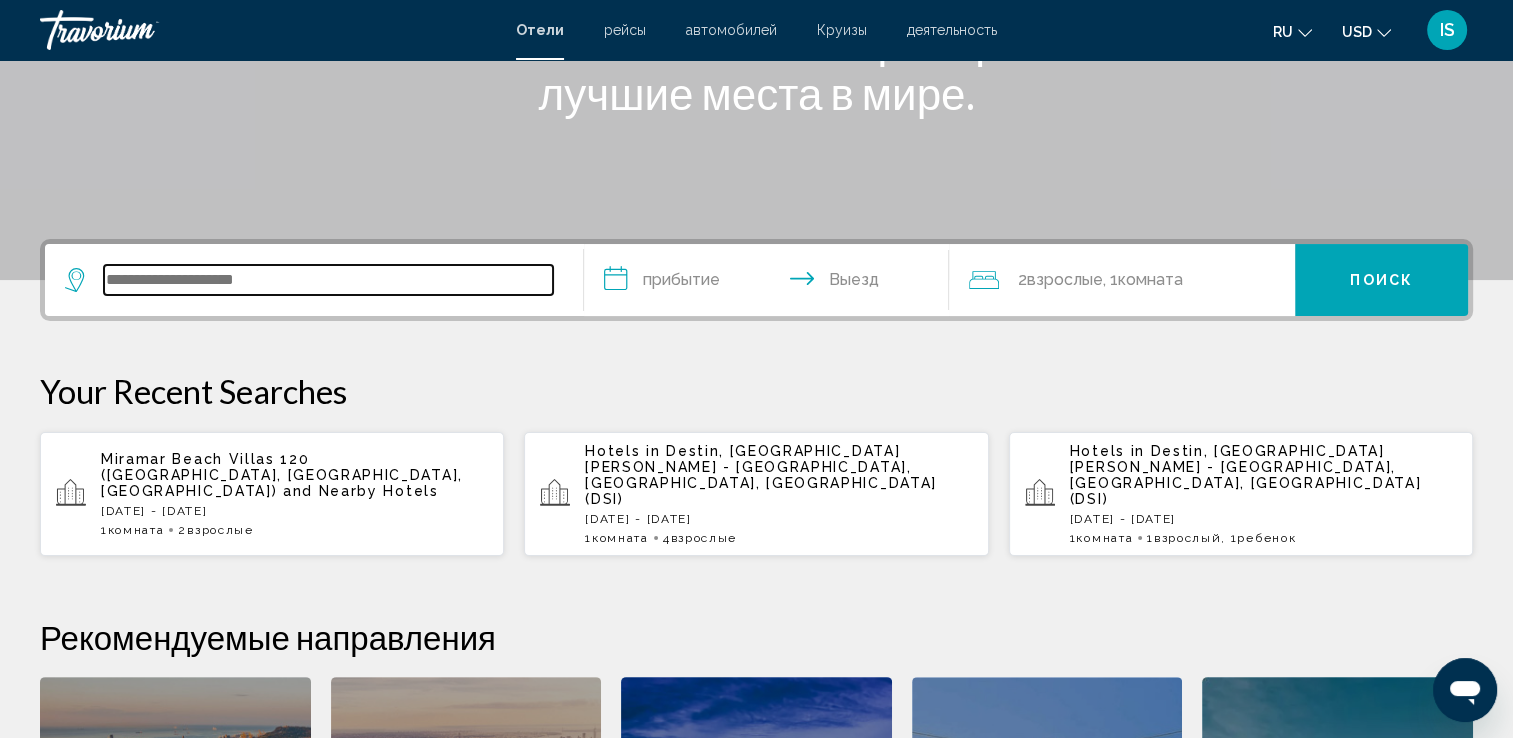 click at bounding box center [328, 280] 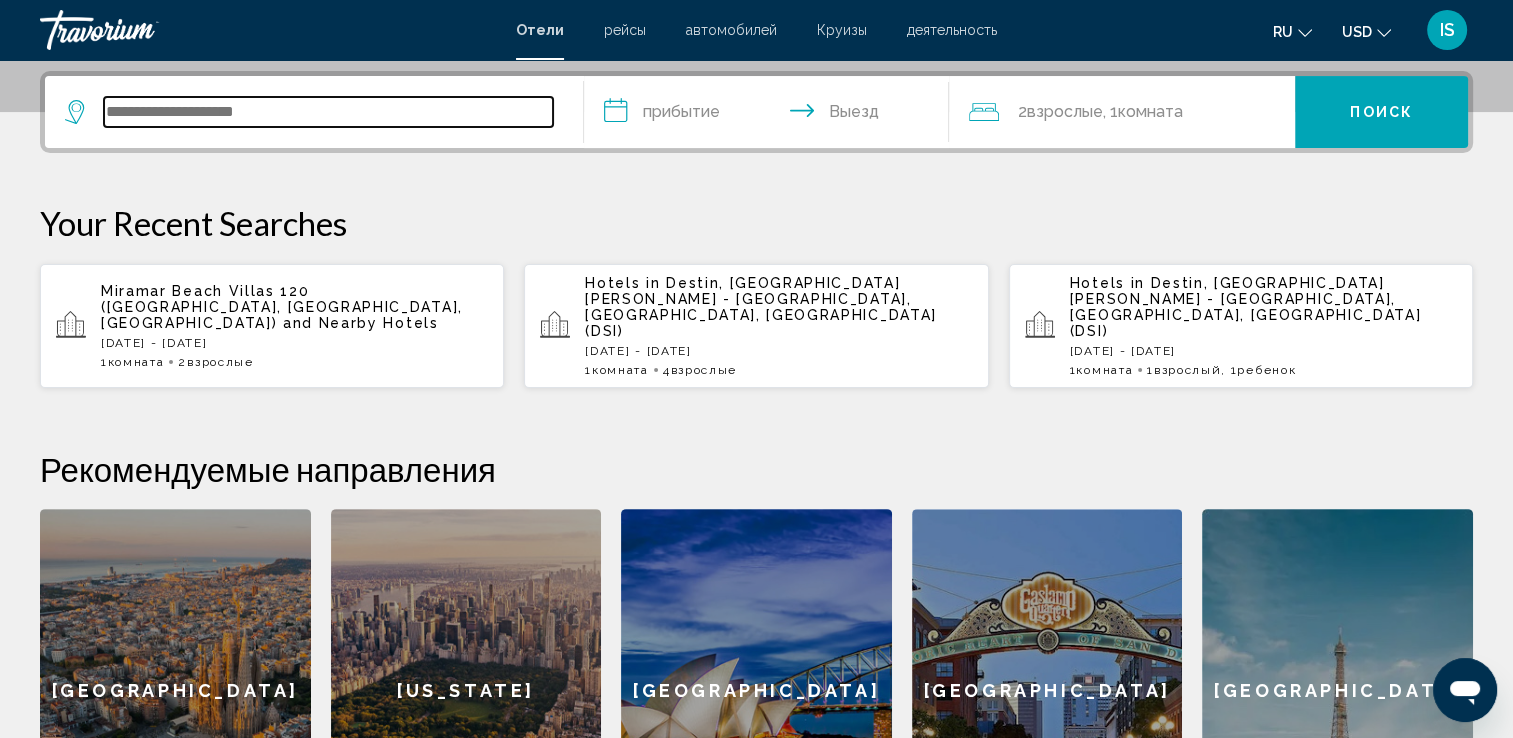 scroll, scrollTop: 493, scrollLeft: 0, axis: vertical 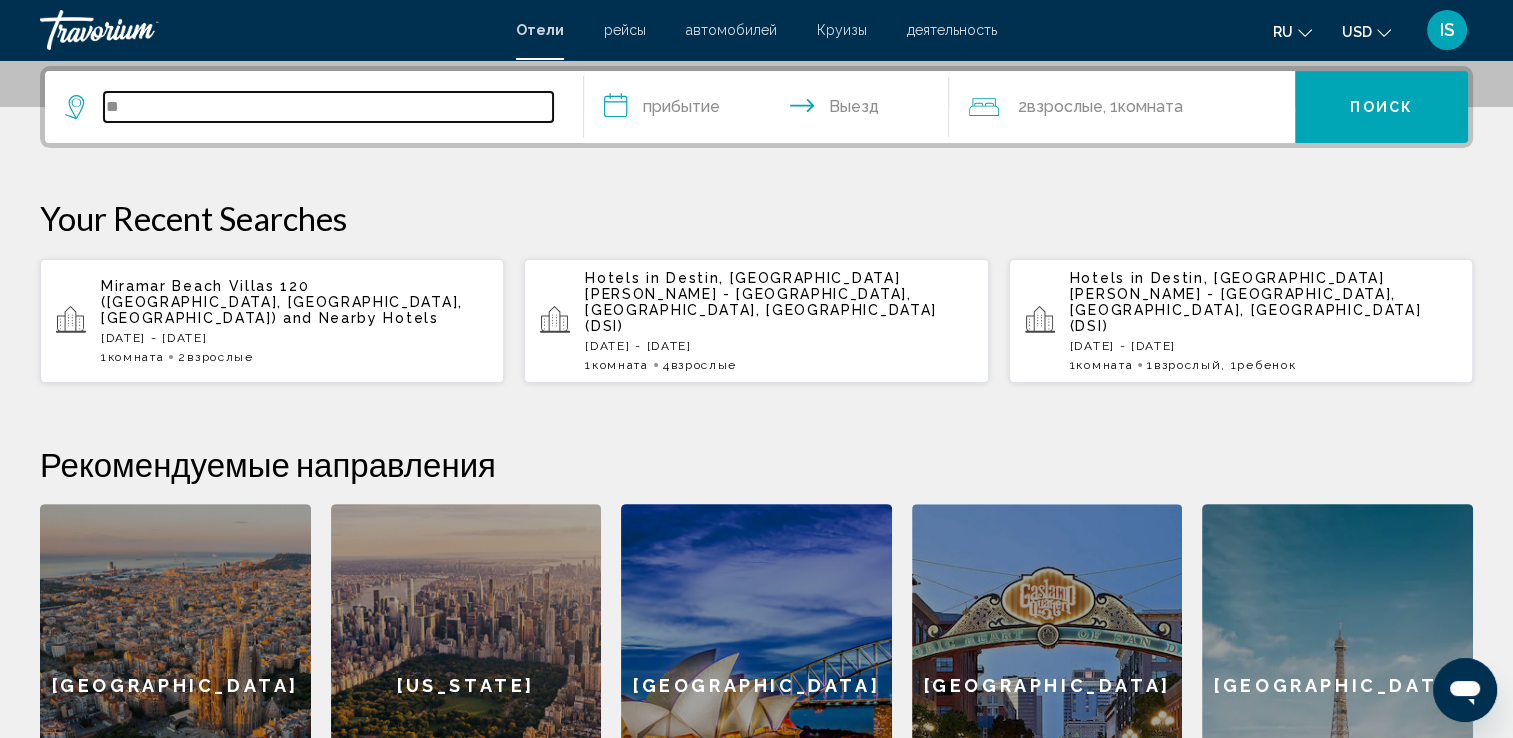 type on "*" 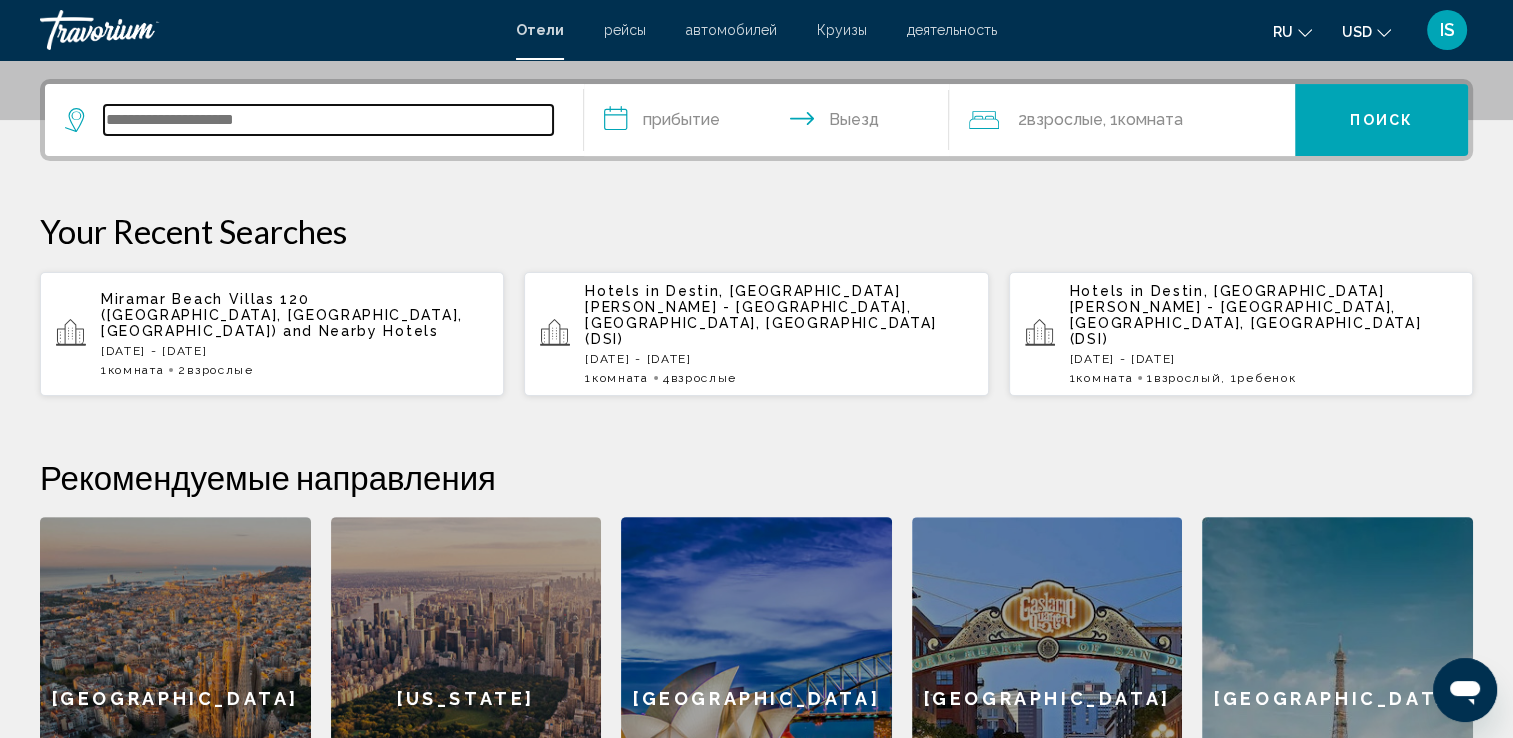 scroll, scrollTop: 476, scrollLeft: 0, axis: vertical 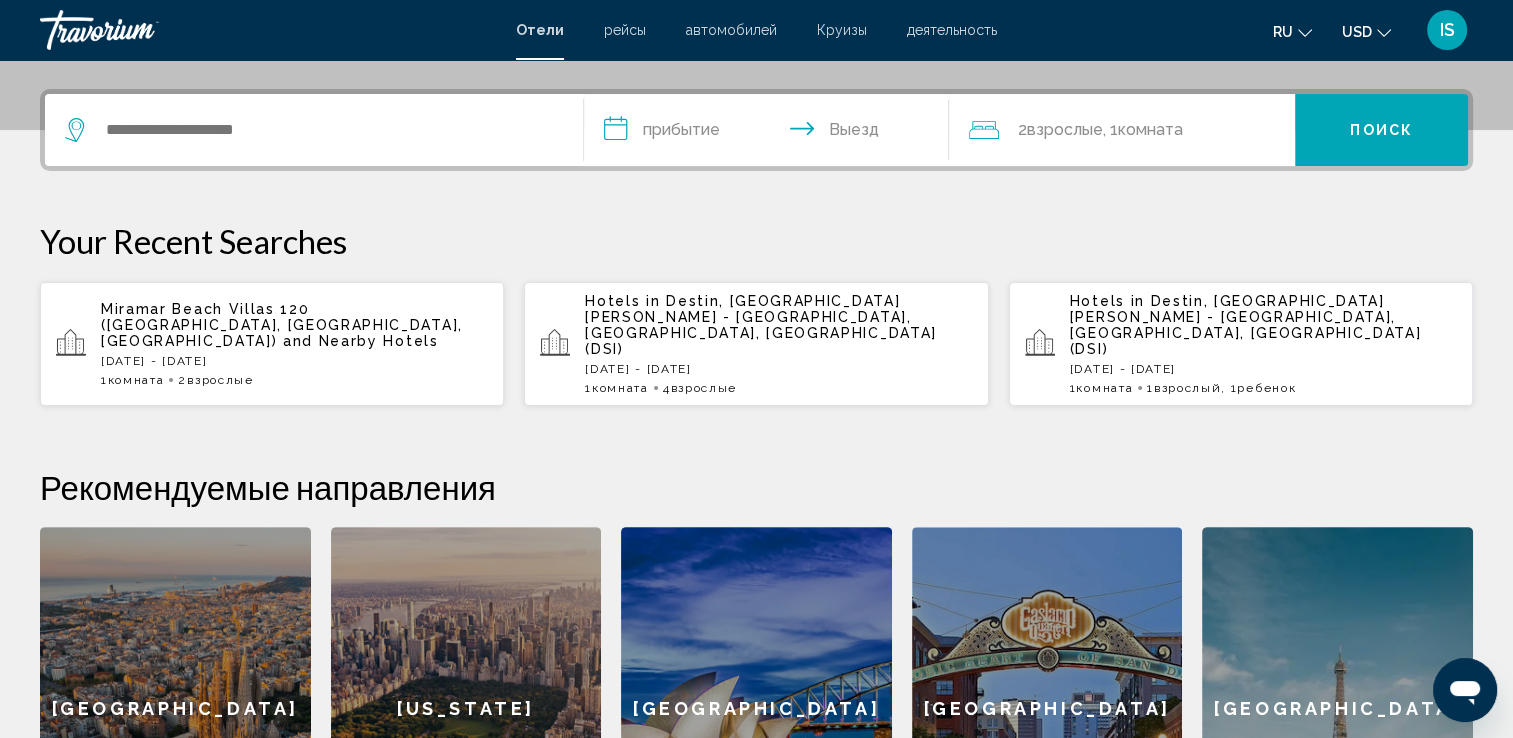 click 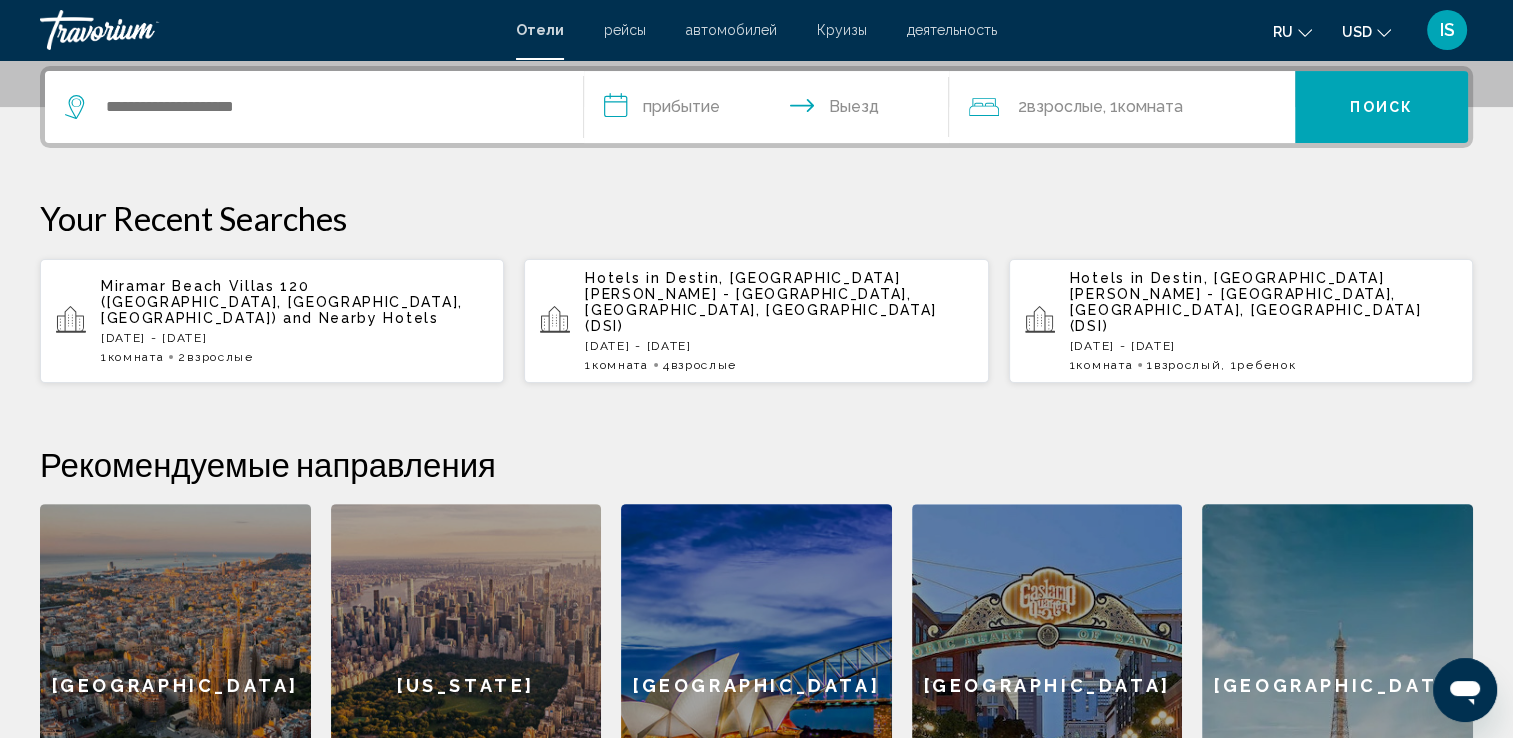 click 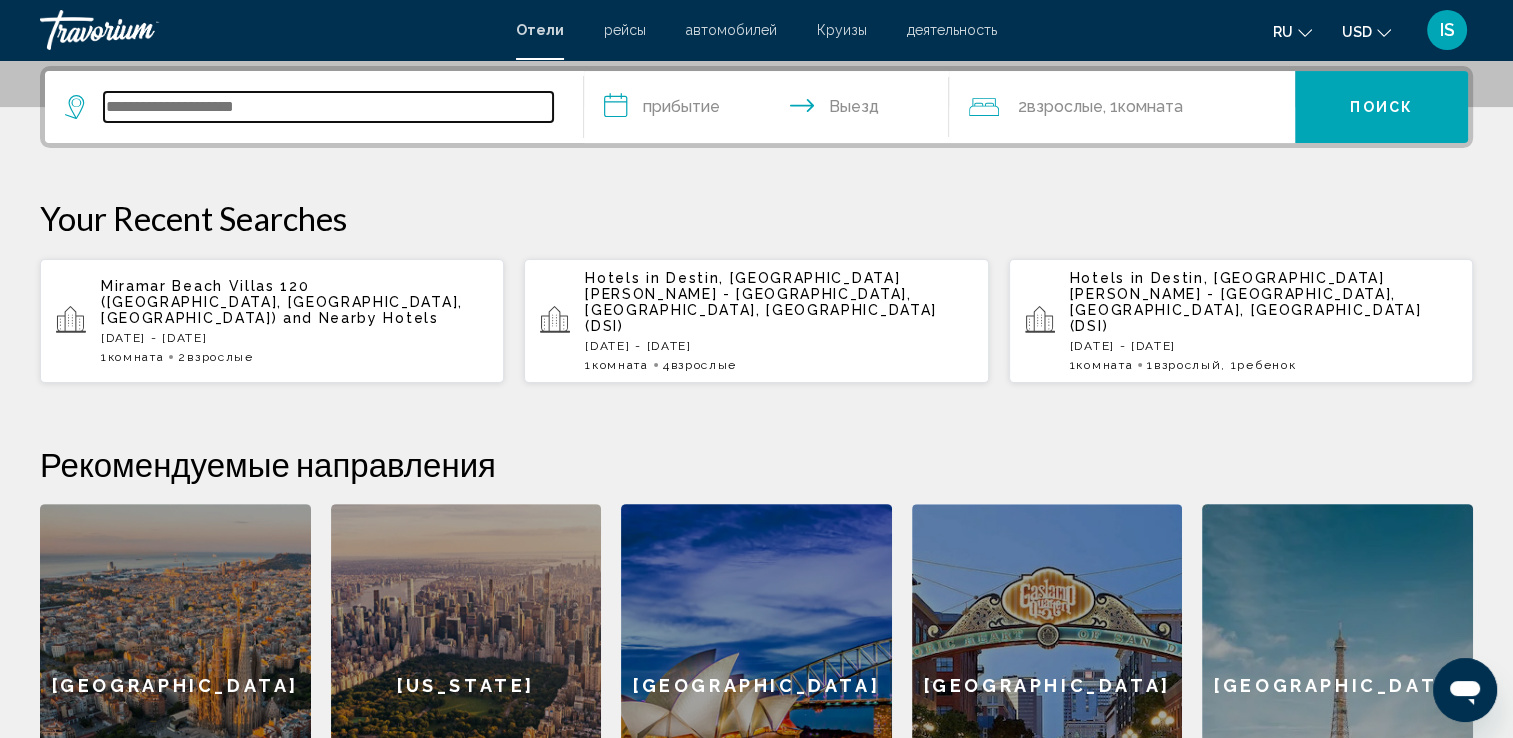 click at bounding box center [328, 107] 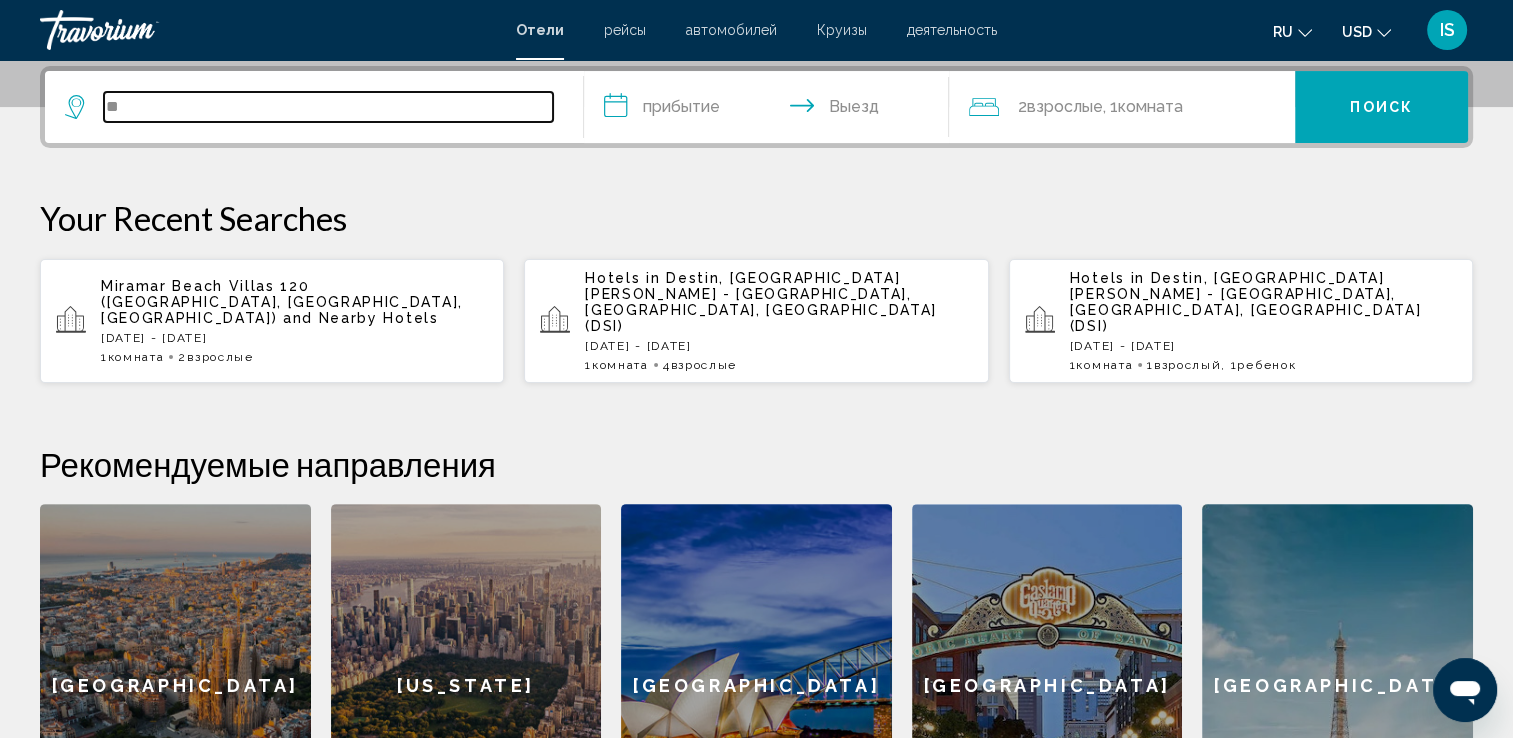 type on "*" 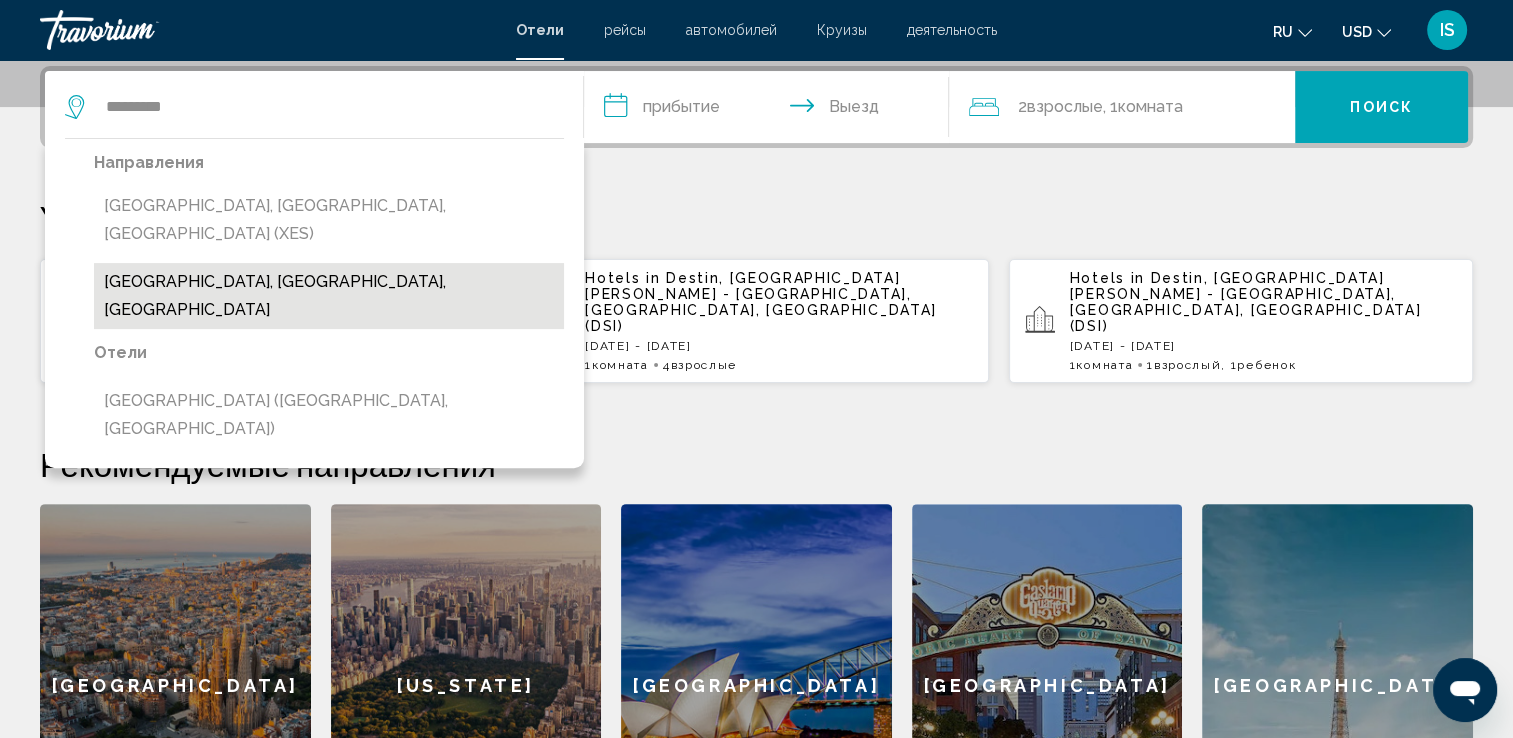 click on "Lake Geneva, Western Switzerland, Switzerland" at bounding box center [329, 296] 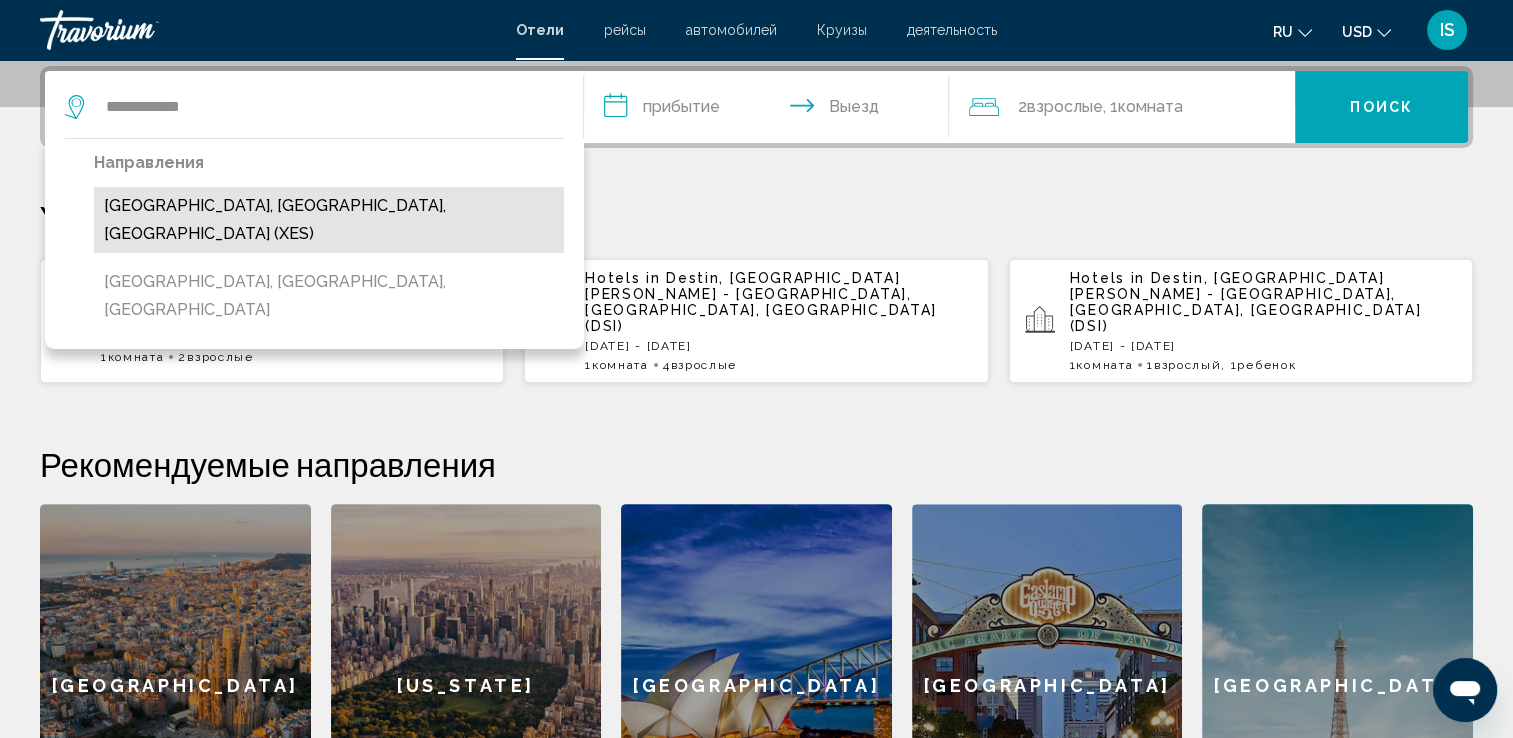 click on "[GEOGRAPHIC_DATA], [GEOGRAPHIC_DATA], [GEOGRAPHIC_DATA] (XES)" at bounding box center [329, 220] 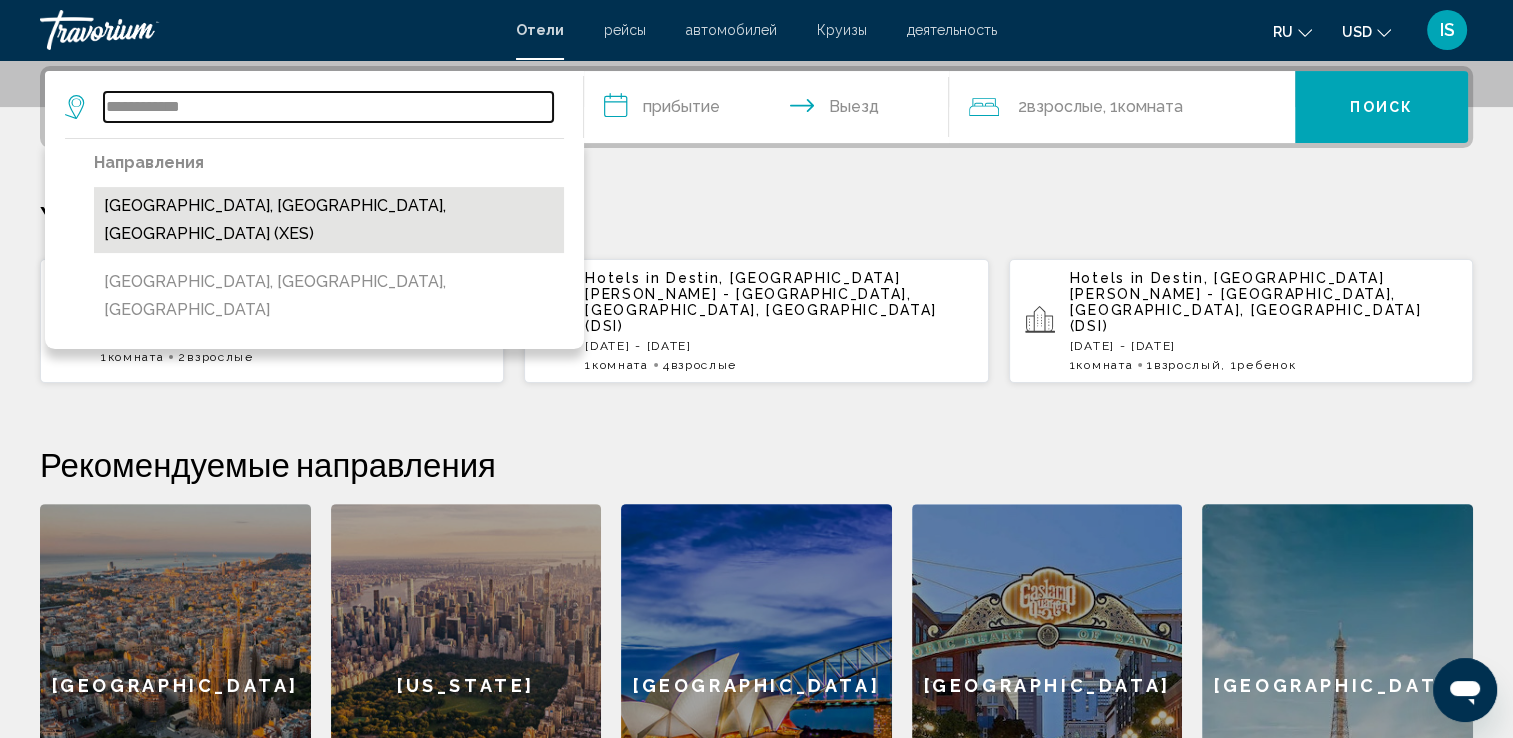 type on "**********" 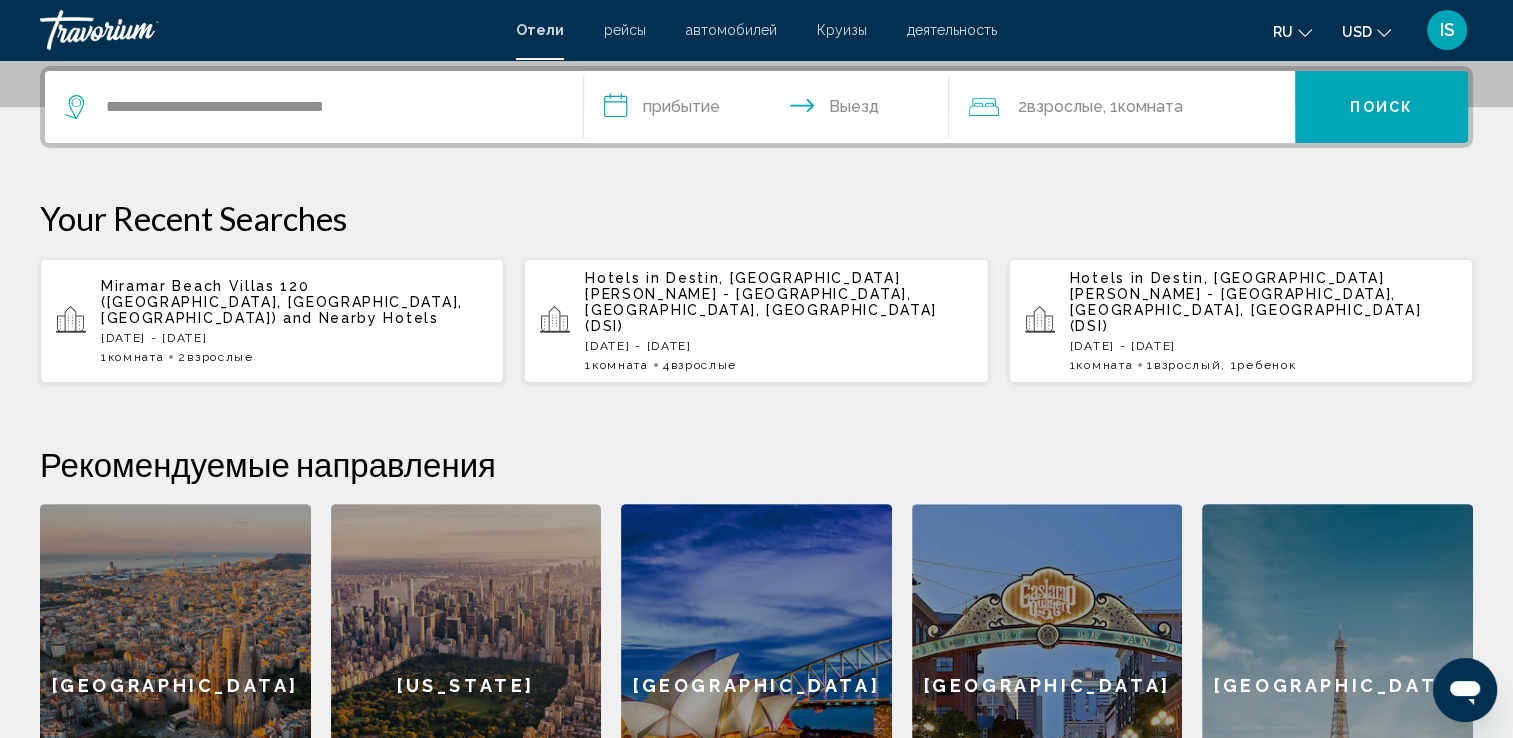 click on "**********" at bounding box center (771, 110) 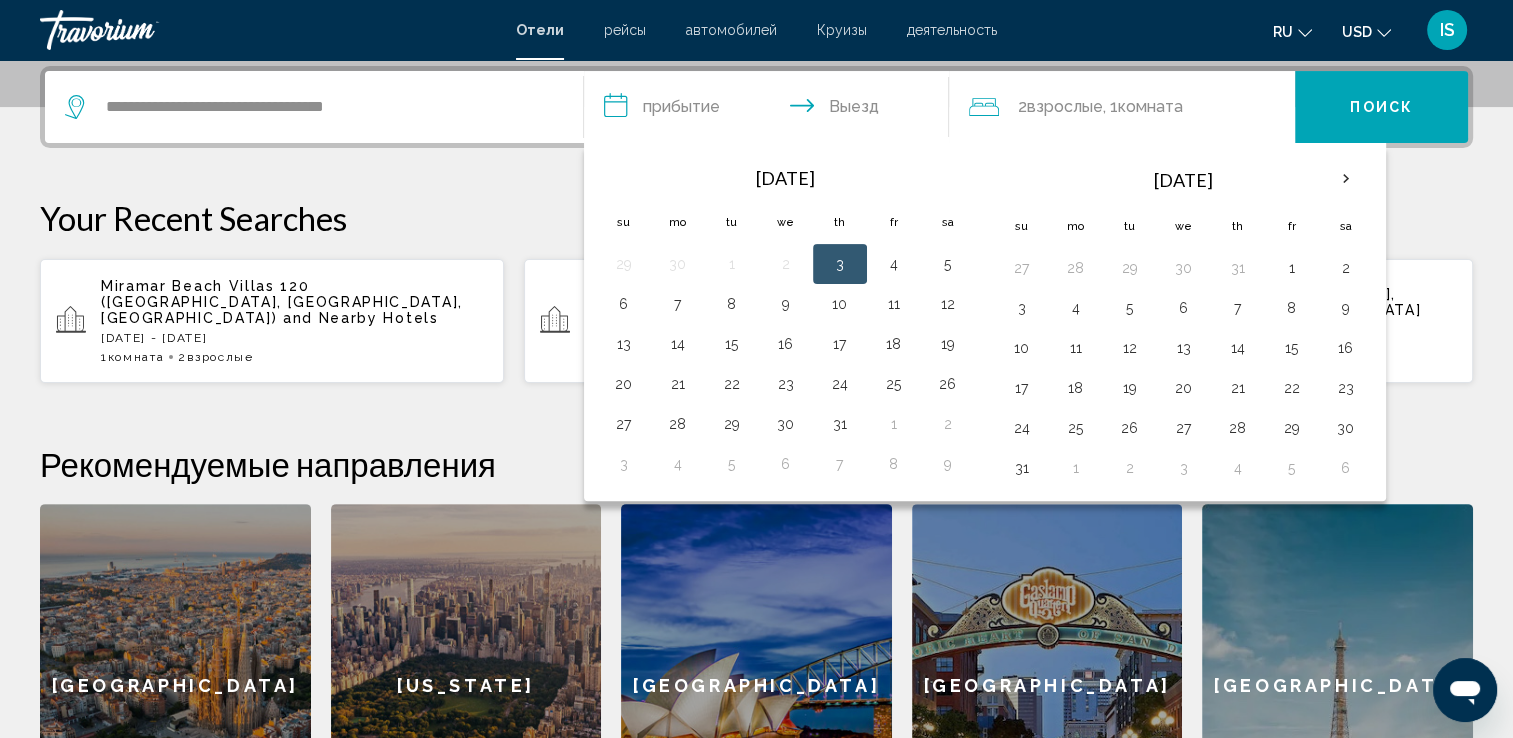 click on "3" at bounding box center (840, 264) 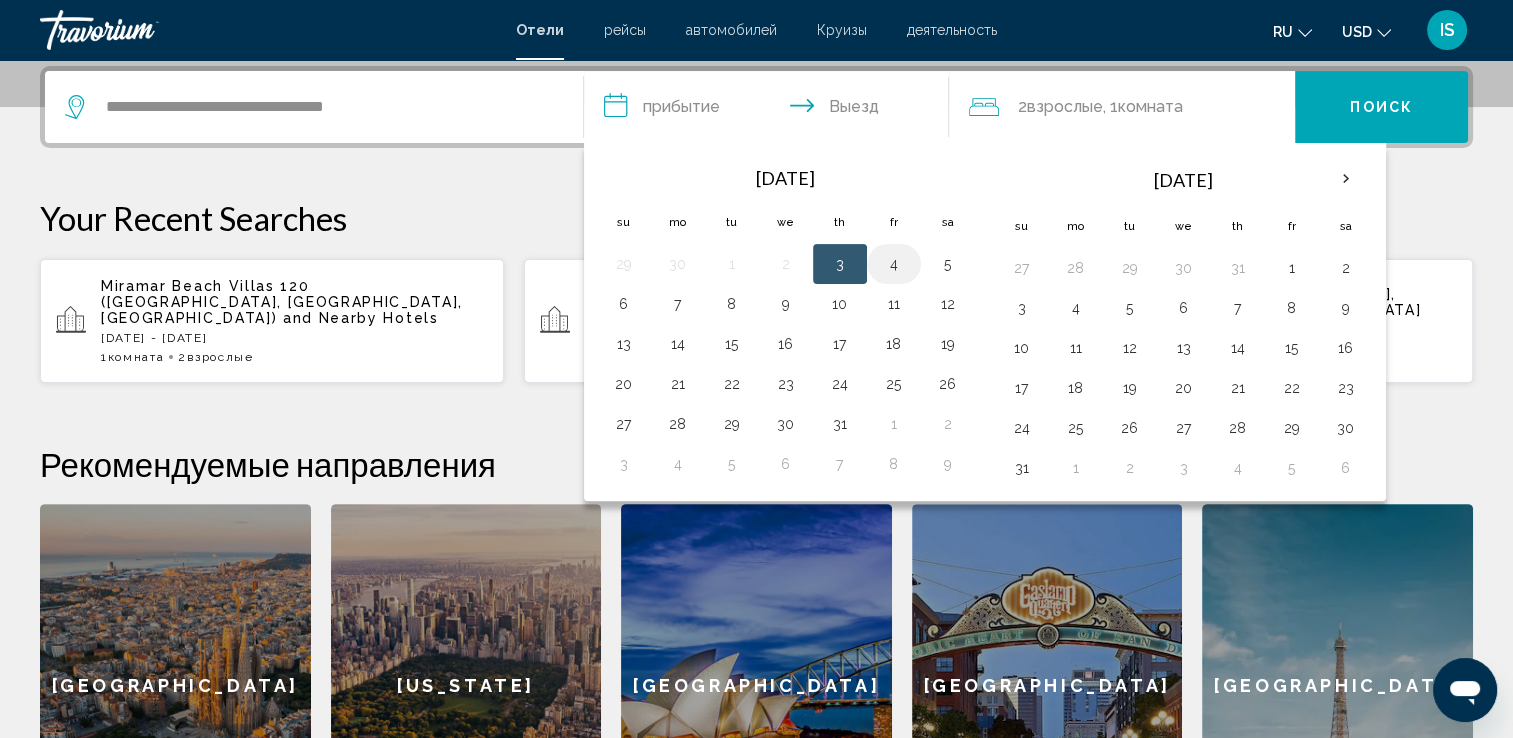 click on "4" at bounding box center (894, 264) 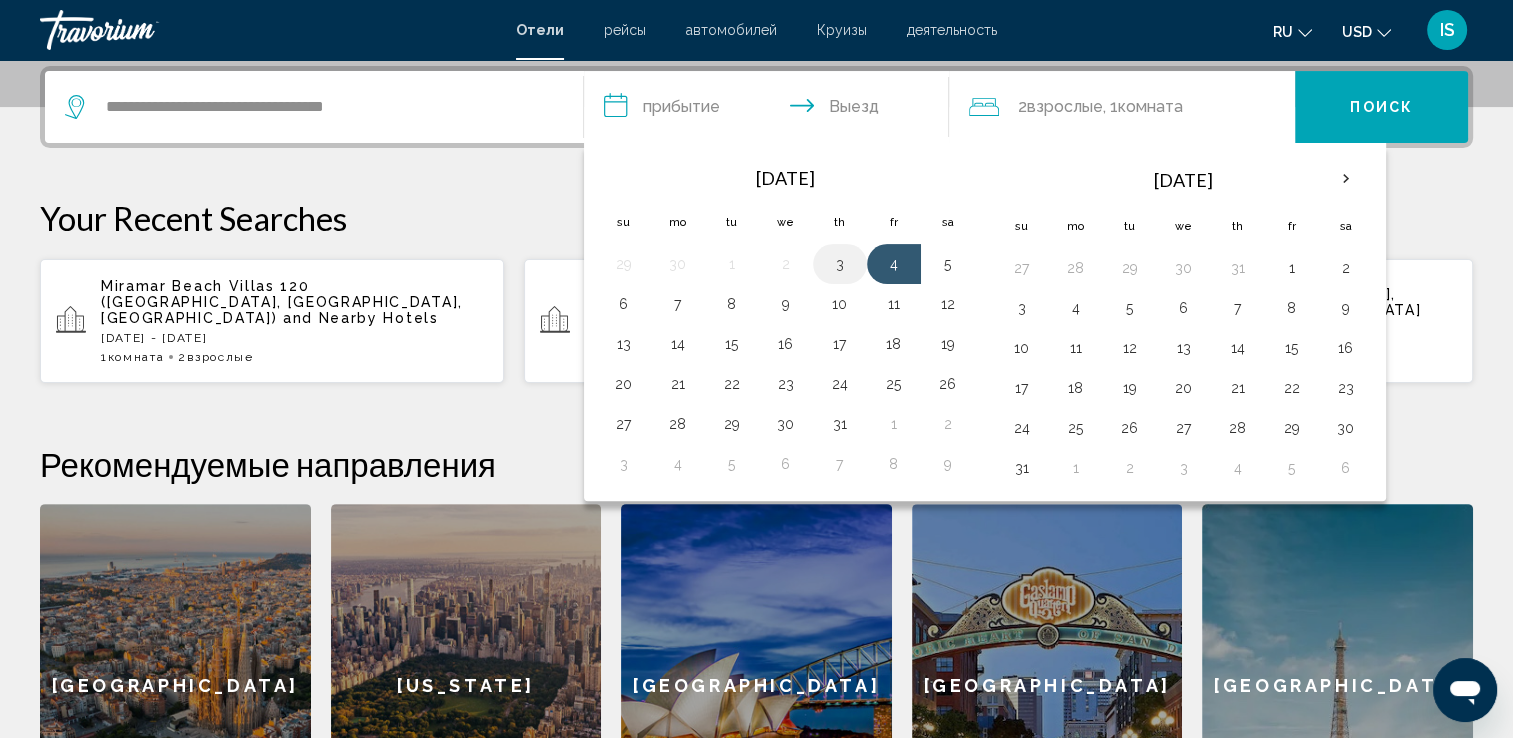 click on "3" at bounding box center (840, 264) 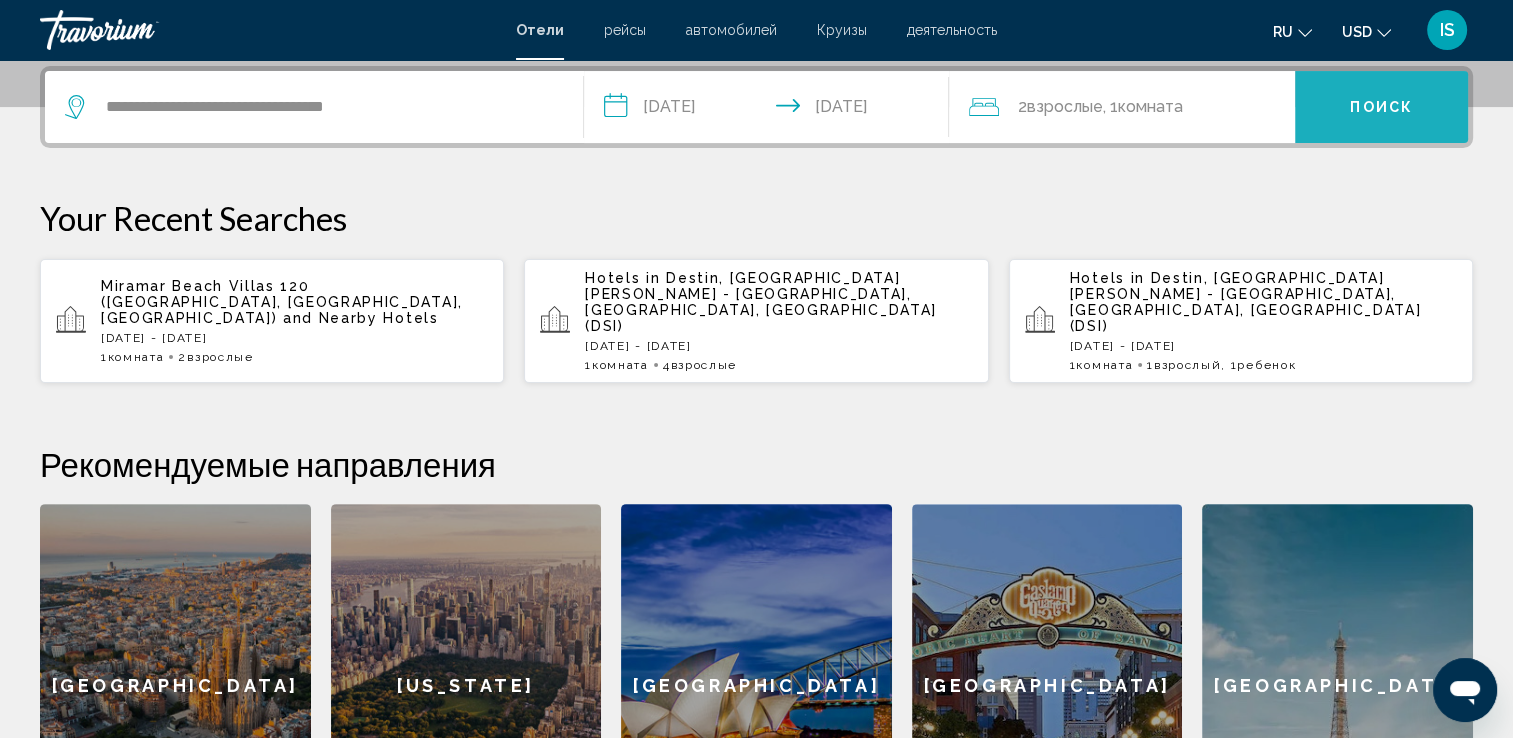 click on "Поиск" at bounding box center (1381, 108) 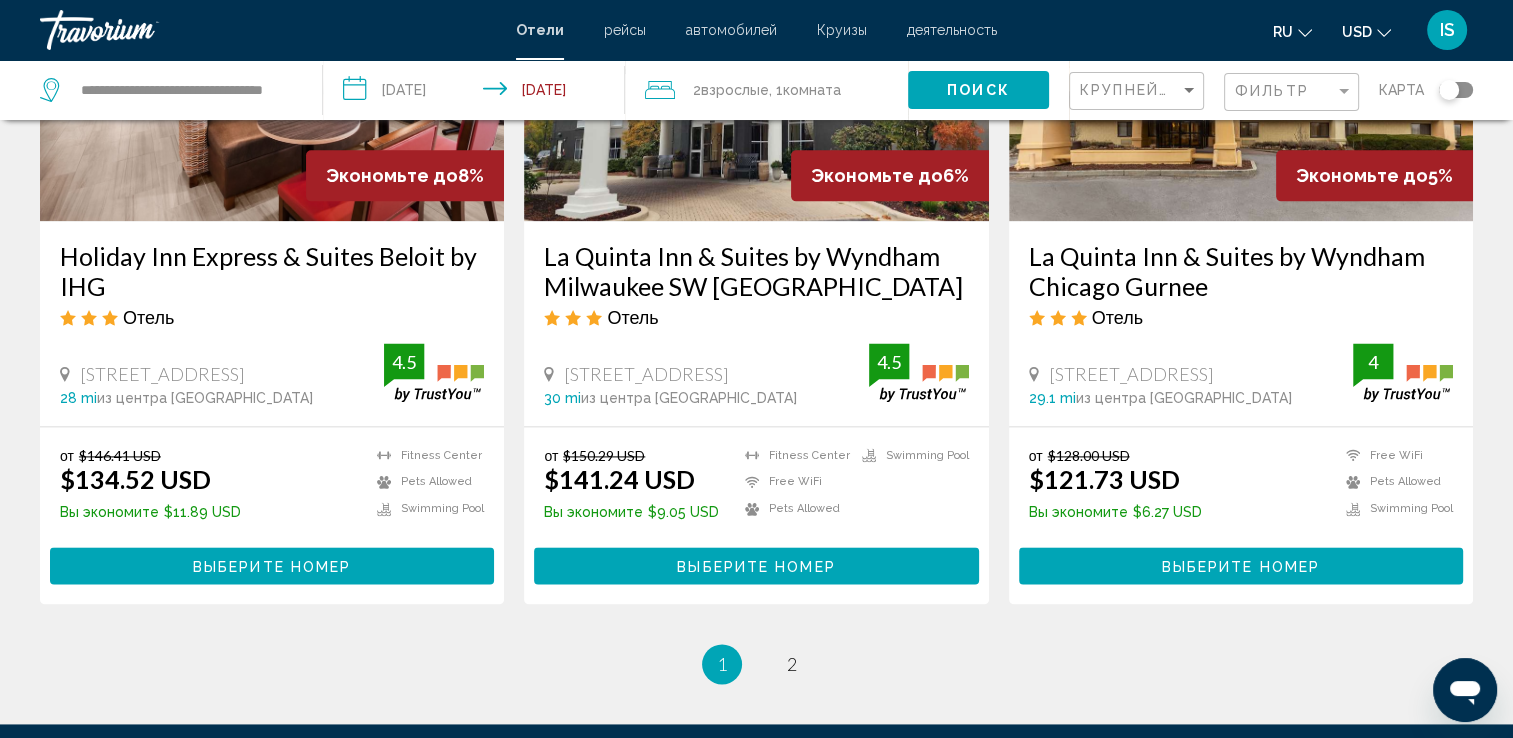 scroll, scrollTop: 2751, scrollLeft: 0, axis: vertical 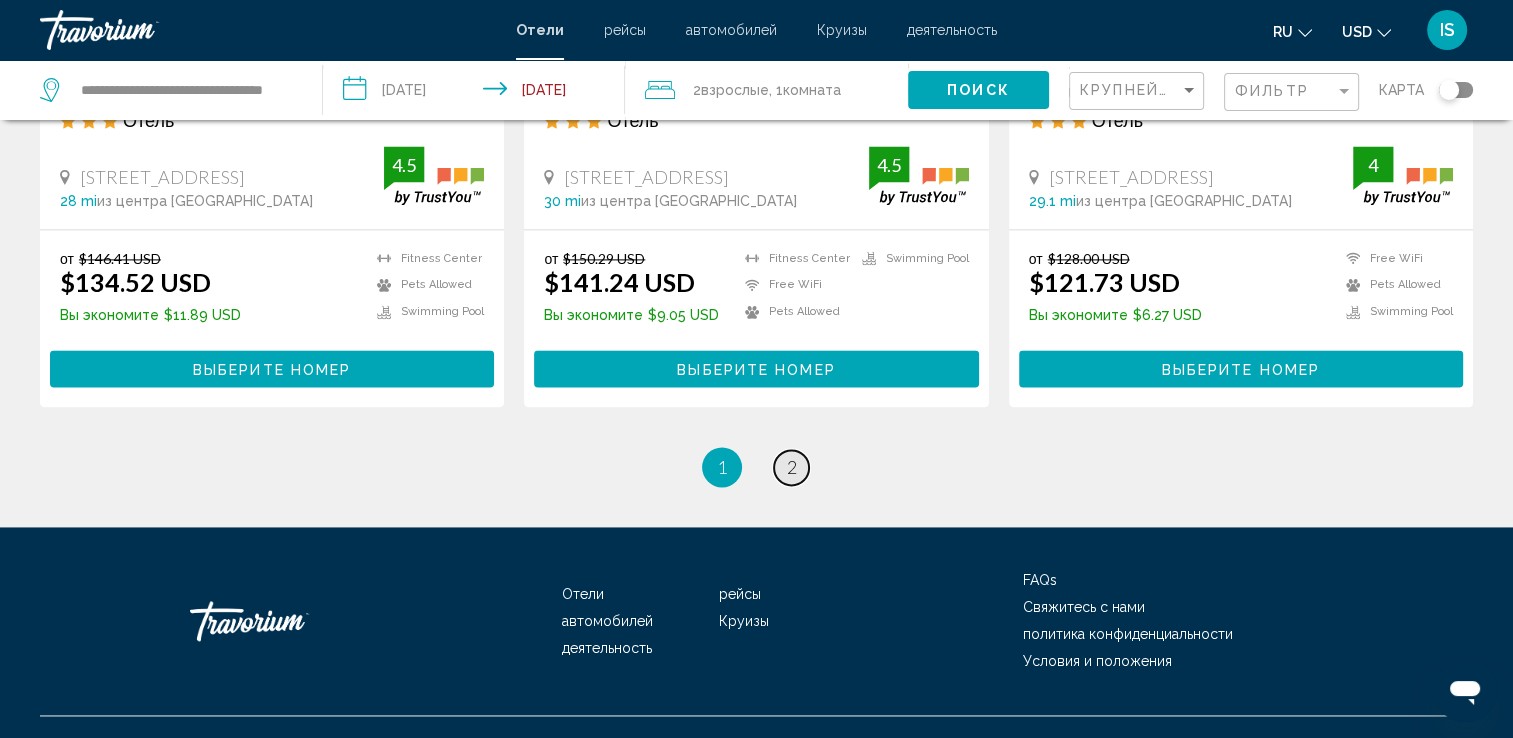 click on "page  2" at bounding box center [791, 467] 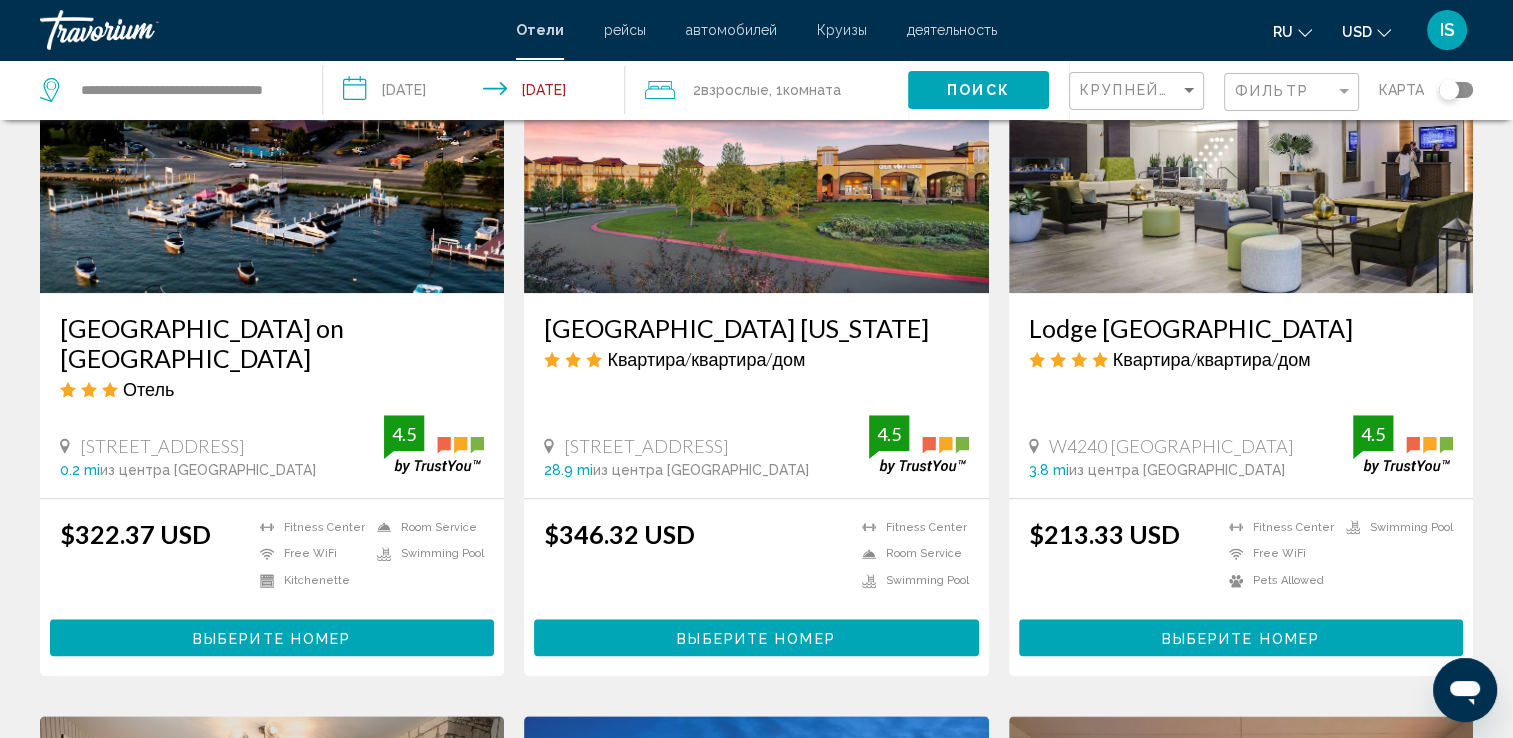 scroll, scrollTop: 1680, scrollLeft: 0, axis: vertical 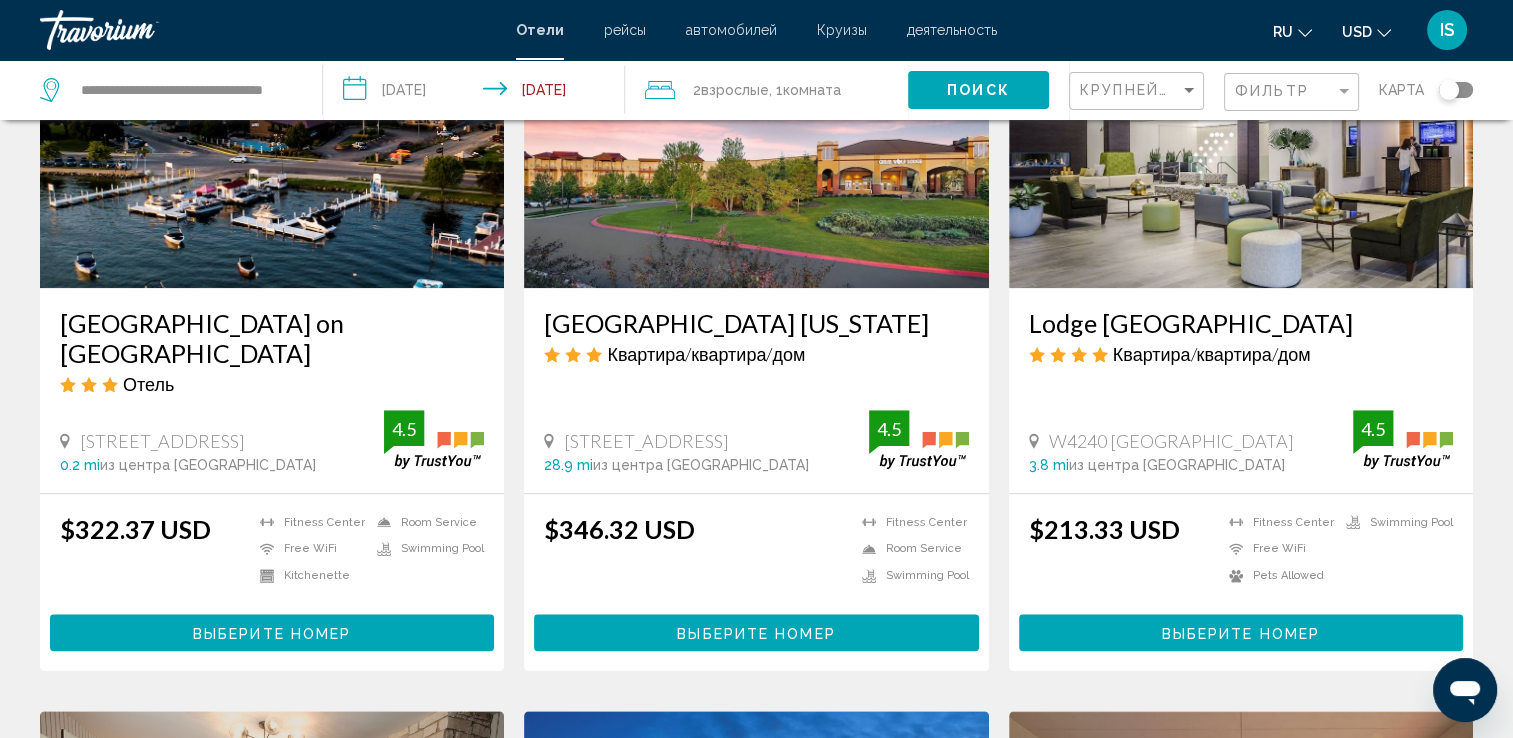 click on "Lodge Geneva National" at bounding box center (1241, 323) 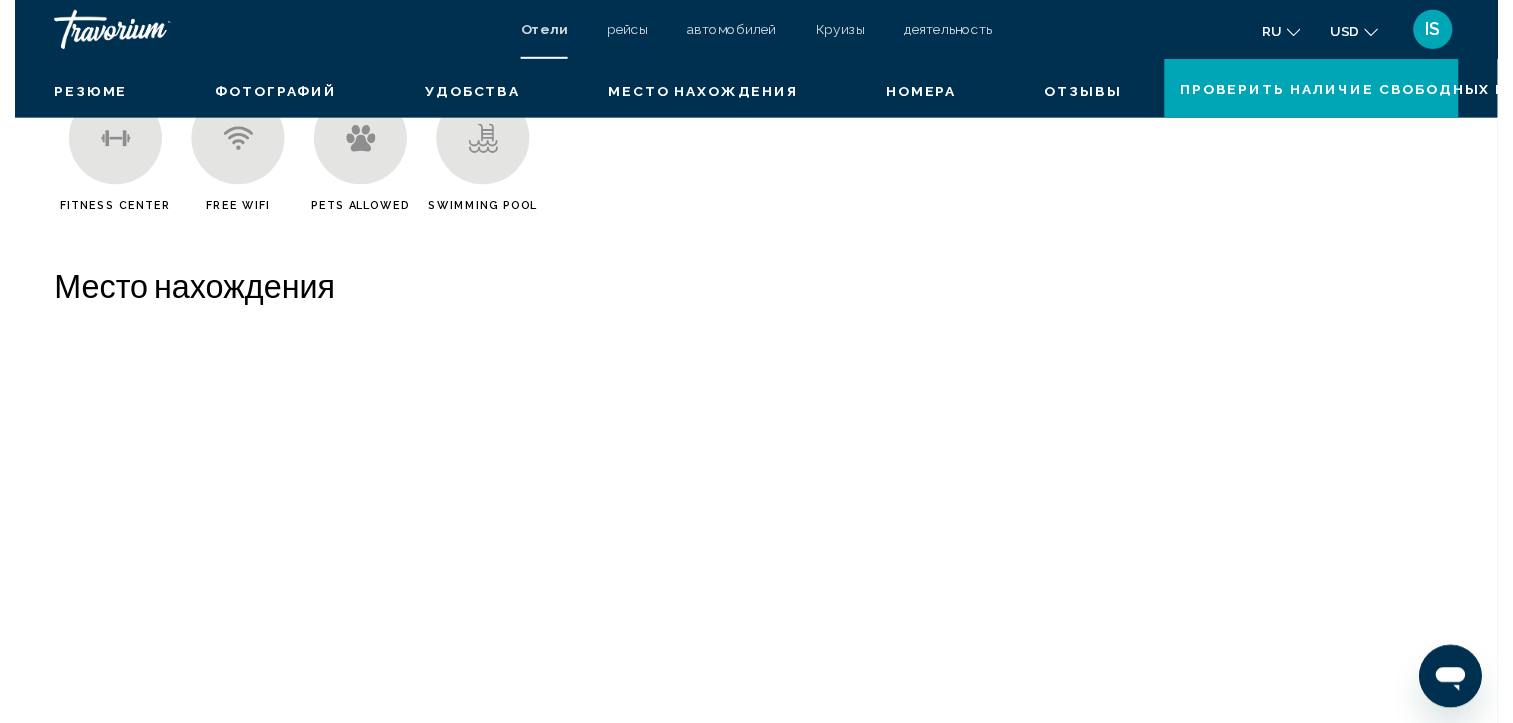 scroll, scrollTop: 0, scrollLeft: 0, axis: both 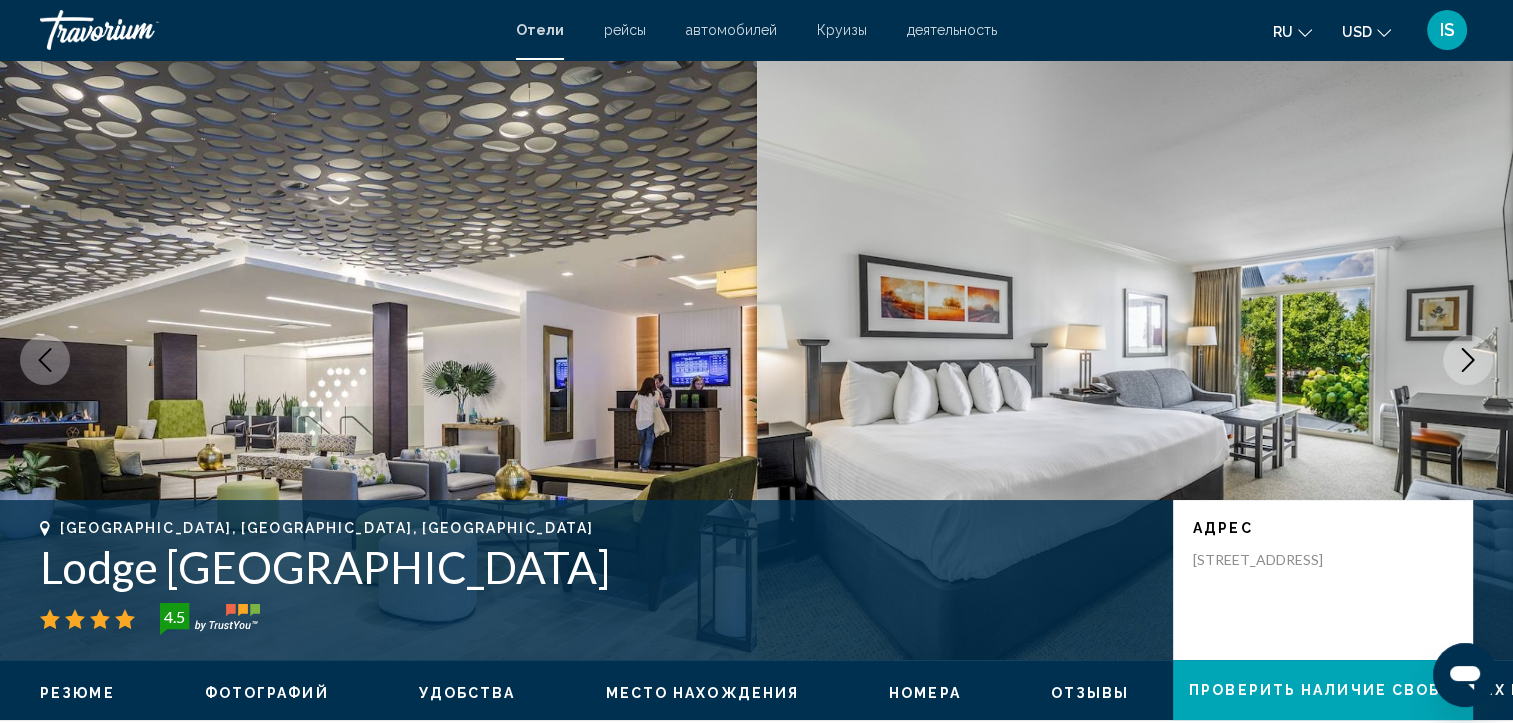 type 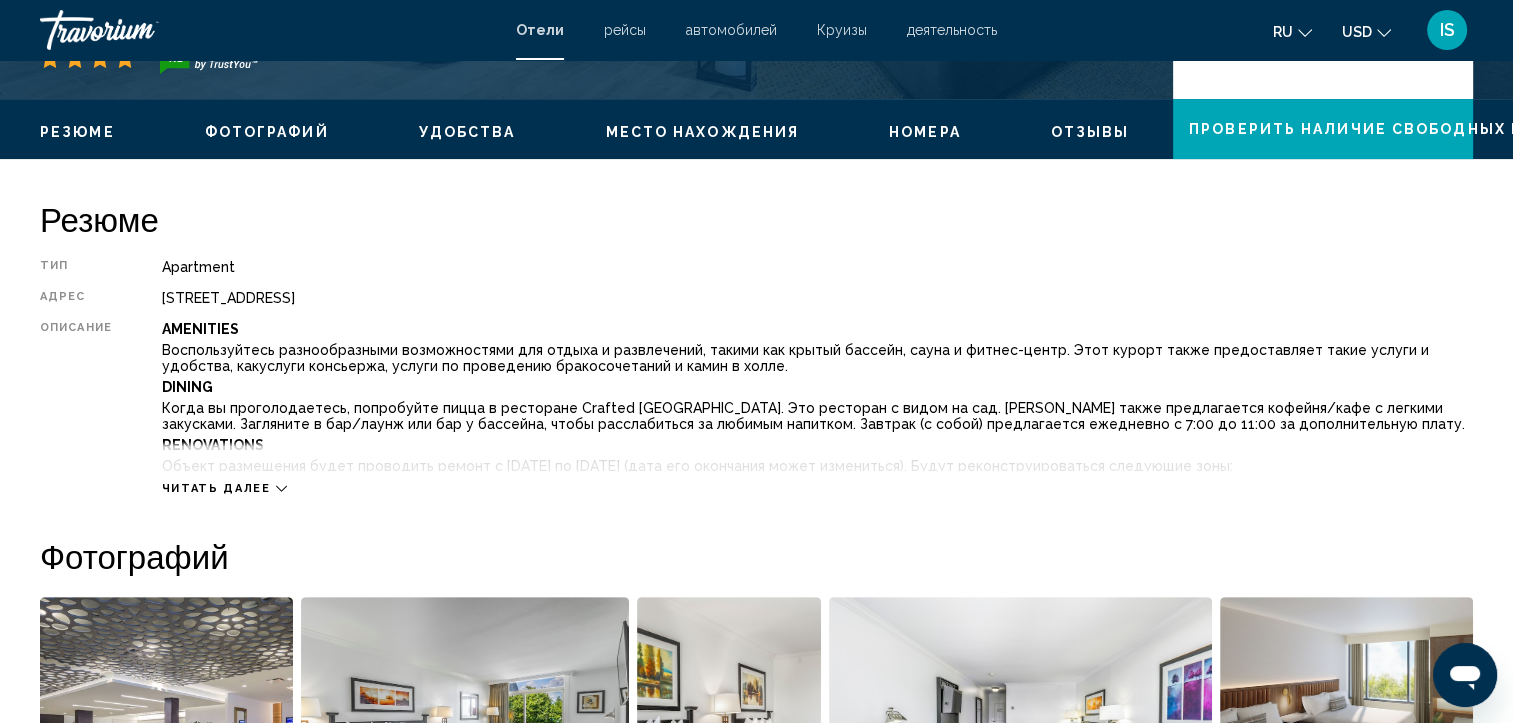 scroll, scrollTop: 560, scrollLeft: 0, axis: vertical 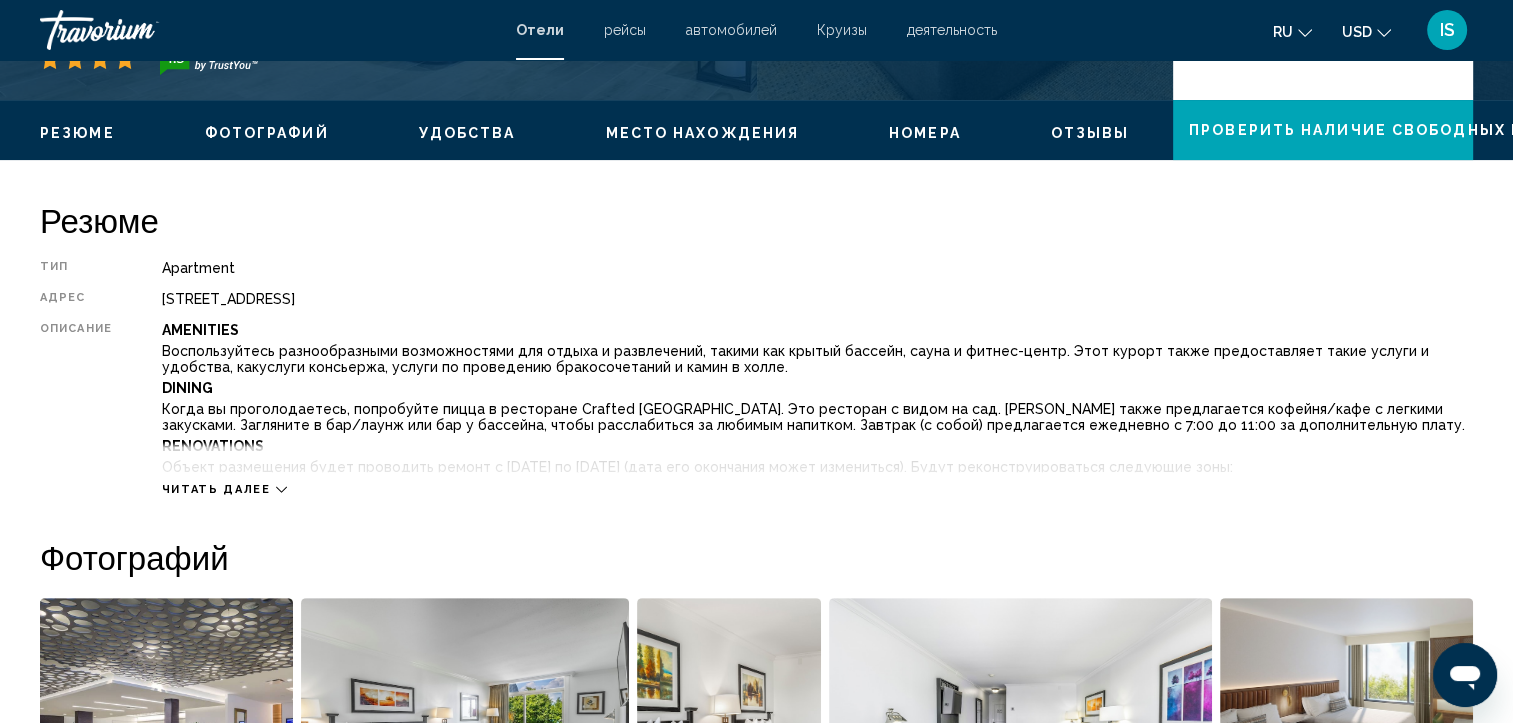 click on "Фотографий" at bounding box center [267, 133] 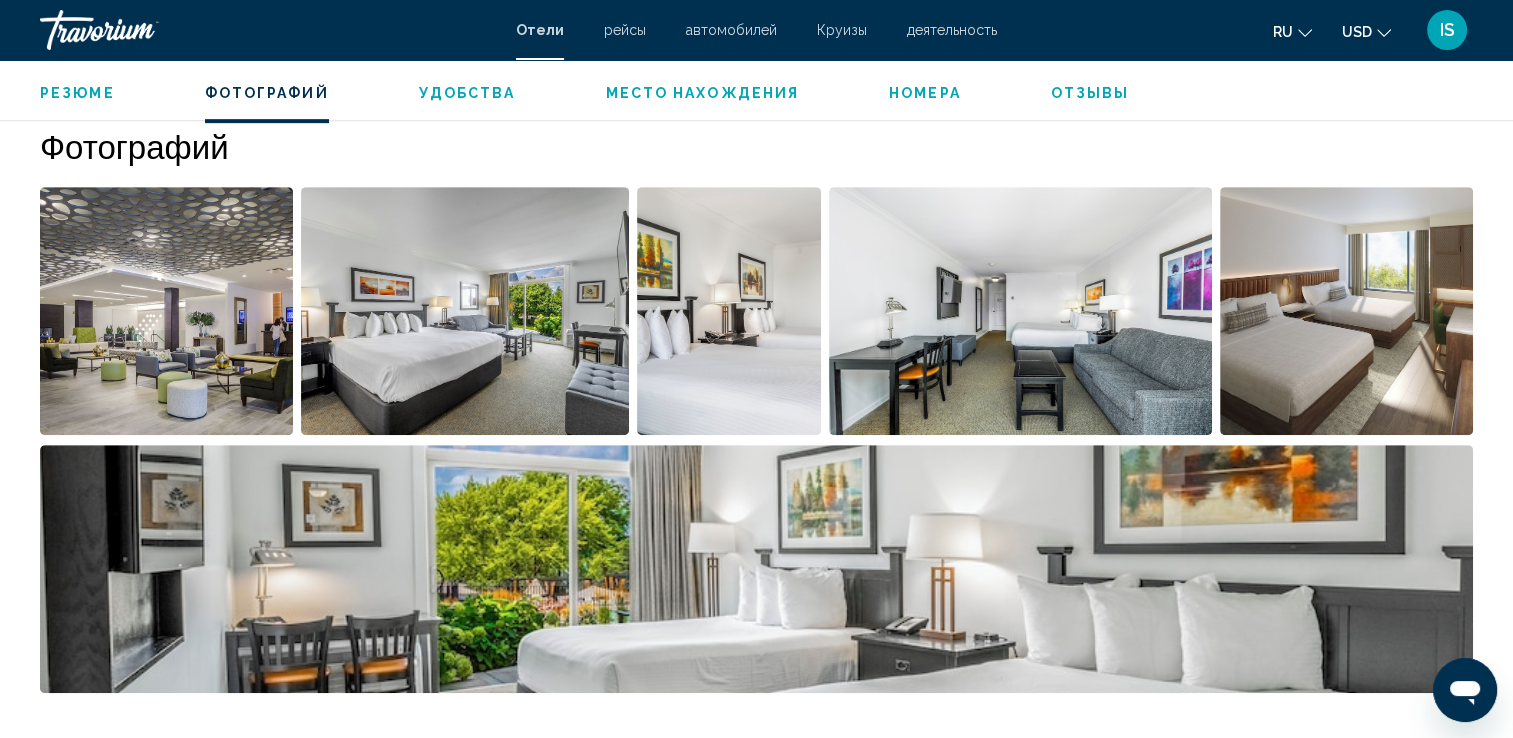 scroll, scrollTop: 976, scrollLeft: 0, axis: vertical 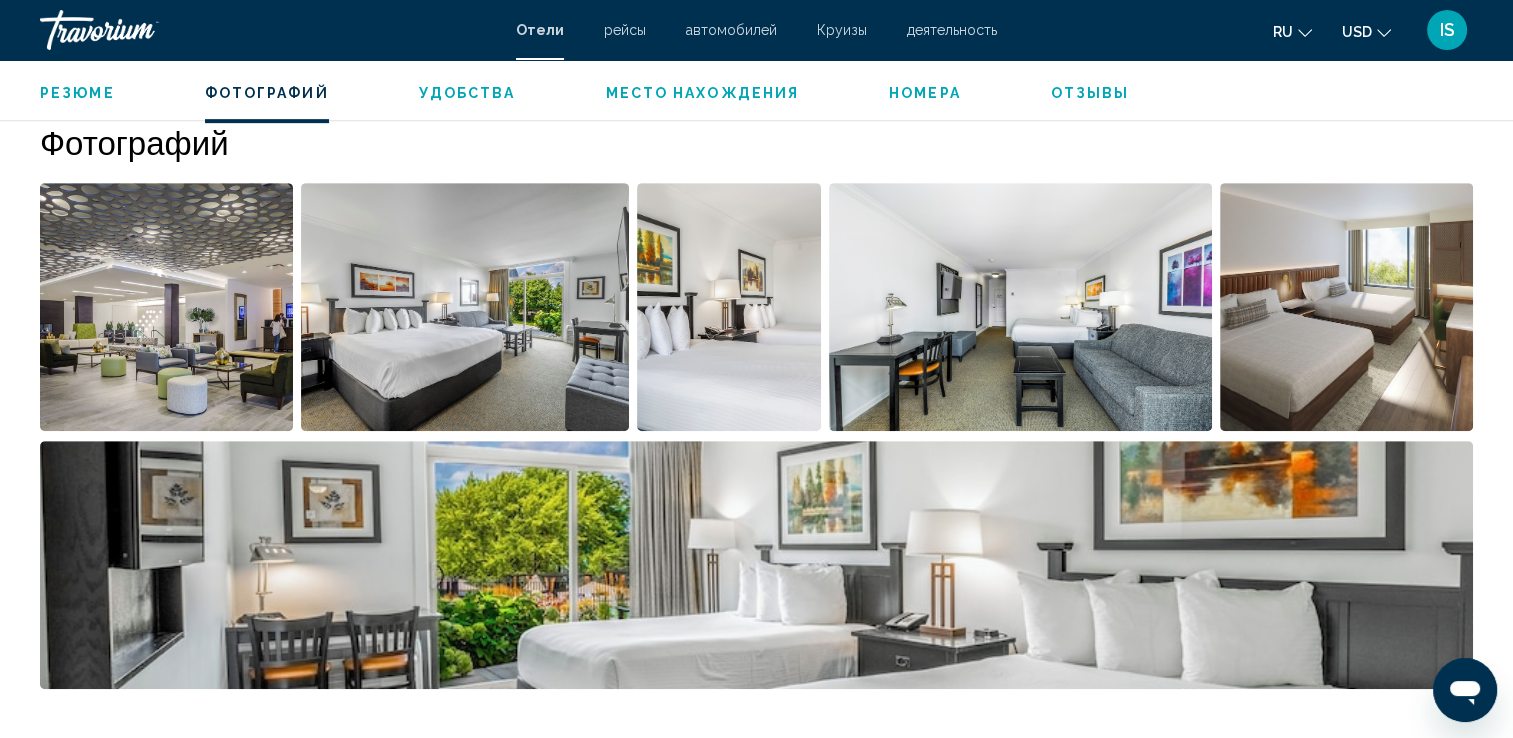 click on "Удобства" at bounding box center (467, 93) 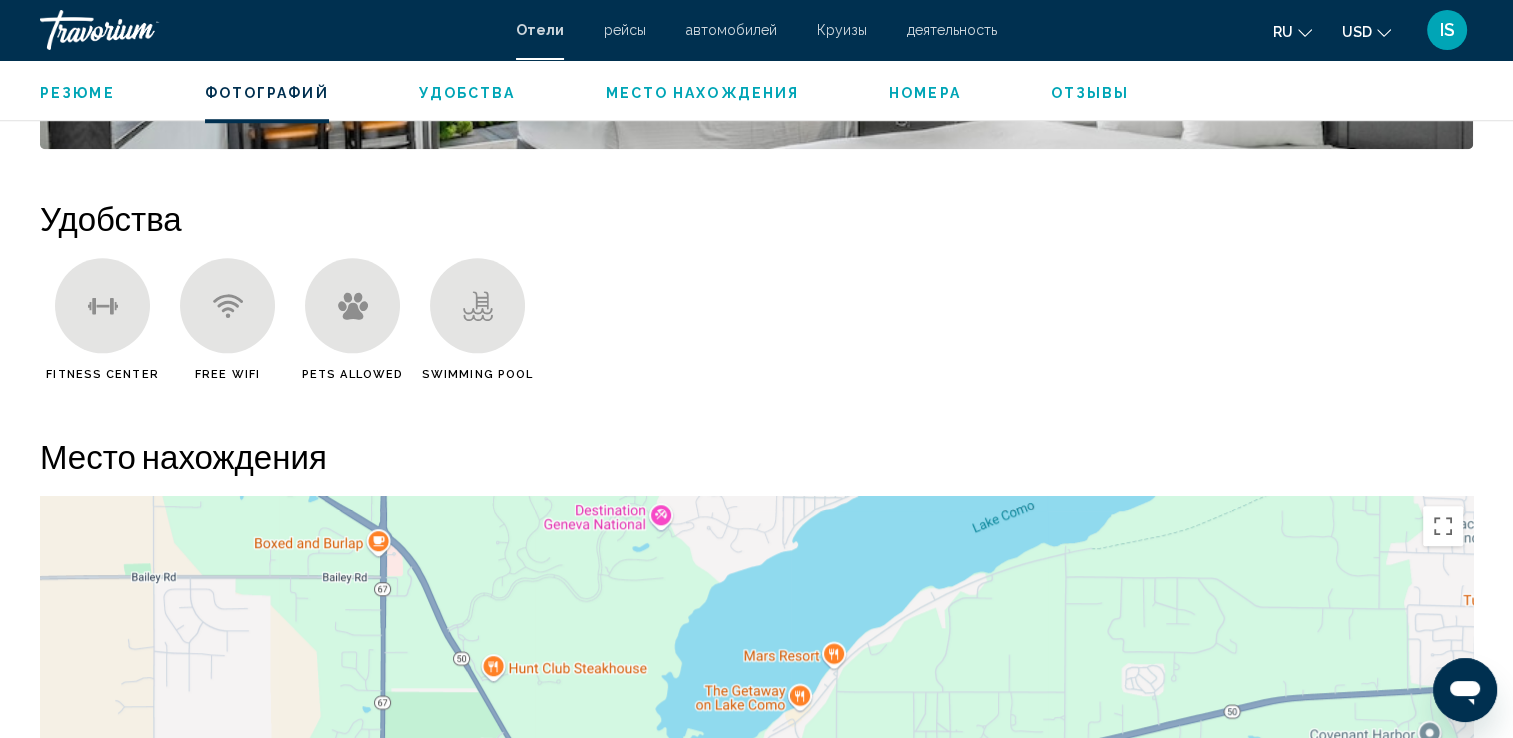 scroll, scrollTop: 1593, scrollLeft: 0, axis: vertical 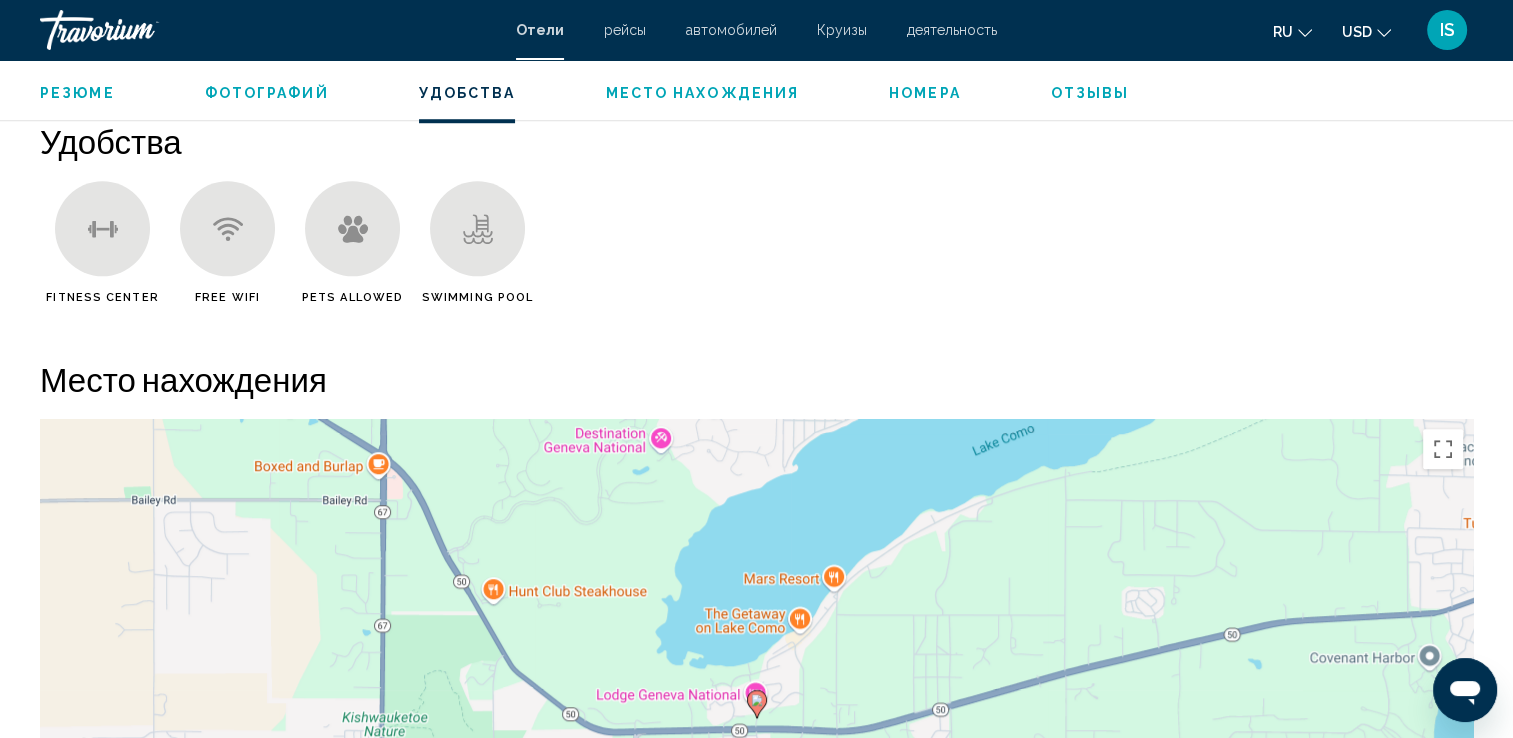 click on "Место нахождения" at bounding box center [702, 93] 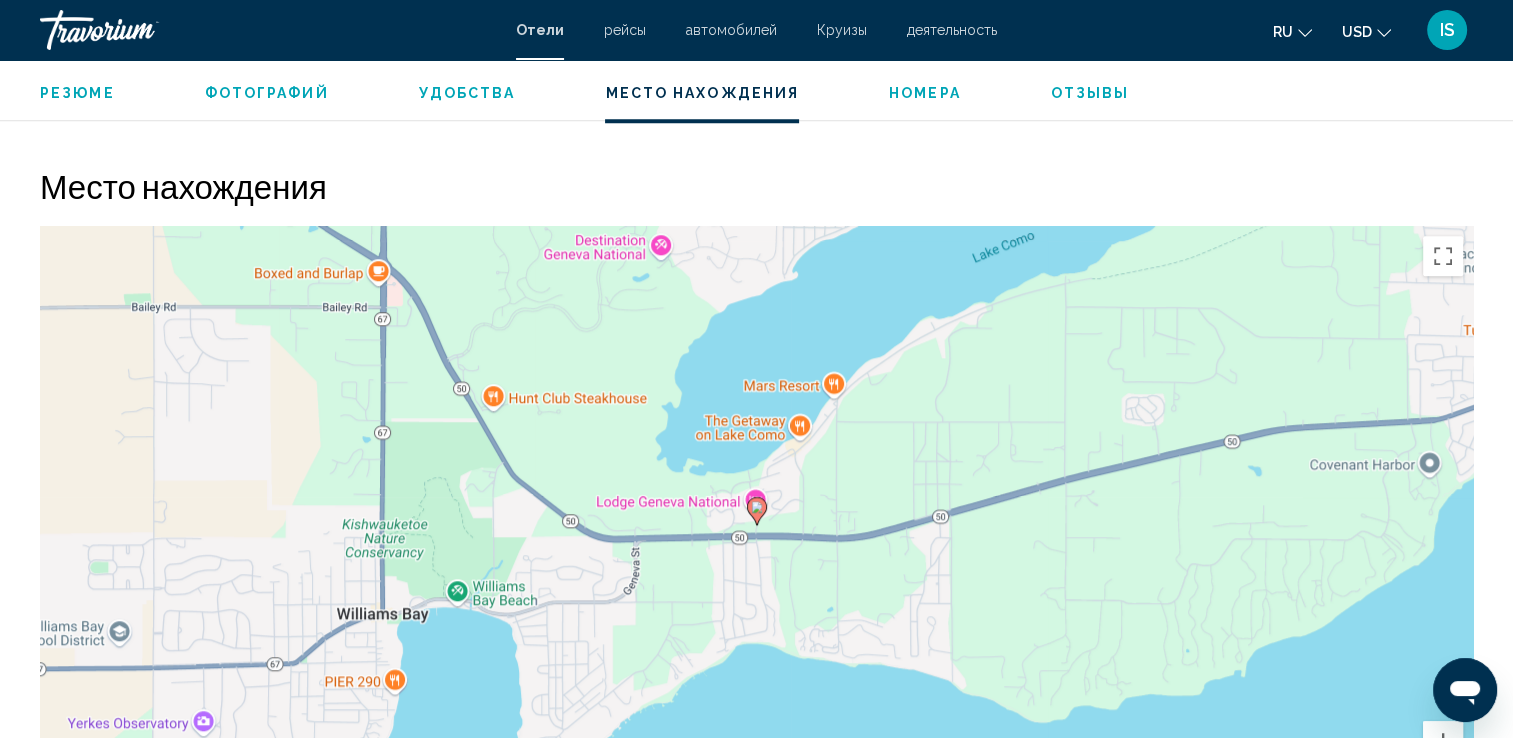scroll, scrollTop: 1832, scrollLeft: 0, axis: vertical 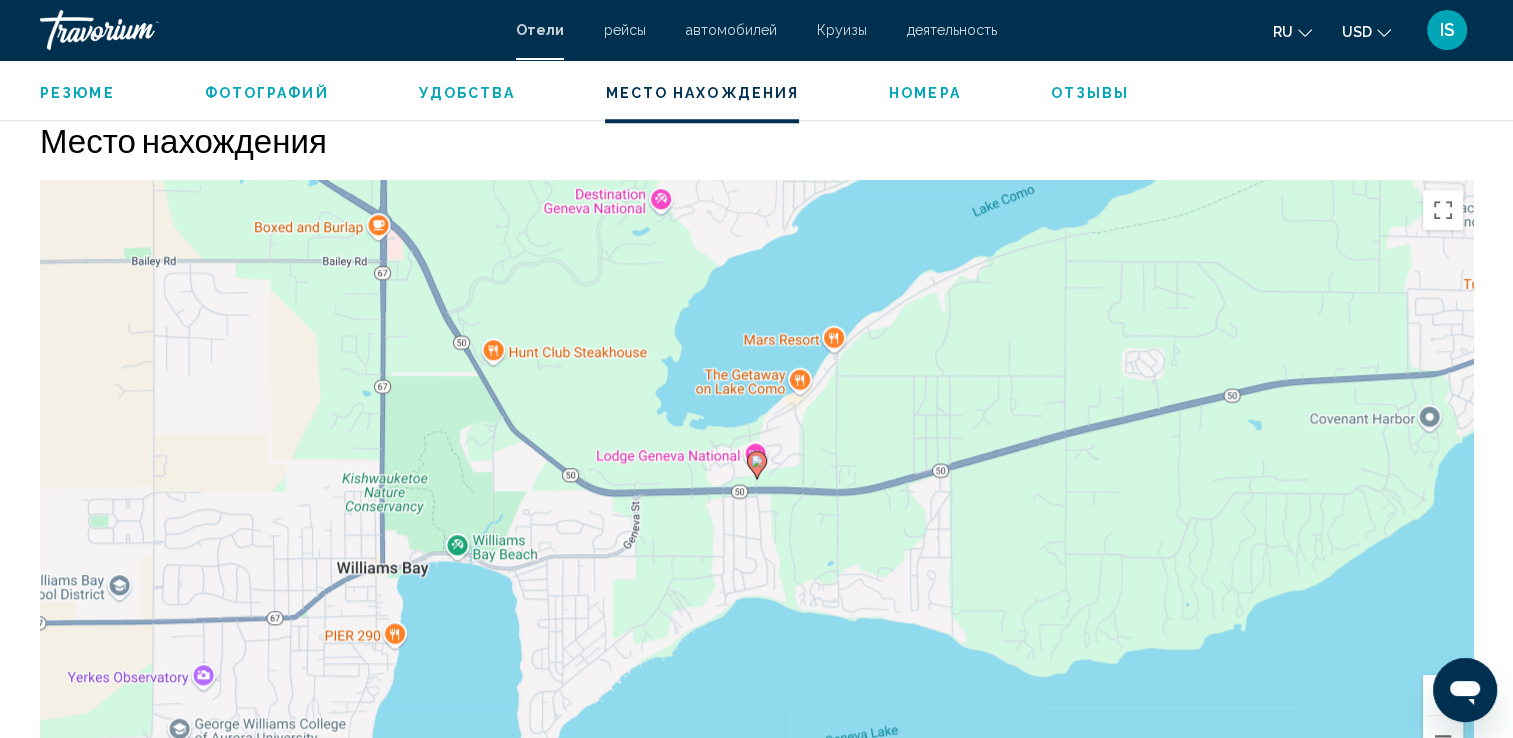 click on "Номера" at bounding box center [925, 93] 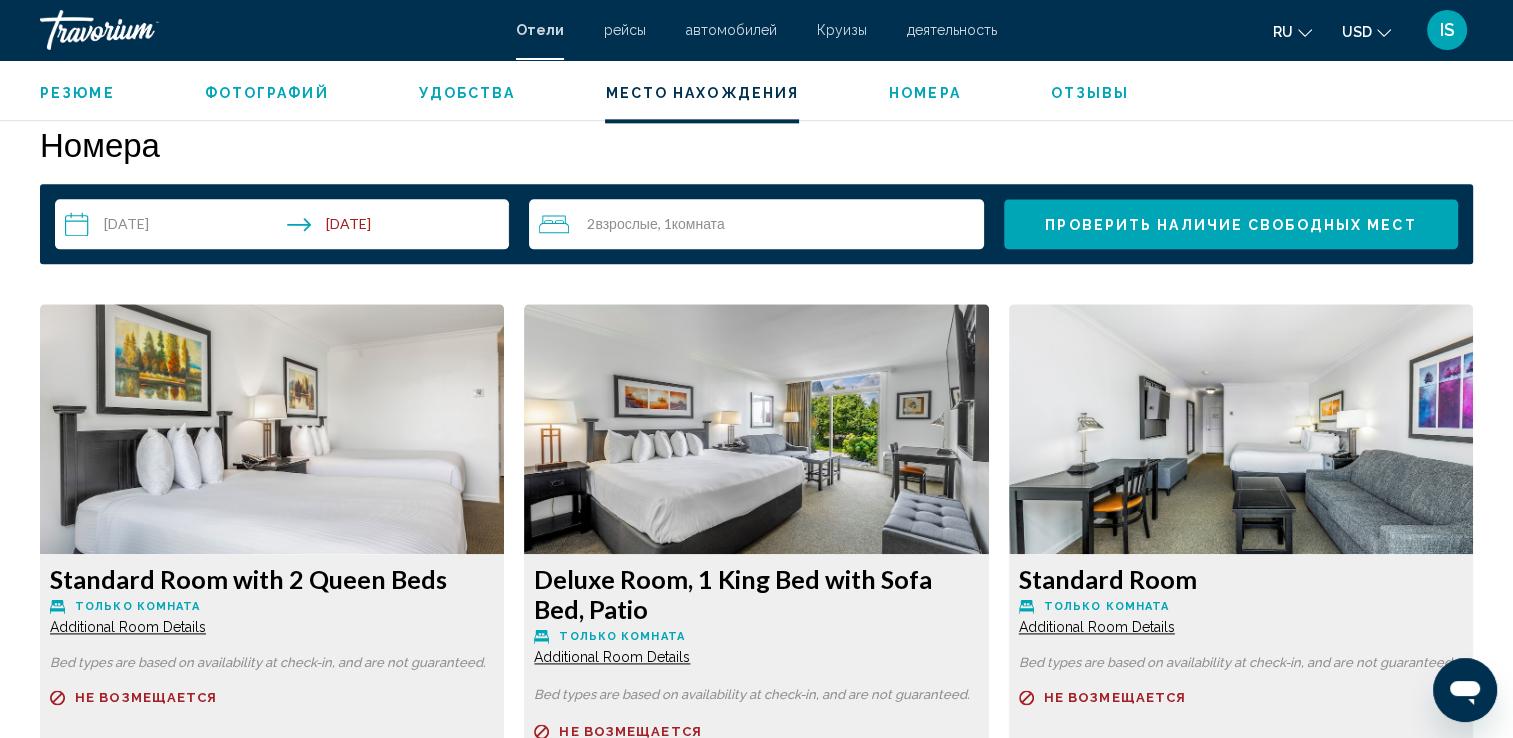 scroll, scrollTop: 2532, scrollLeft: 0, axis: vertical 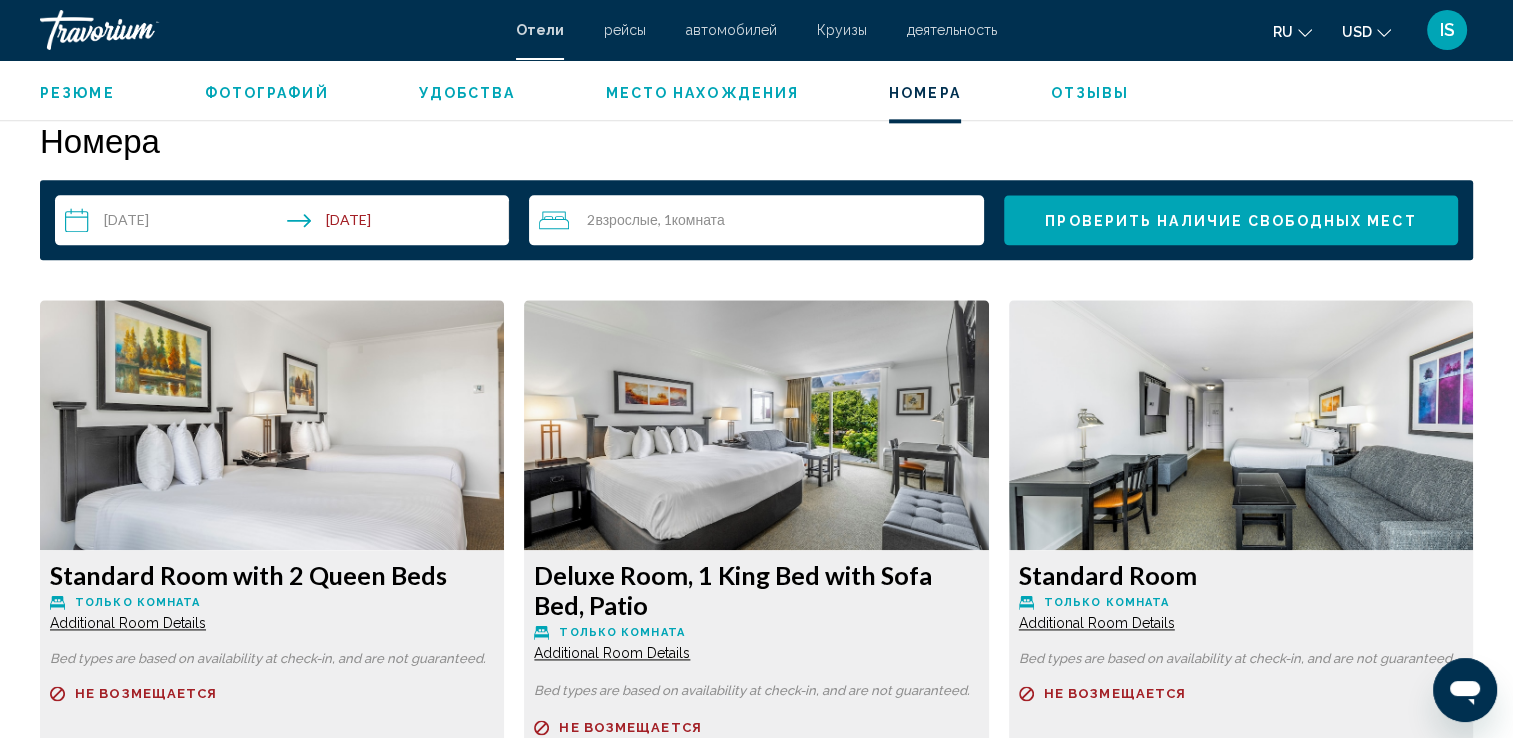 type 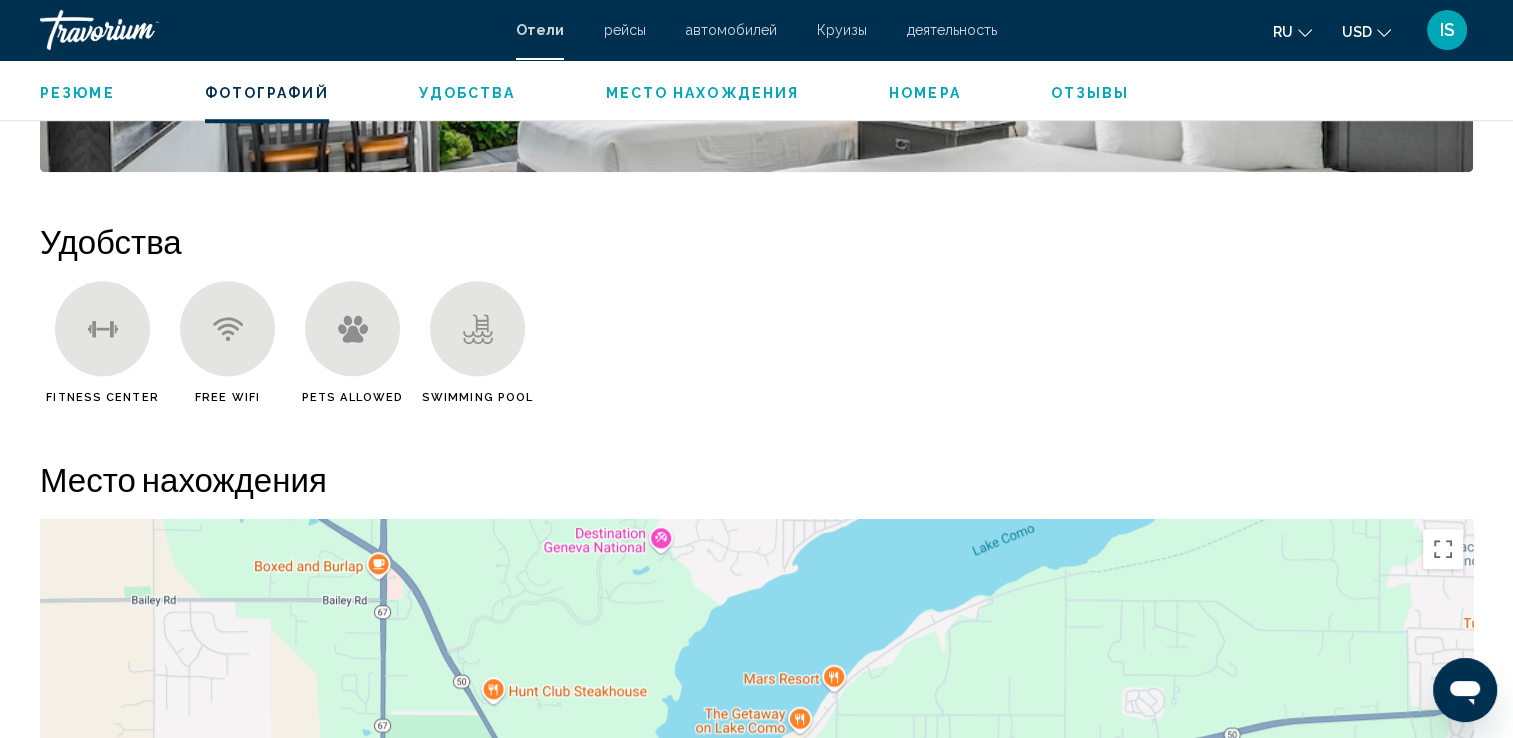 scroll, scrollTop: 1492, scrollLeft: 0, axis: vertical 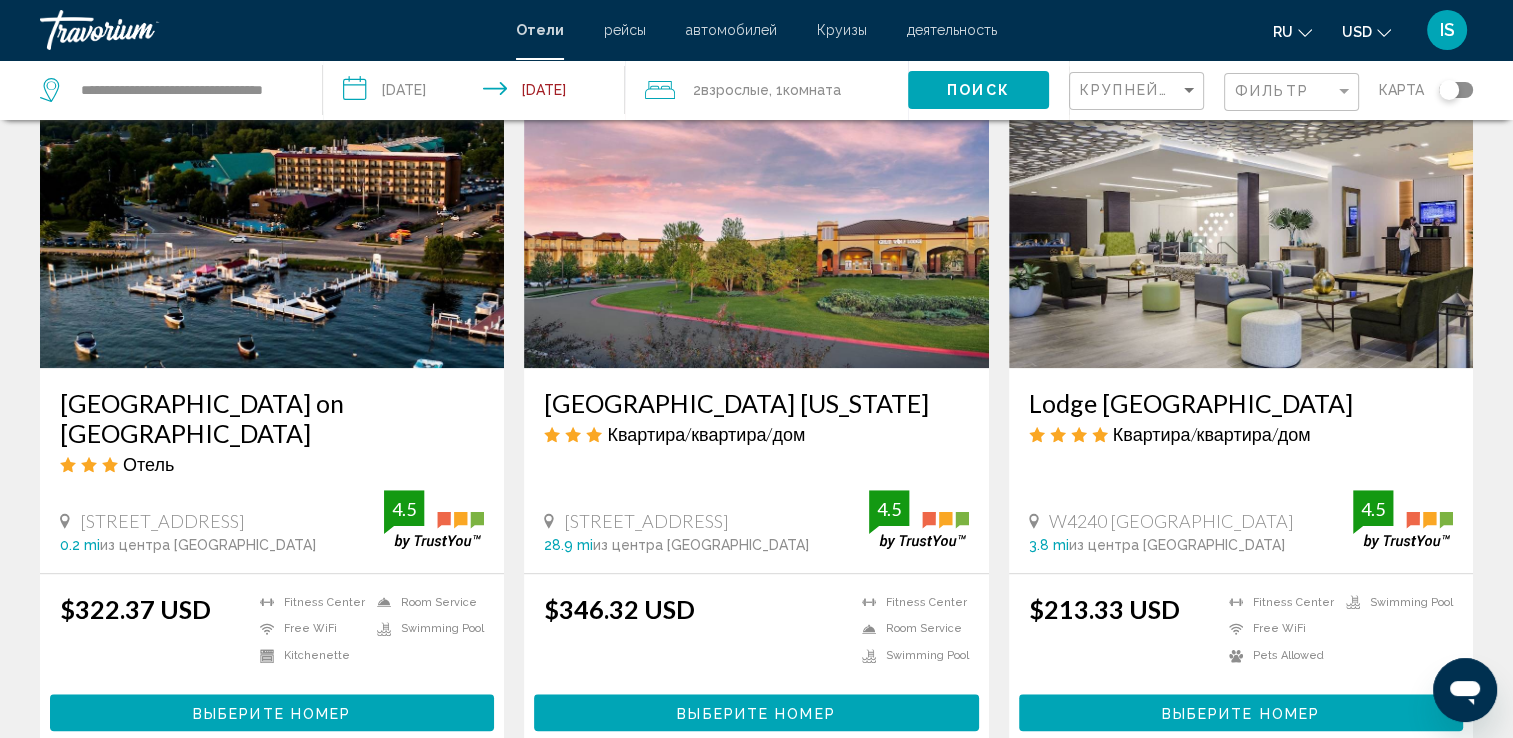 click on "Harbor Shores on Lake Geneva
Отель
300 Wrigley Dr, Lake Geneva 0.2 mi  из центра  Lake Geneva от отеля 4.5" at bounding box center (272, 470) 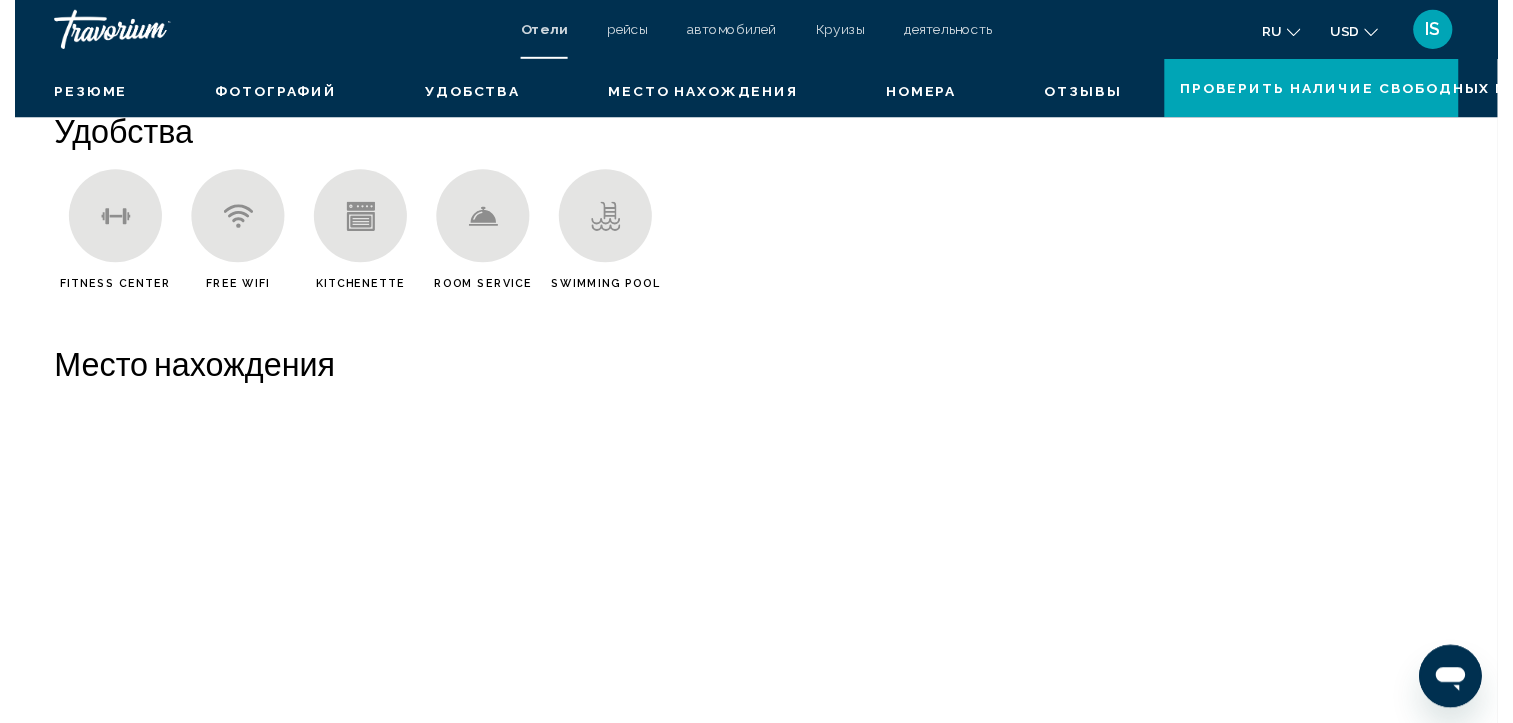 scroll, scrollTop: 0, scrollLeft: 0, axis: both 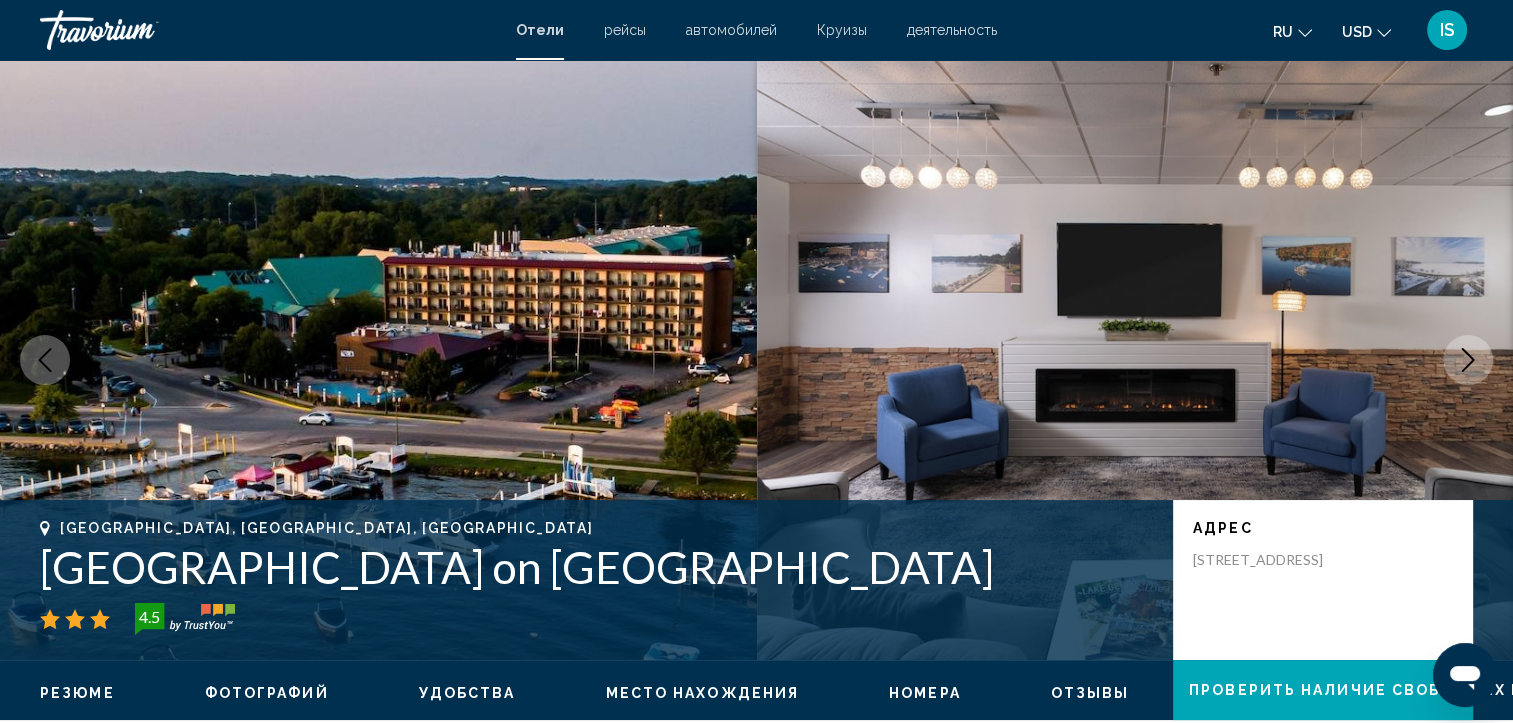 type 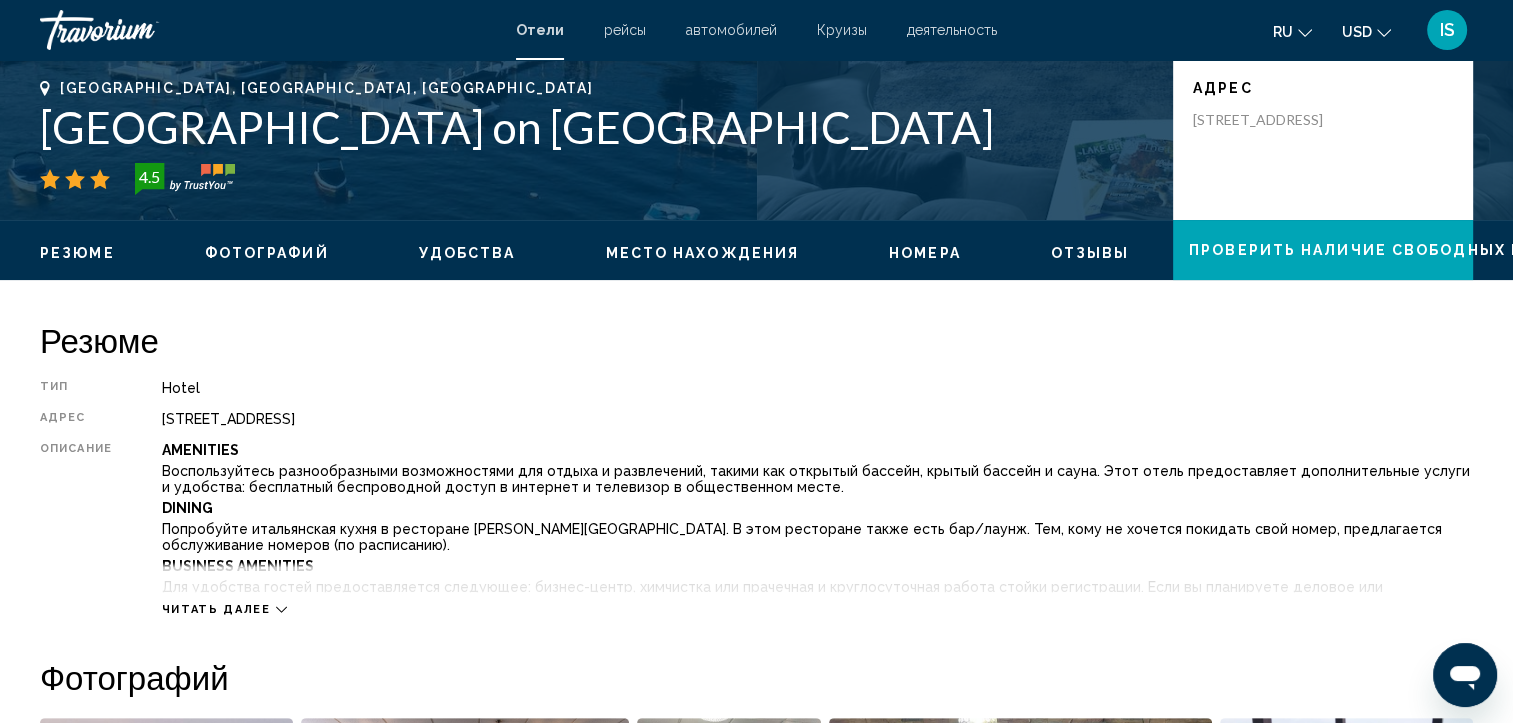 scroll, scrollTop: 480, scrollLeft: 0, axis: vertical 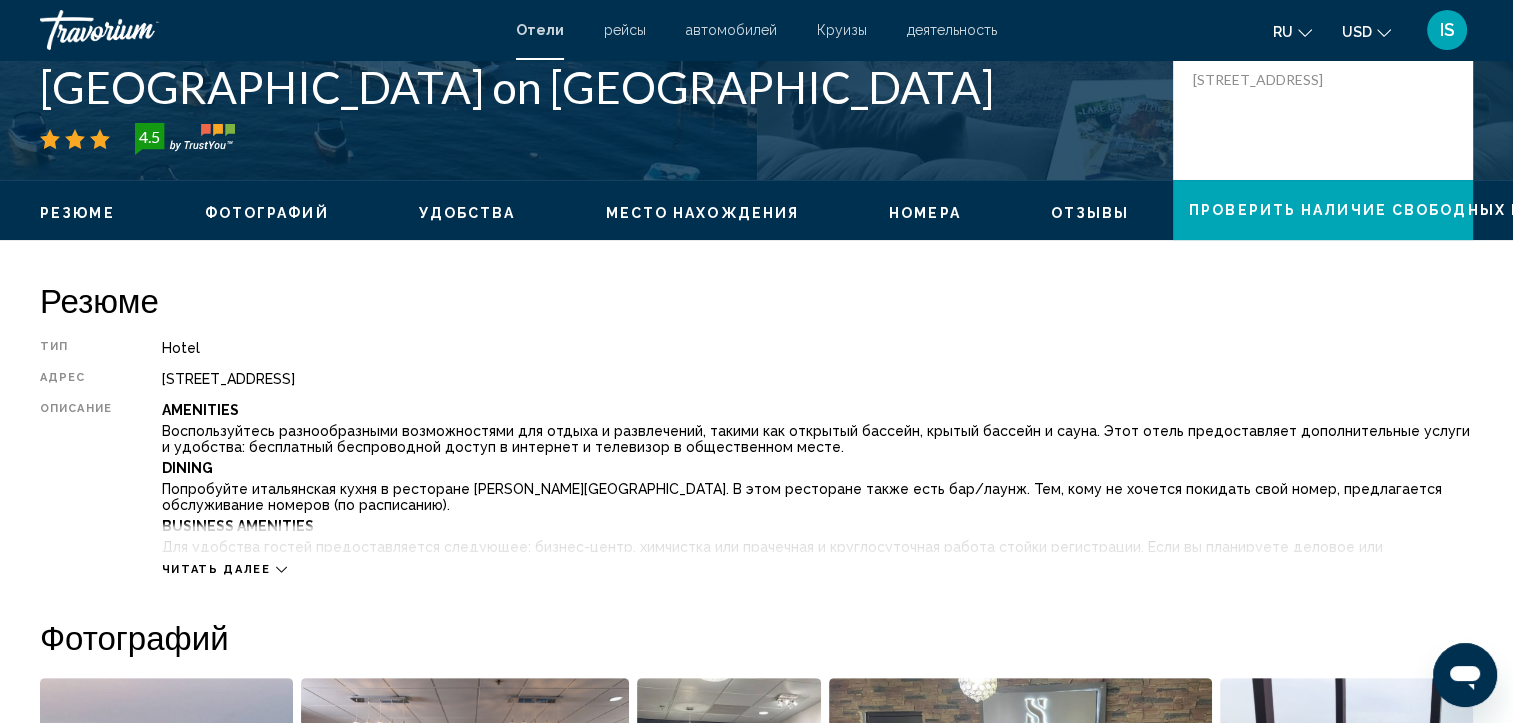 click on "Читать далее" at bounding box center [224, 569] 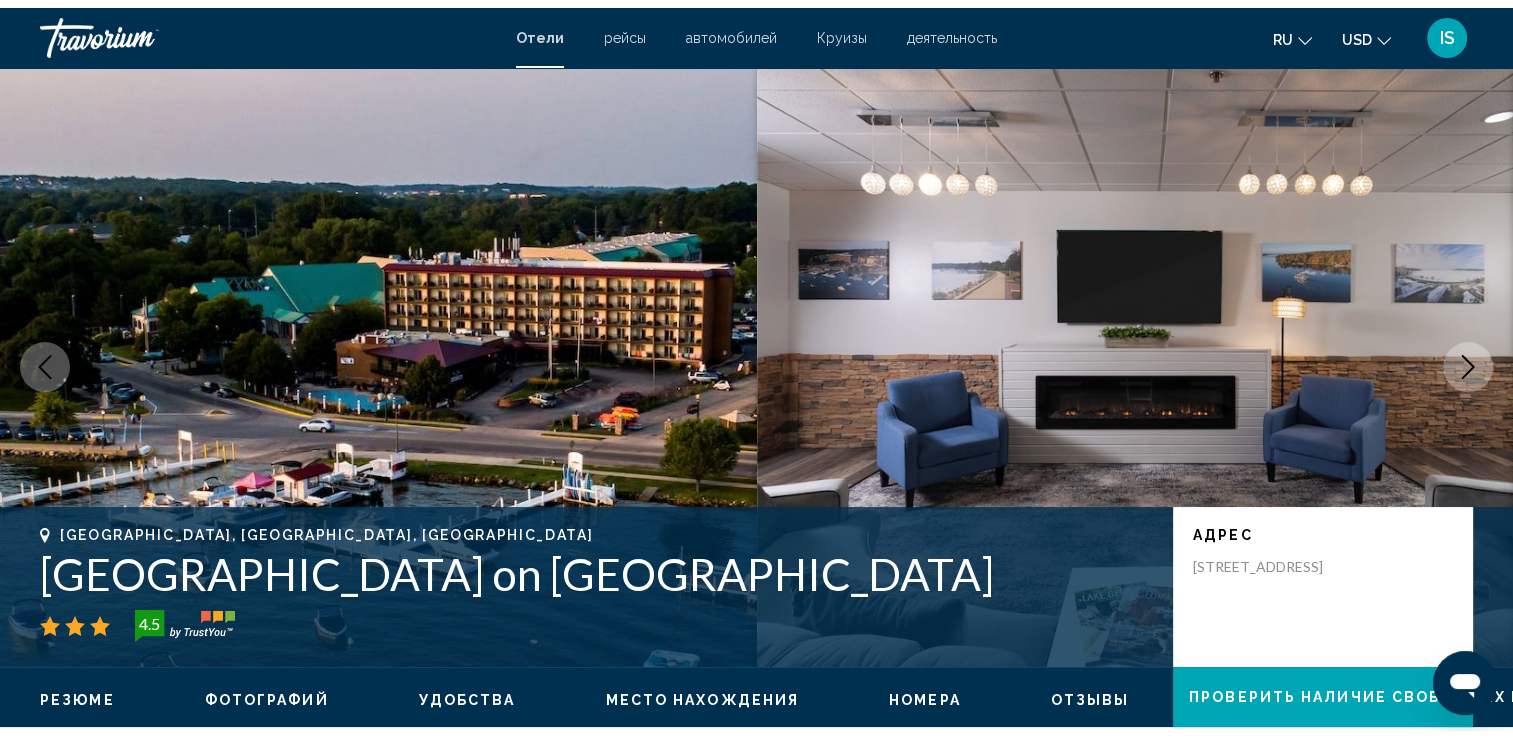 scroll, scrollTop: 0, scrollLeft: 0, axis: both 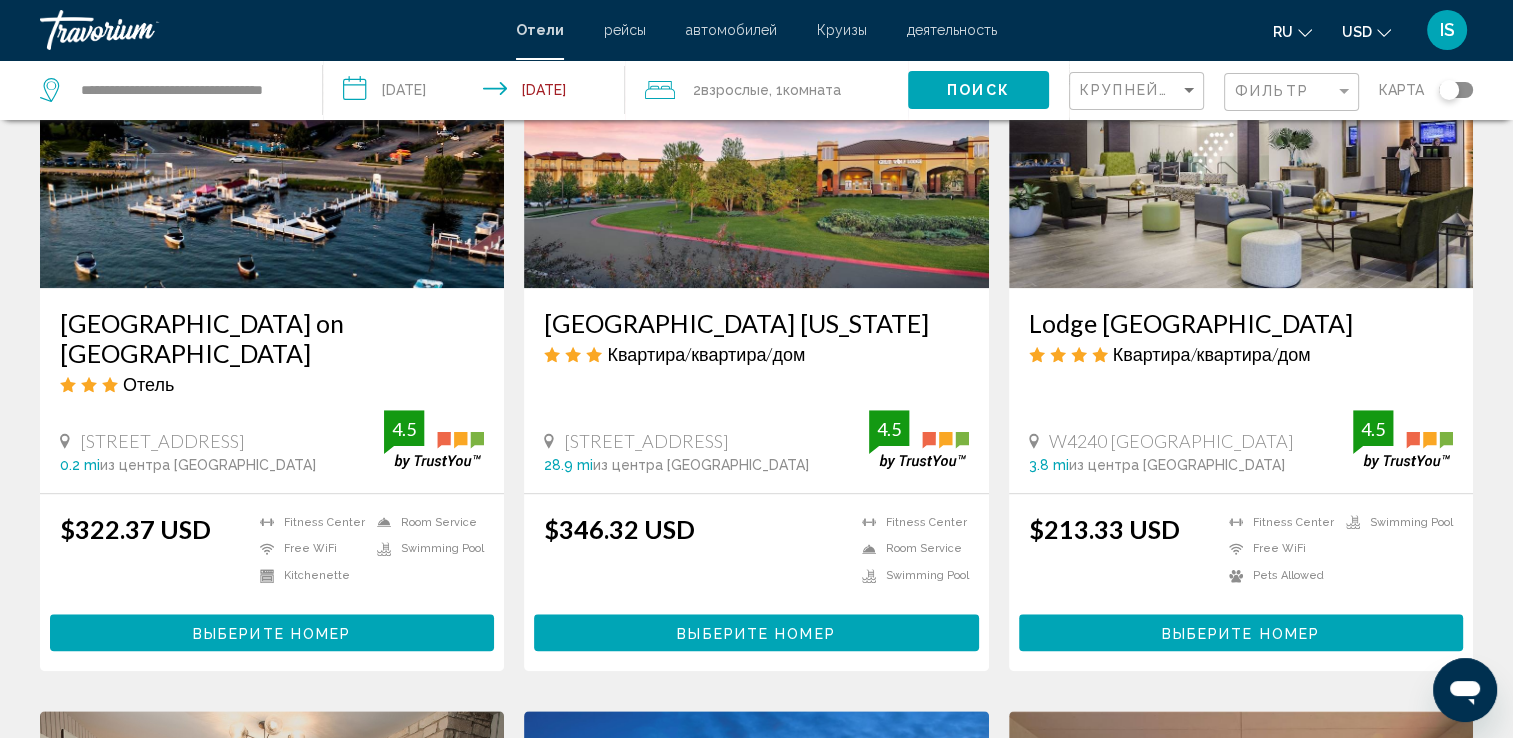 click on "Lodge Geneva National" at bounding box center [1241, 323] 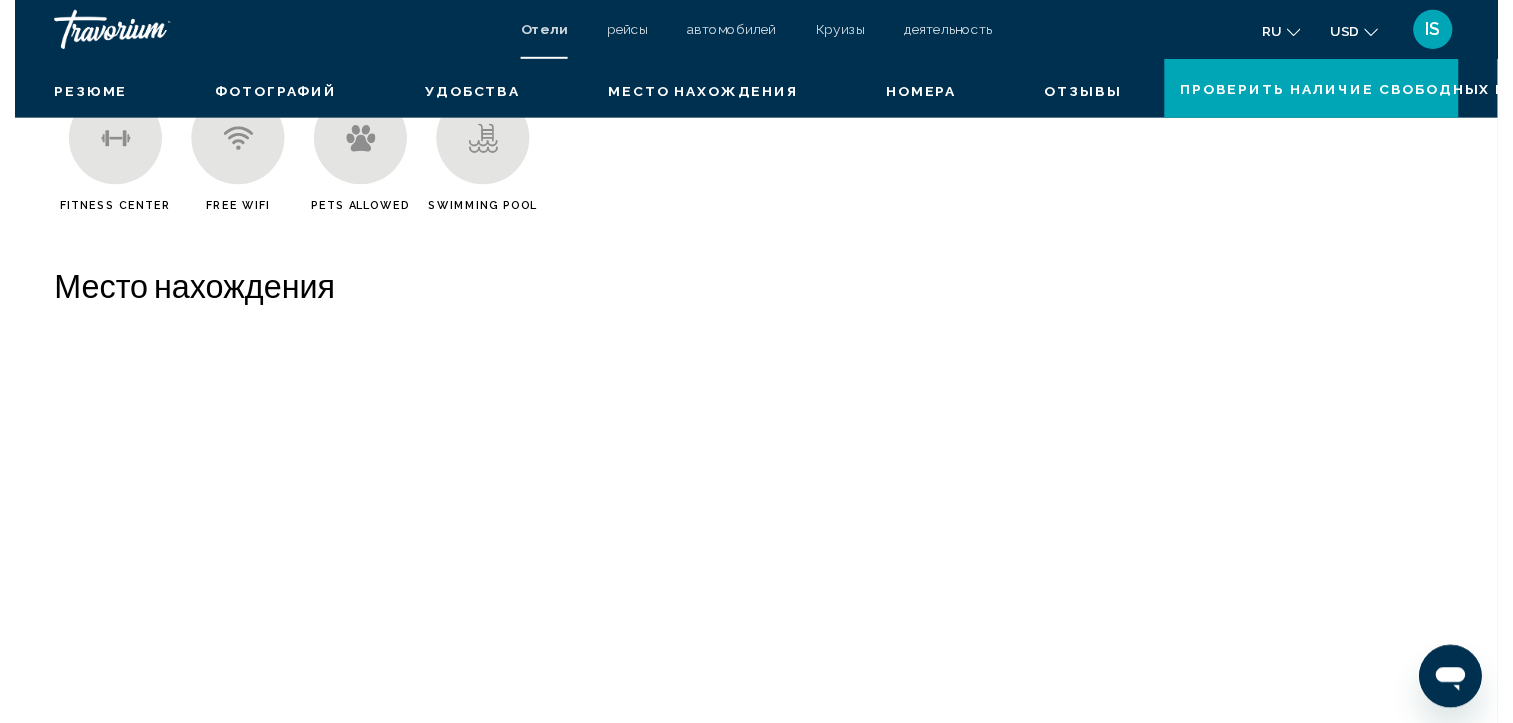scroll, scrollTop: 0, scrollLeft: 0, axis: both 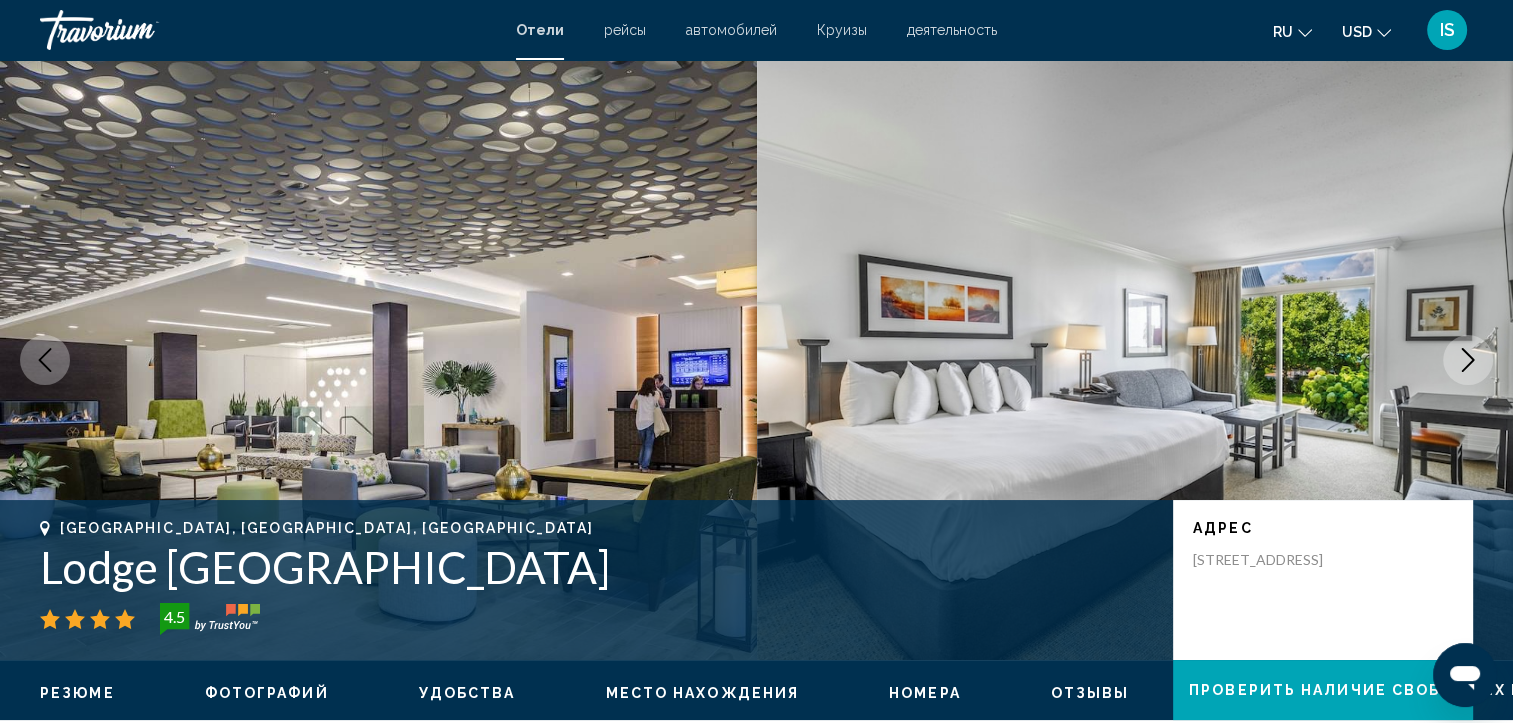 type 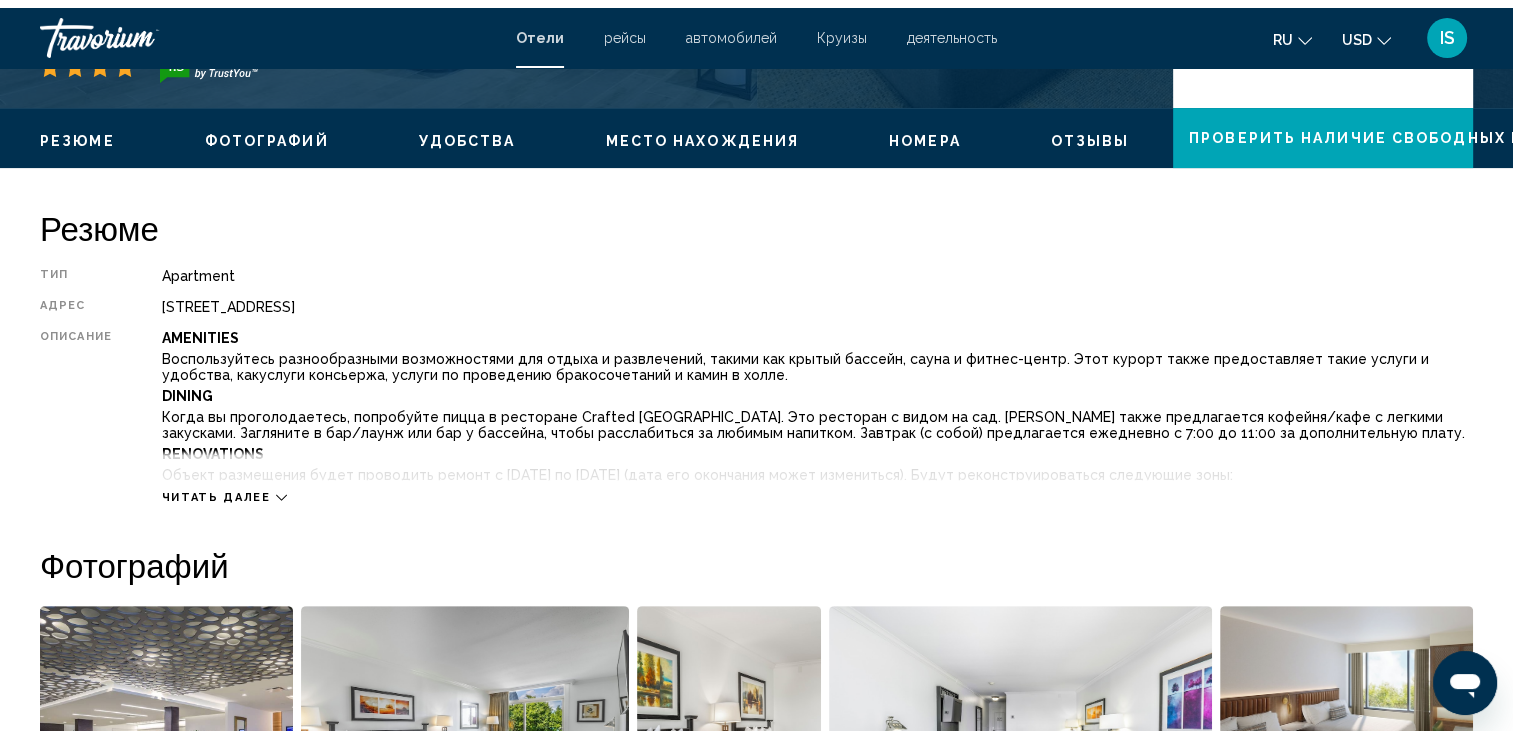 scroll, scrollTop: 600, scrollLeft: 0, axis: vertical 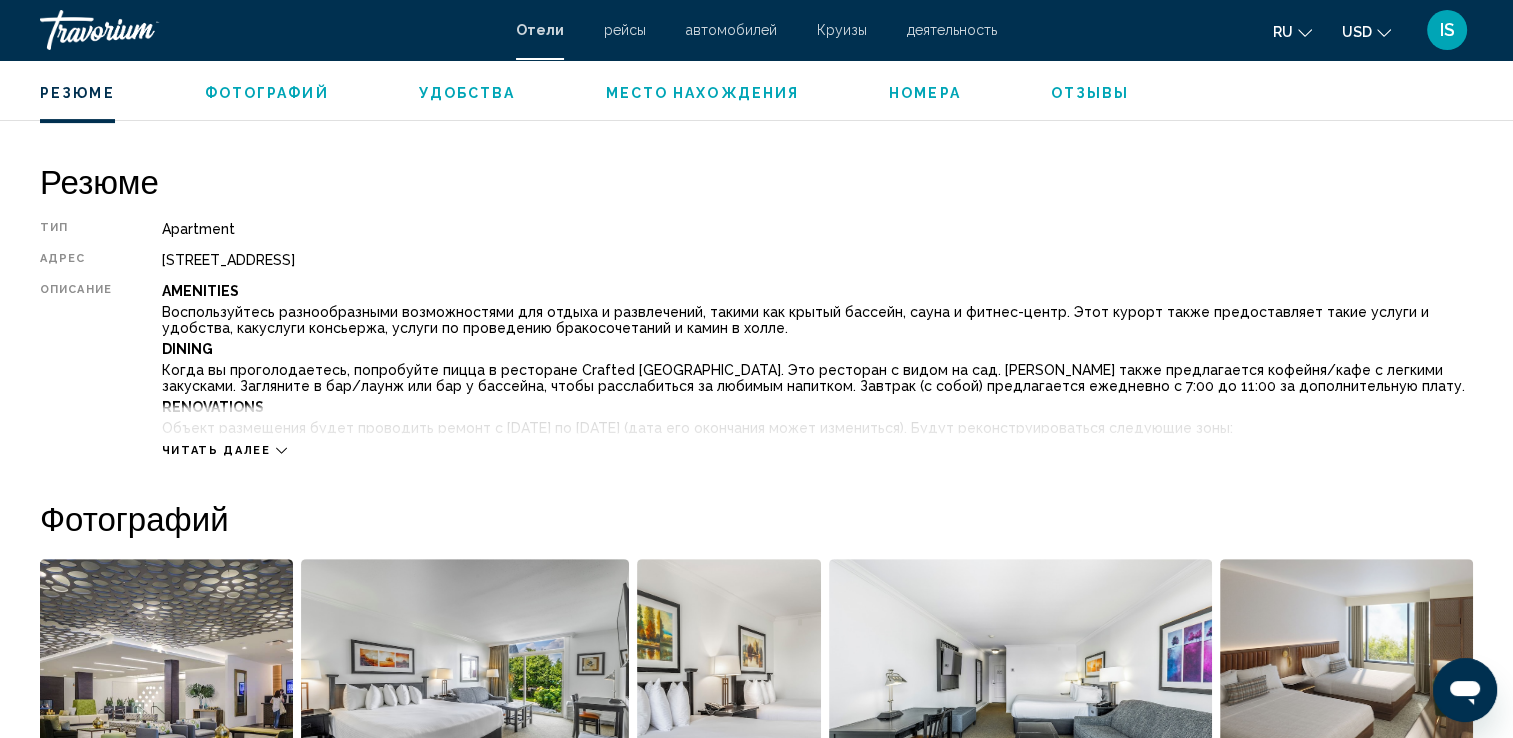 click on "Читать далее" at bounding box center (224, 450) 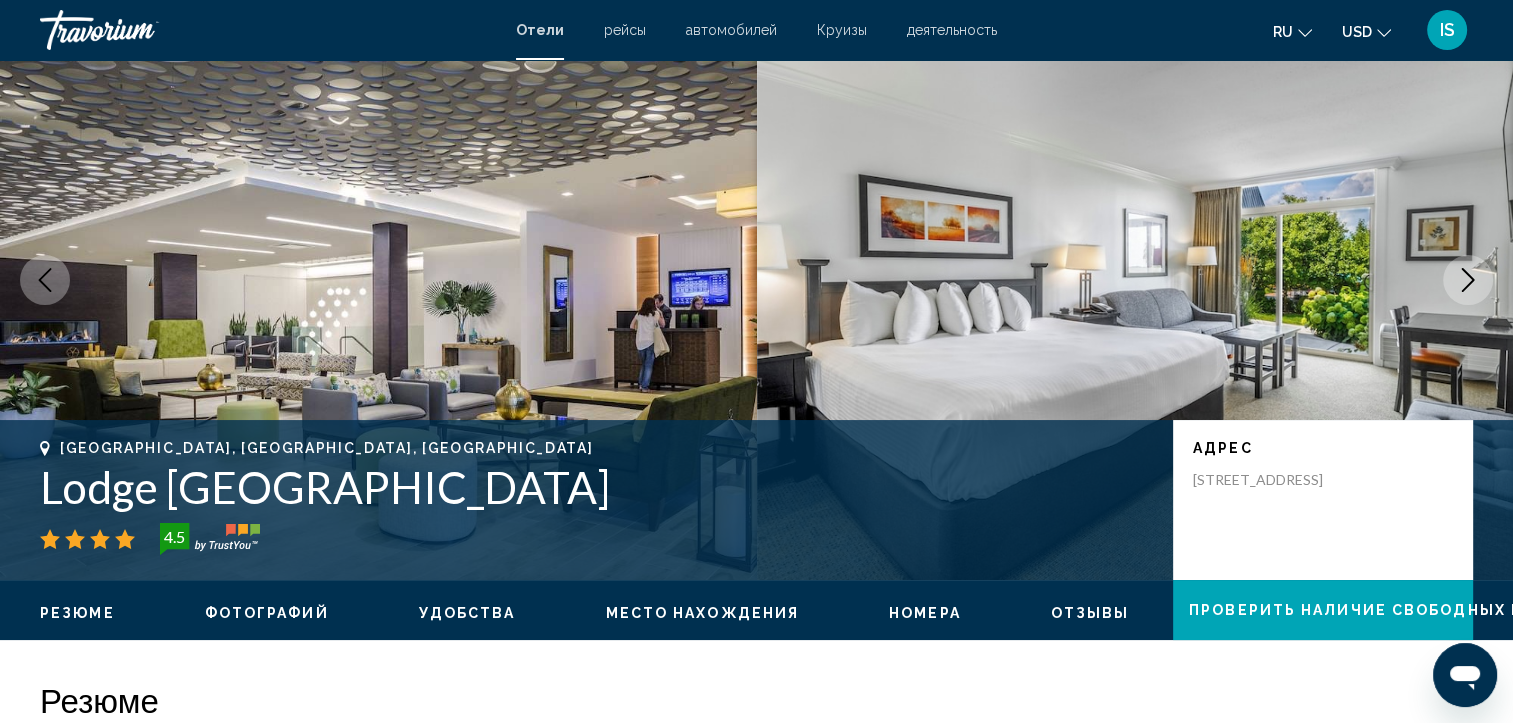 scroll, scrollTop: 40, scrollLeft: 0, axis: vertical 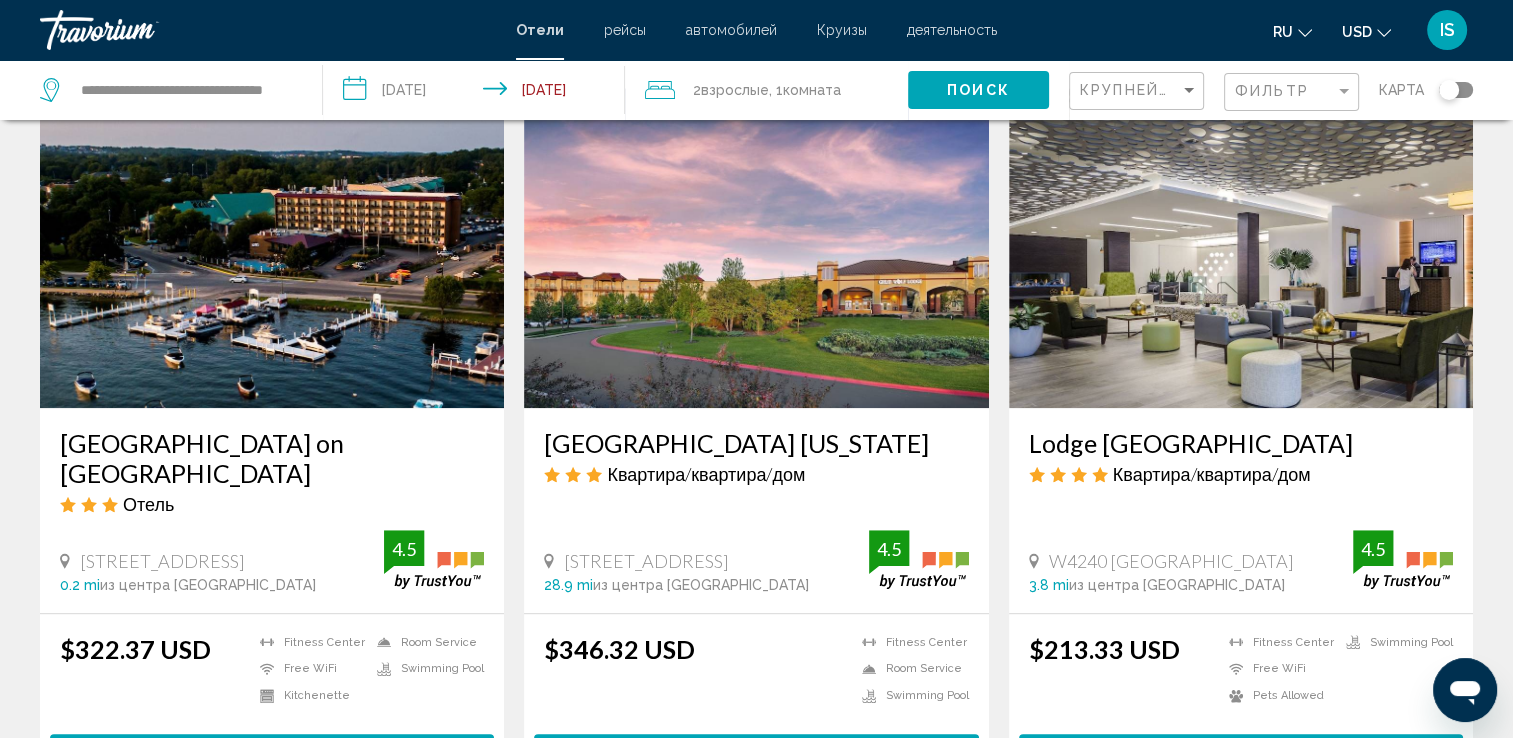 click on "Harbor Shores on Lake Geneva" at bounding box center (272, 458) 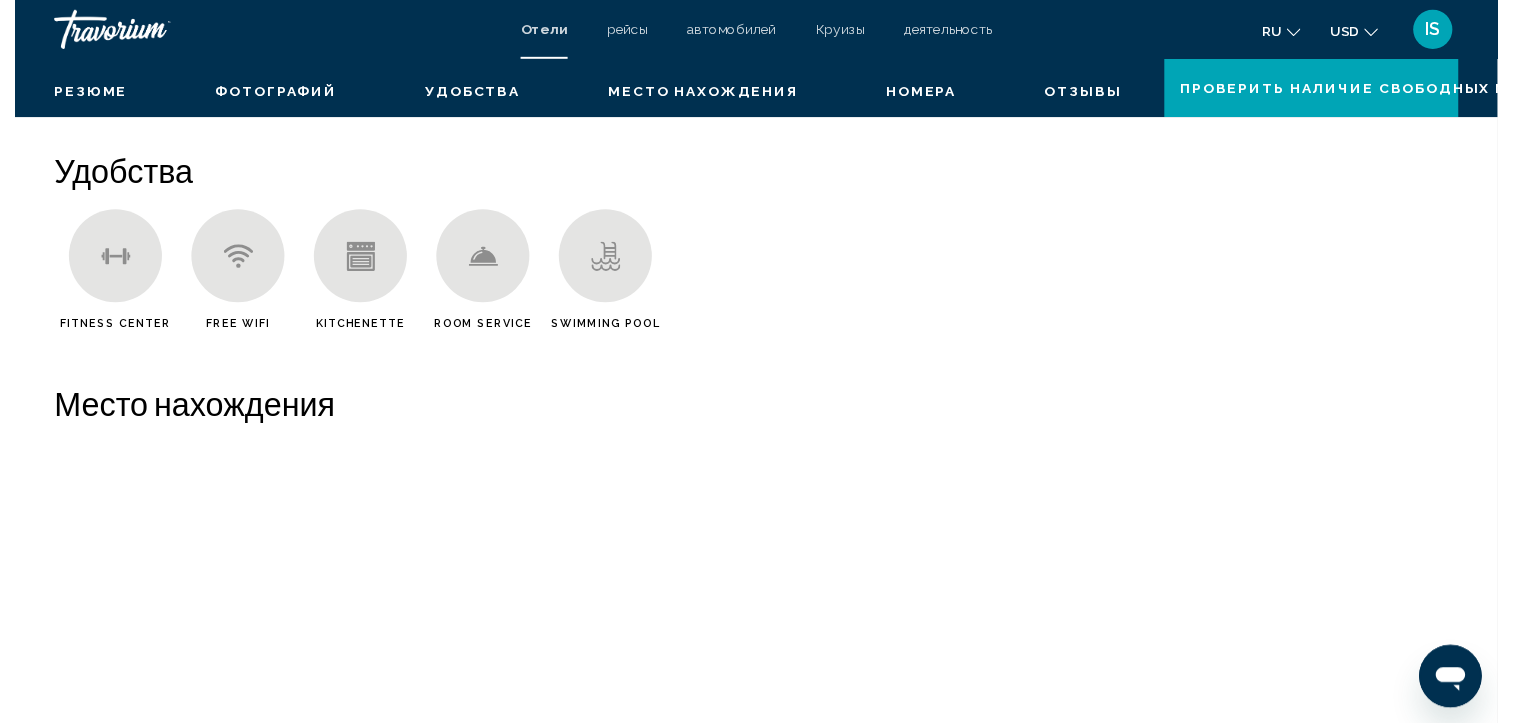 scroll, scrollTop: 0, scrollLeft: 0, axis: both 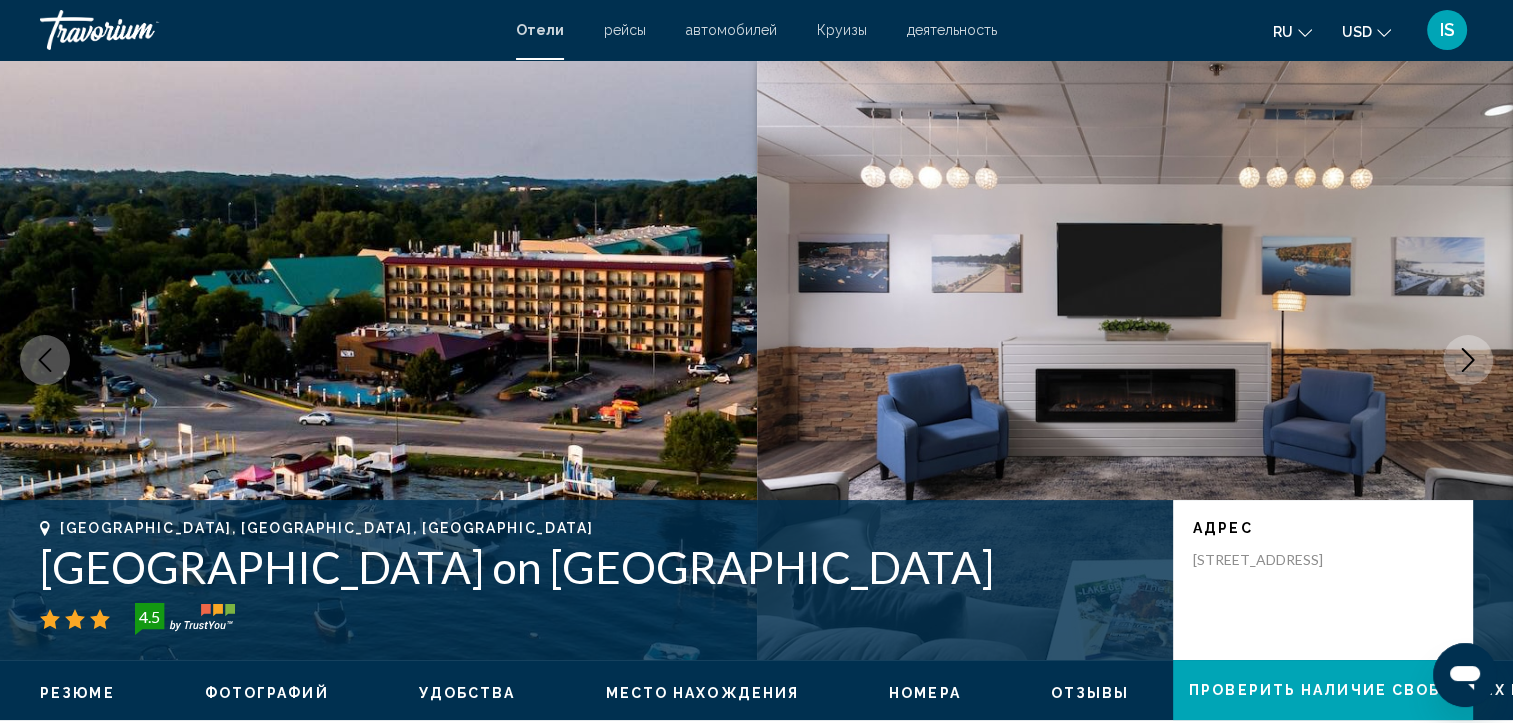 type 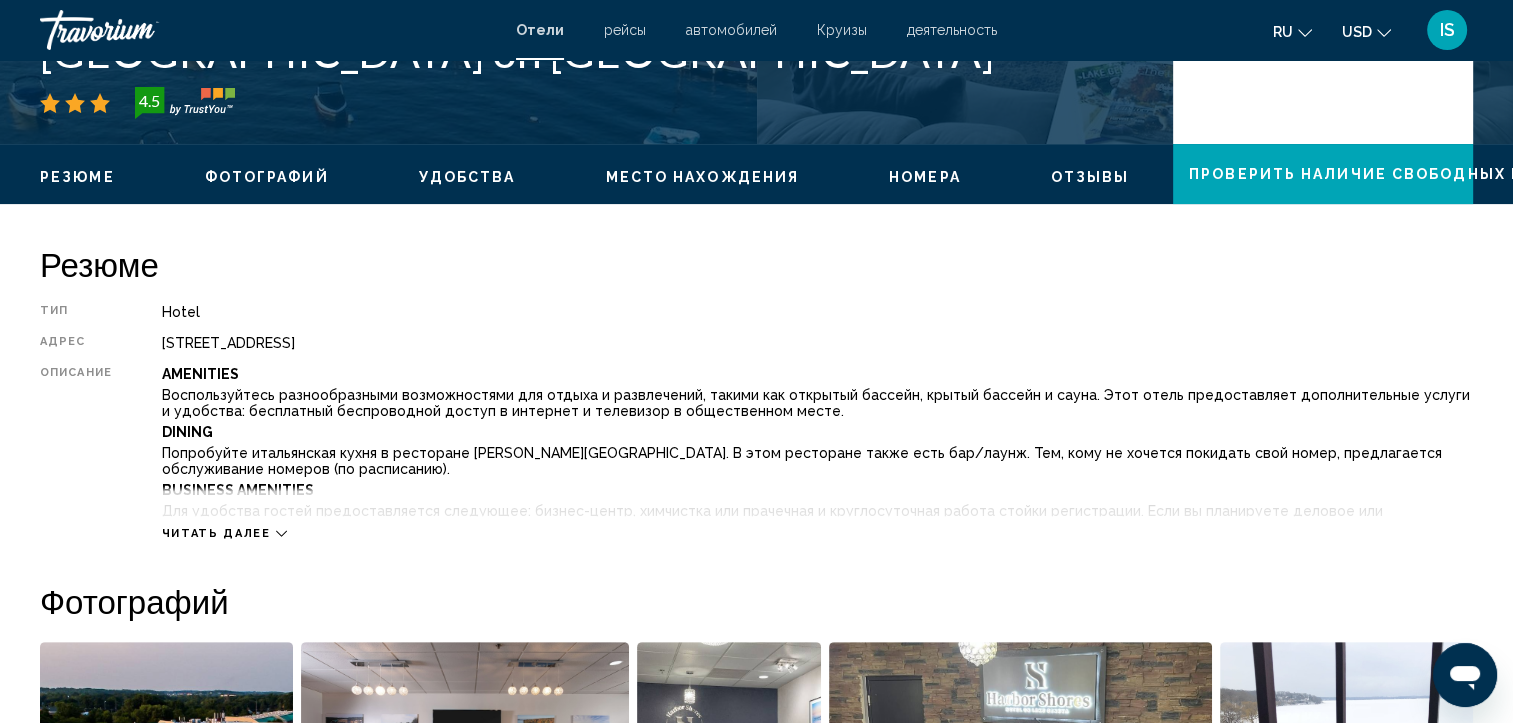 scroll, scrollTop: 520, scrollLeft: 0, axis: vertical 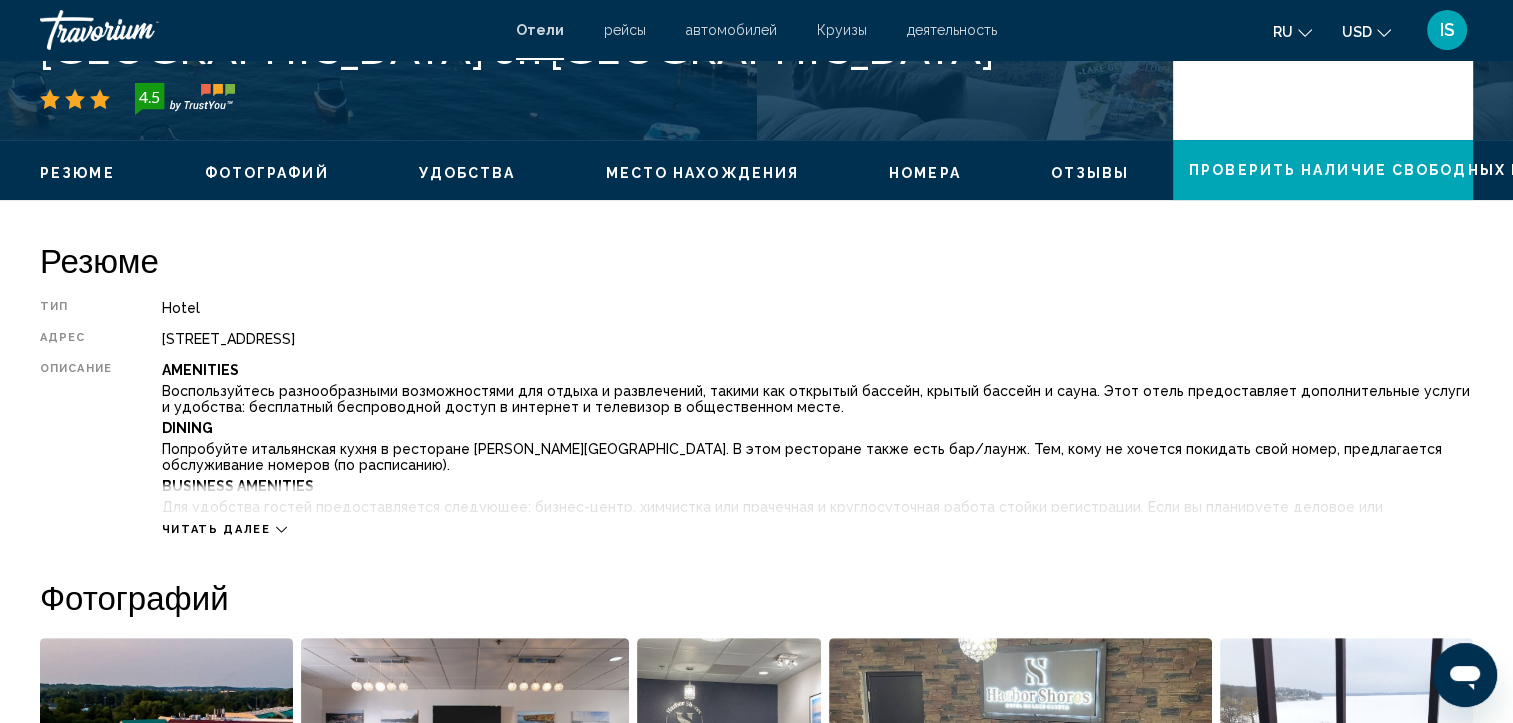 click on "Номера" at bounding box center [925, 173] 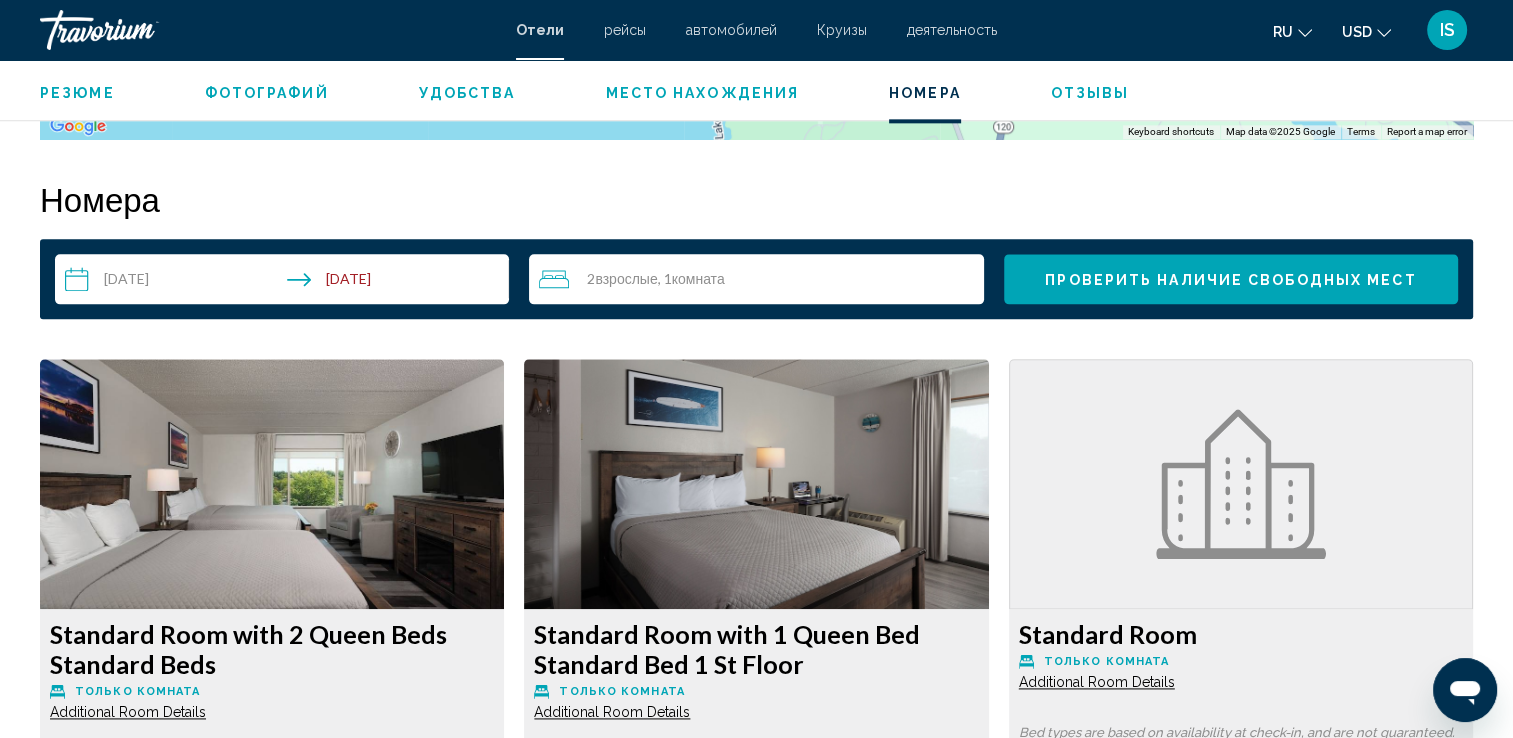 scroll, scrollTop: 2531, scrollLeft: 0, axis: vertical 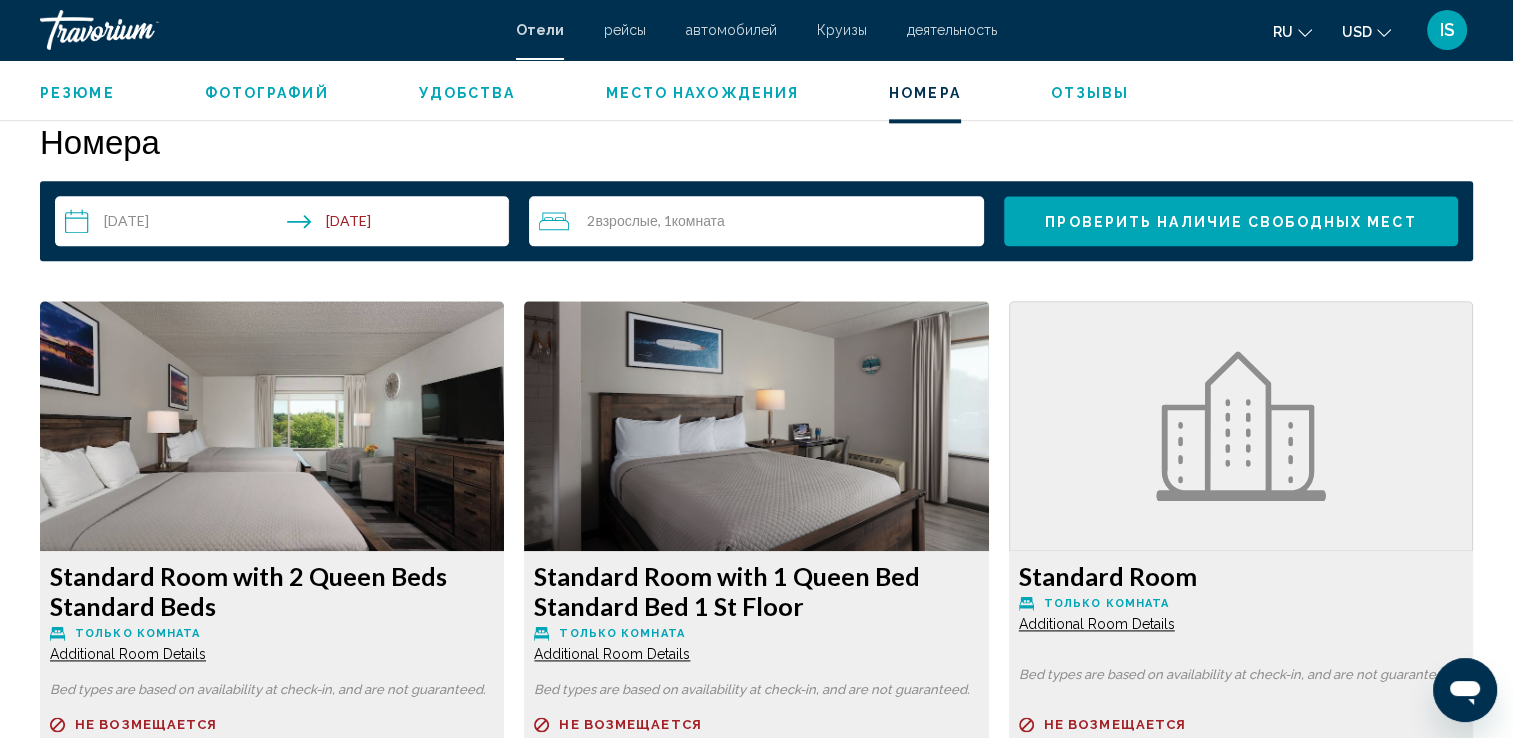 type 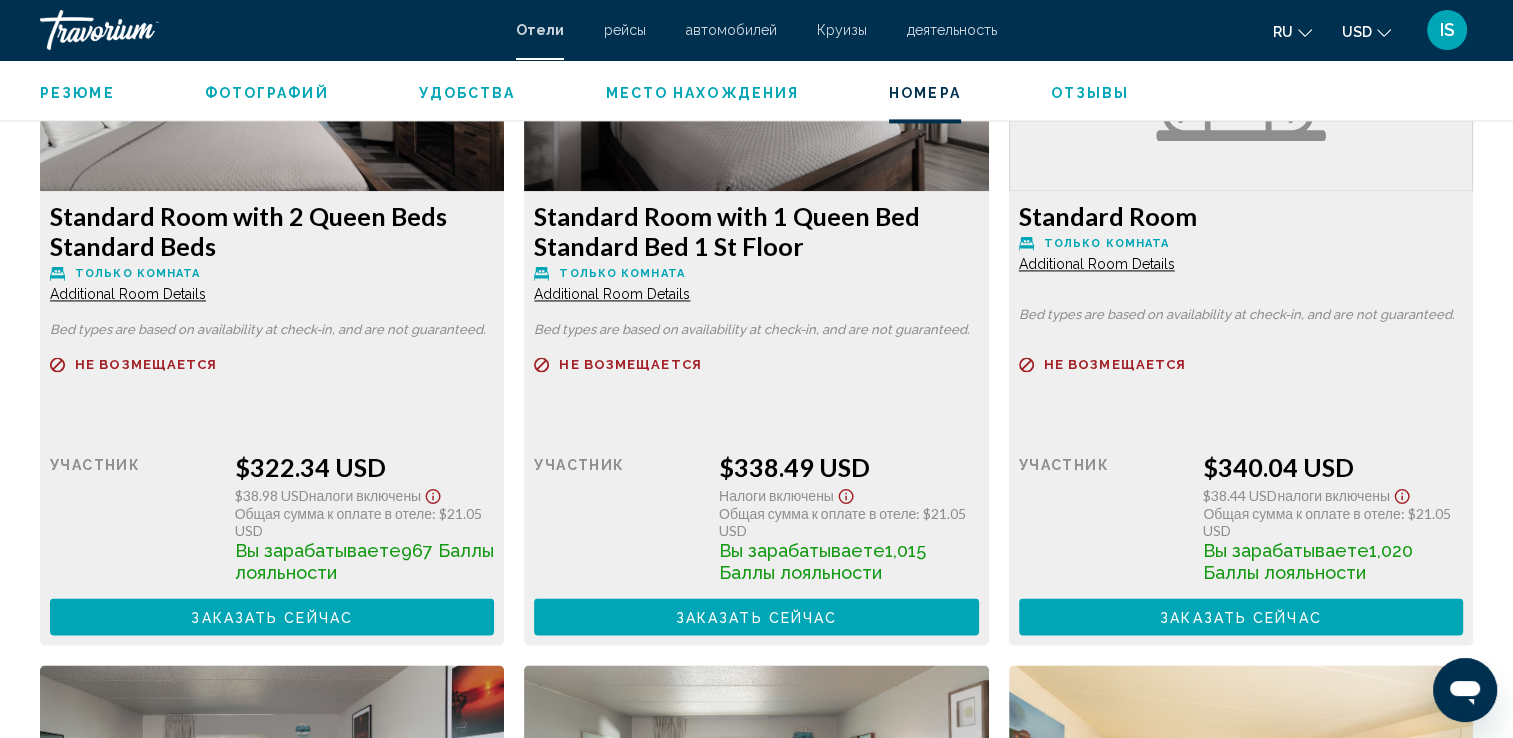 scroll, scrollTop: 2851, scrollLeft: 0, axis: vertical 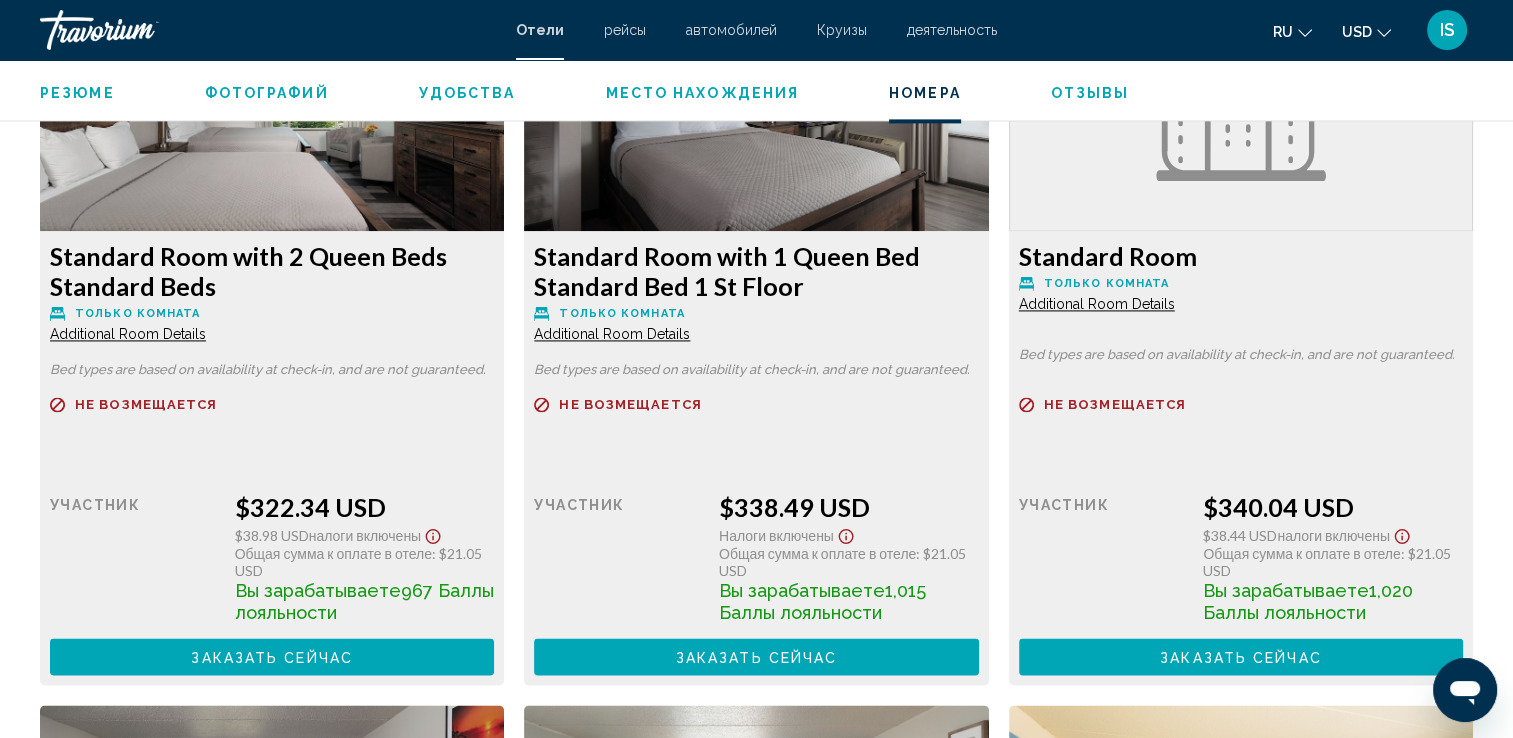 click on "Общая сумма к оплате в отеле : $21.05 USD" at bounding box center (365, 562) 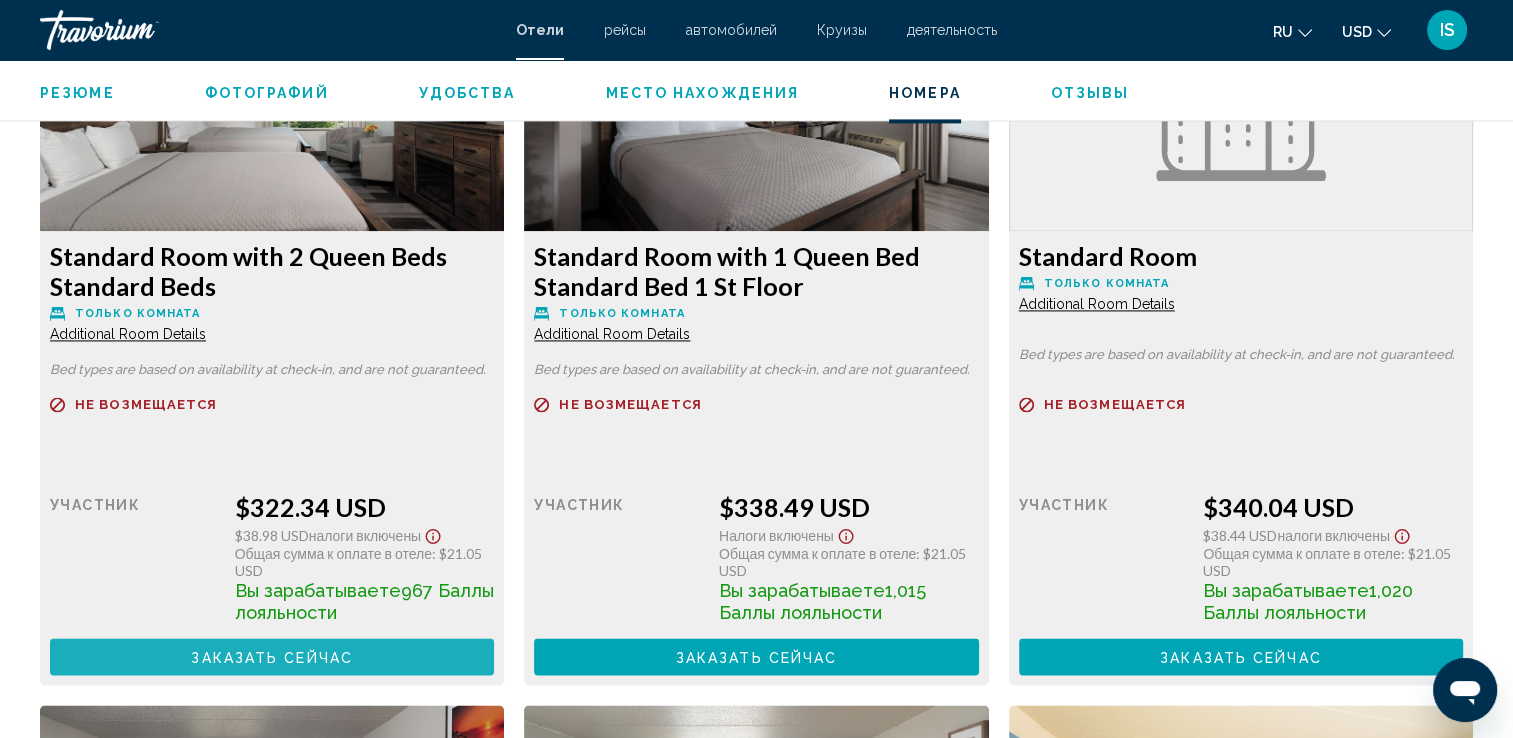 click on "Заказать сейчас" at bounding box center [272, 657] 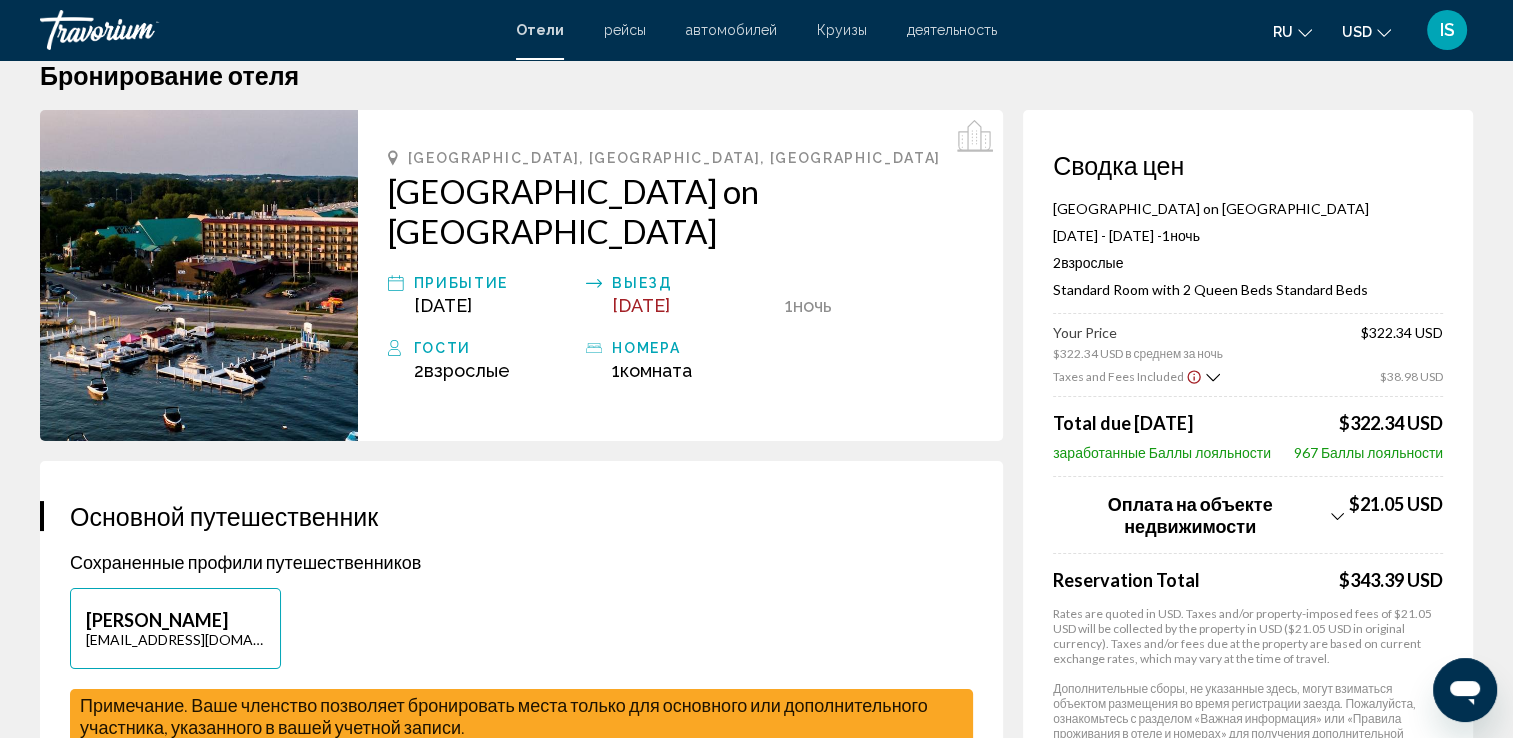 scroll, scrollTop: 0, scrollLeft: 0, axis: both 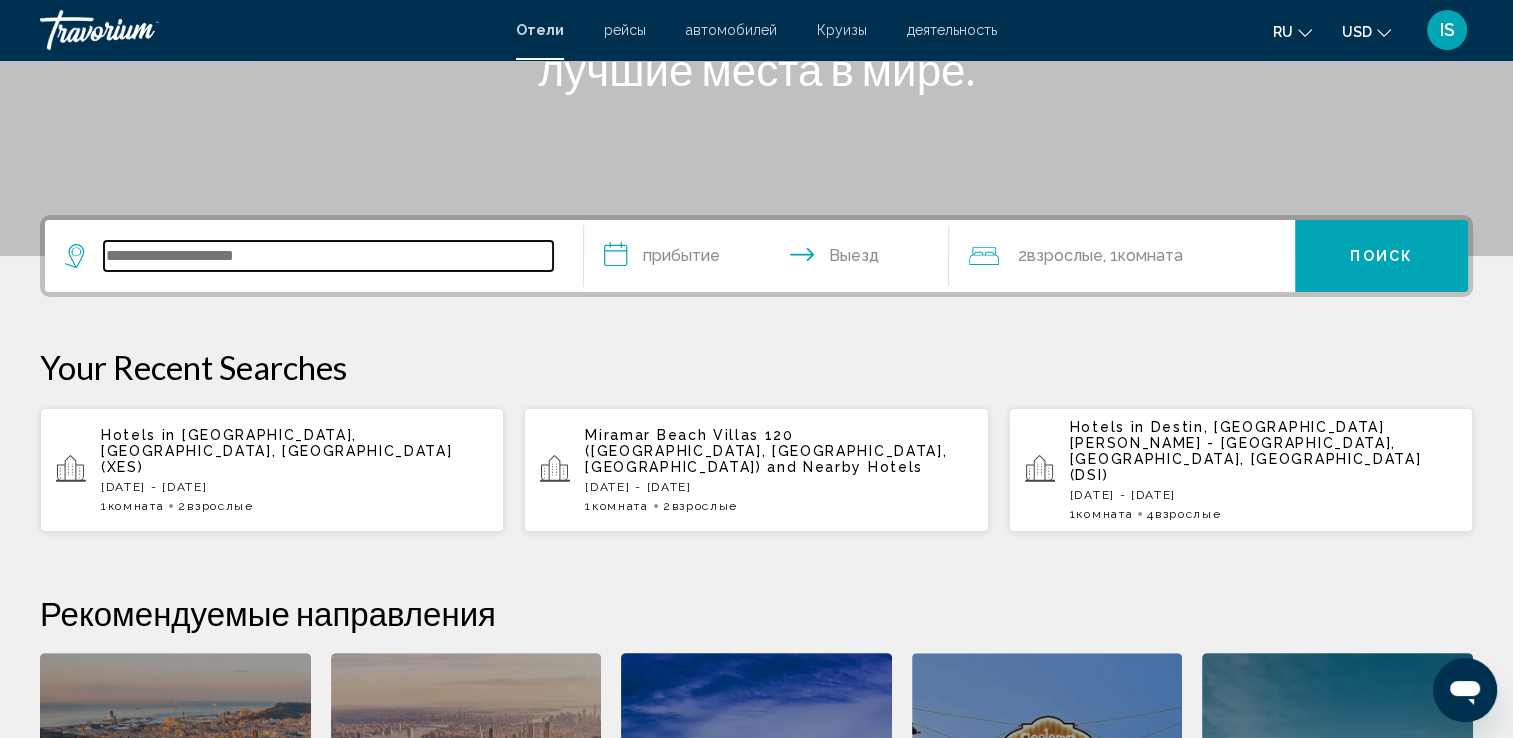 click at bounding box center (328, 256) 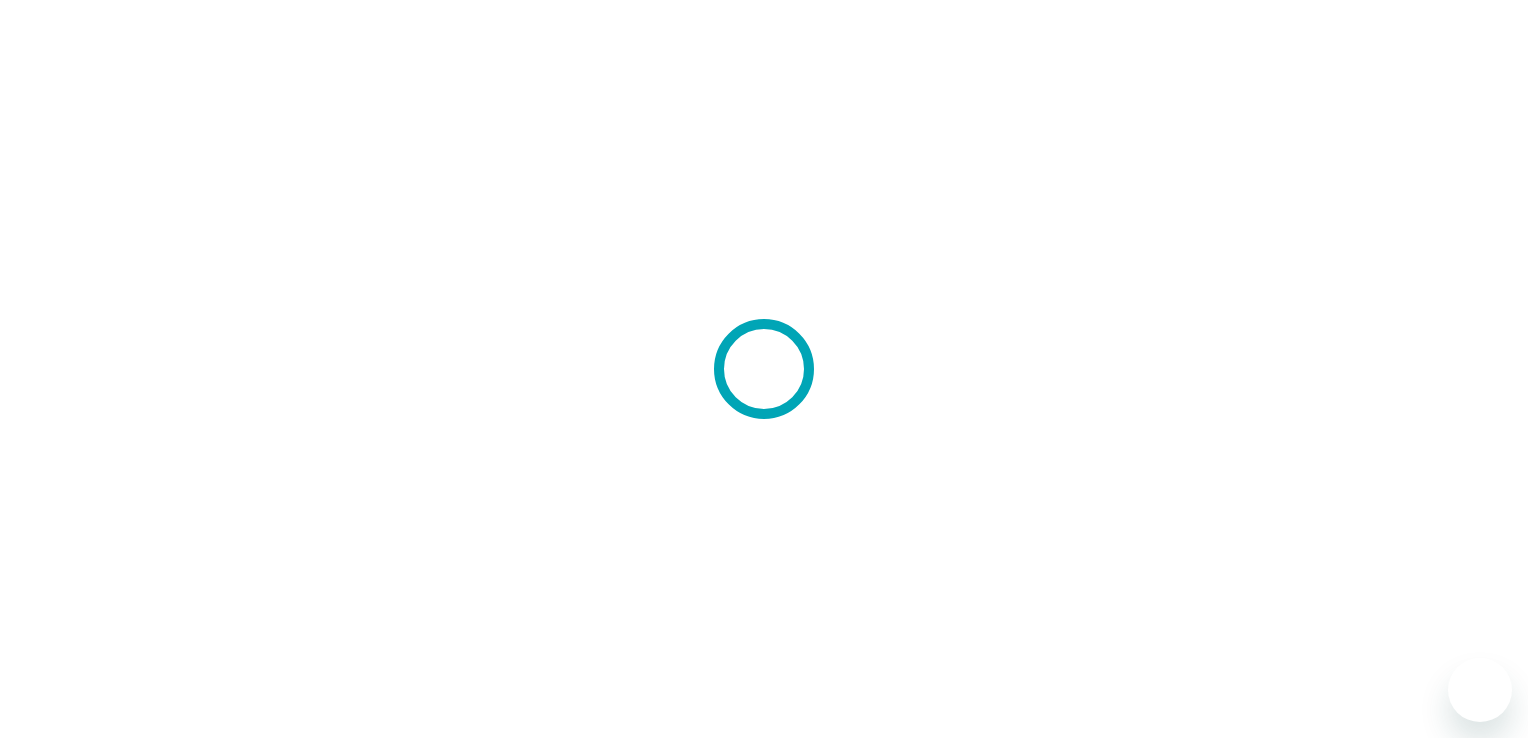 scroll, scrollTop: 0, scrollLeft: 0, axis: both 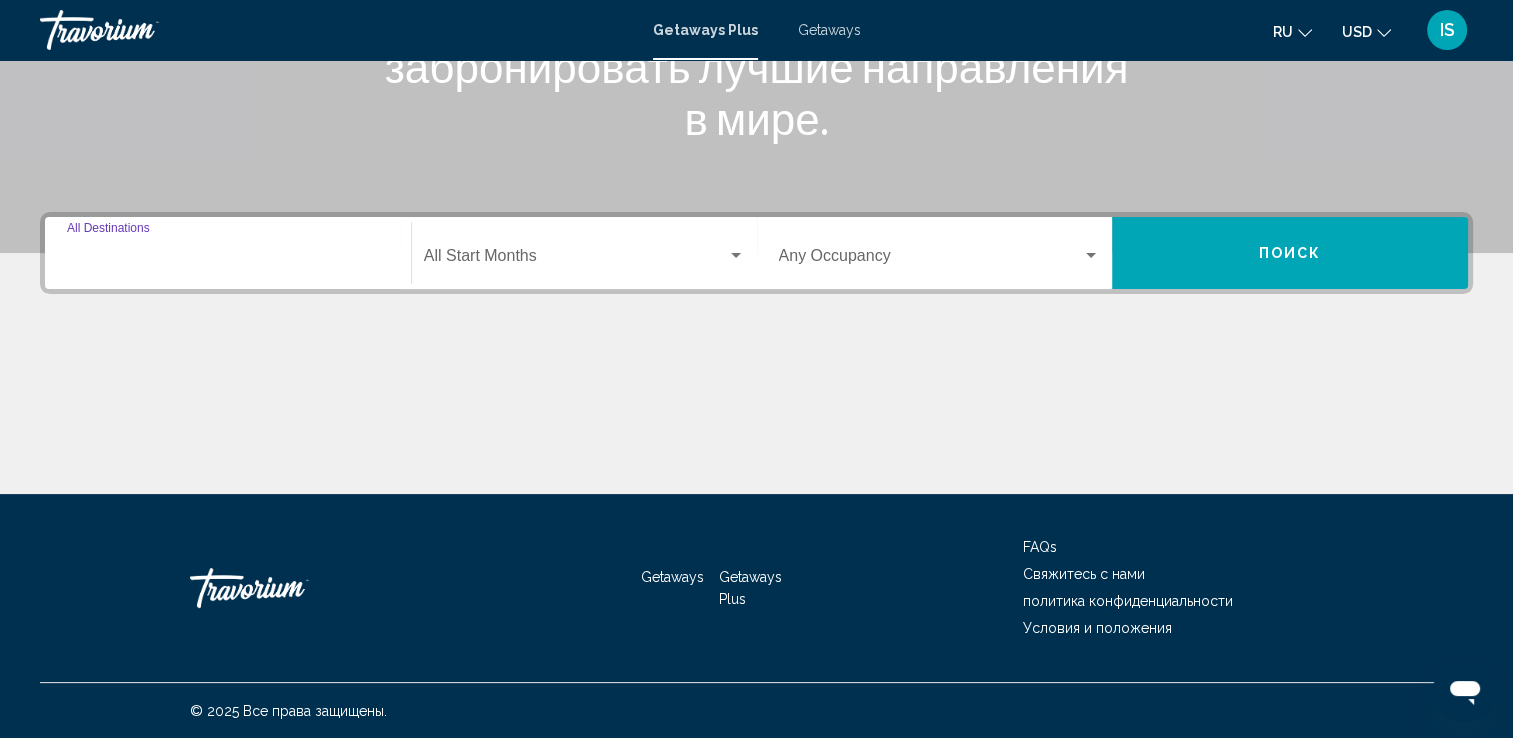 click on "Destination All Destinations" at bounding box center [228, 260] 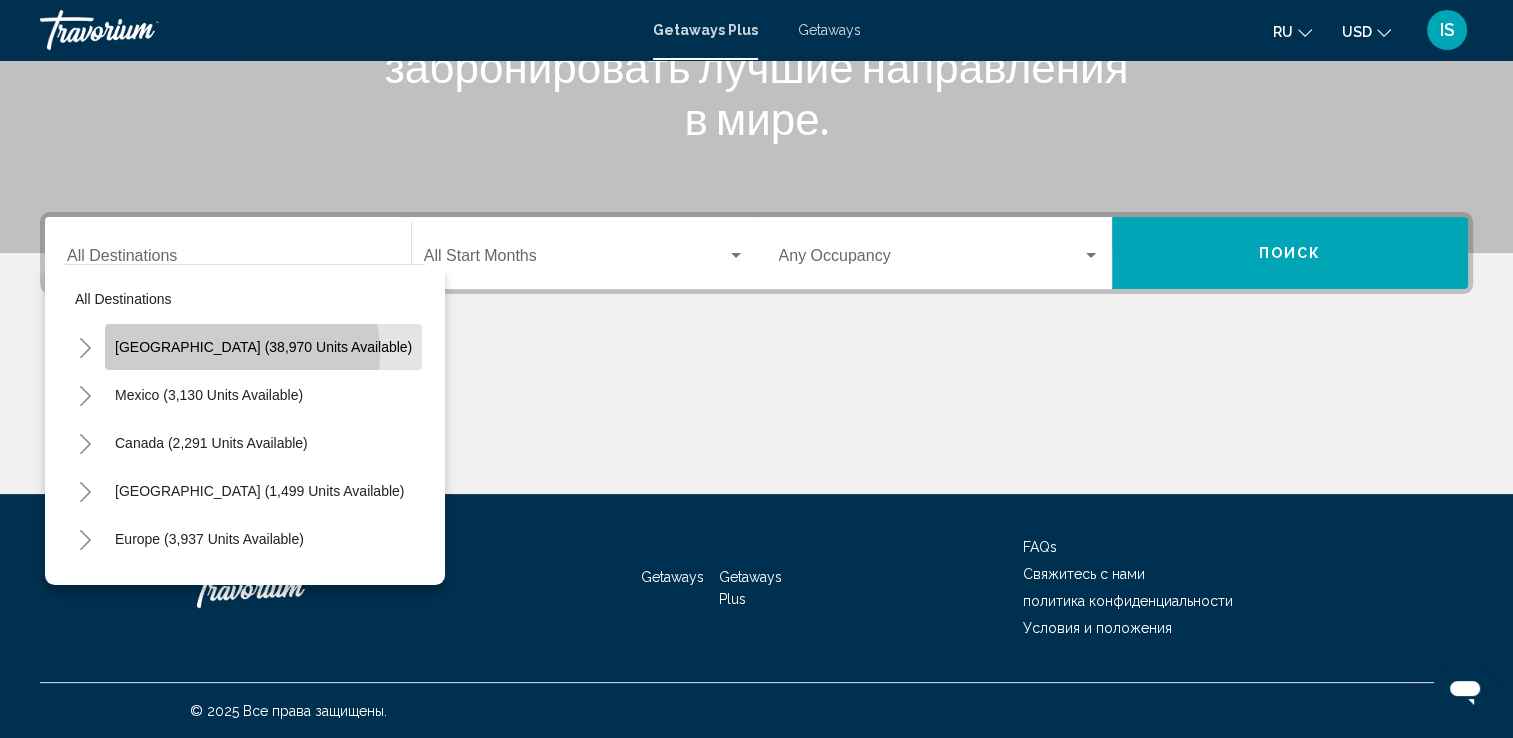 click on "[GEOGRAPHIC_DATA] (38,970 units available)" 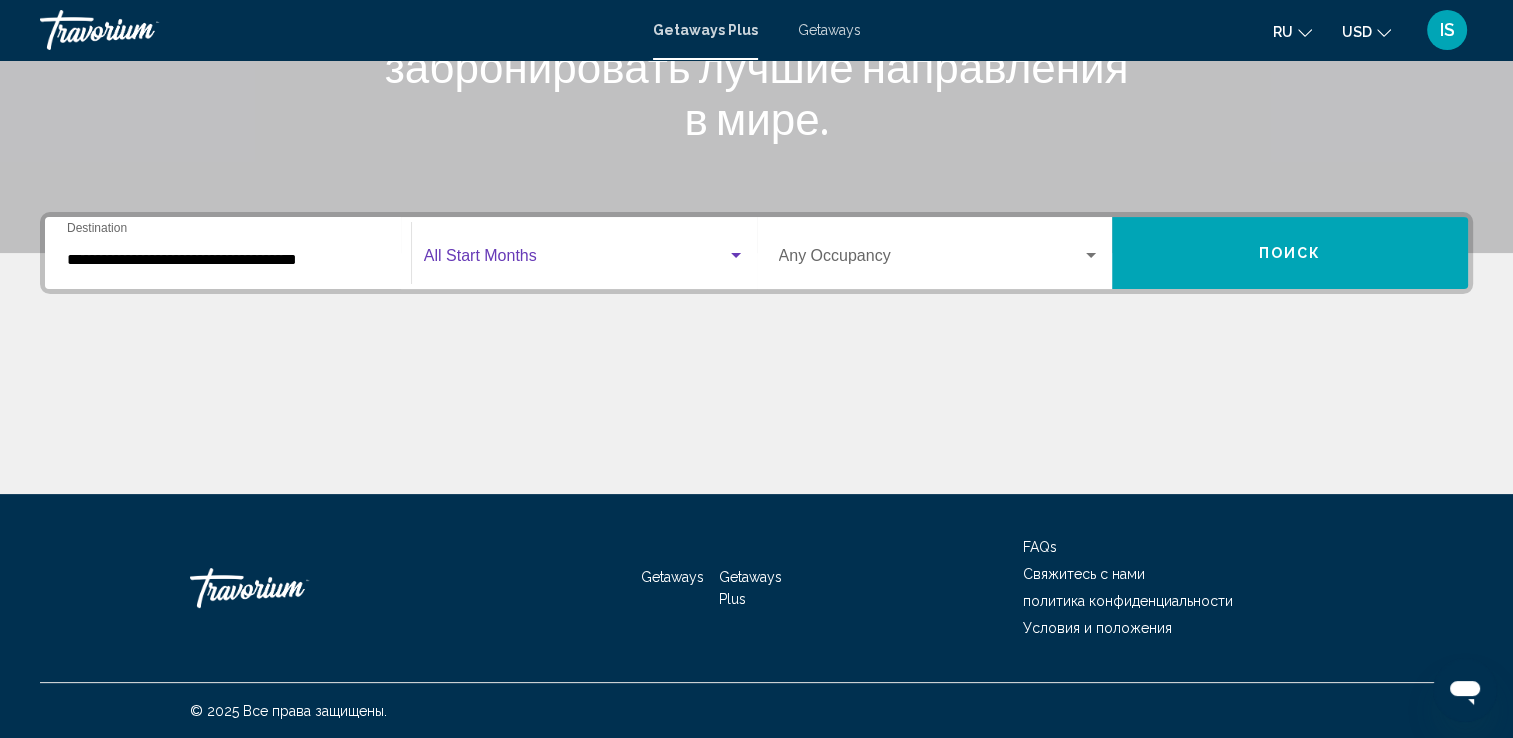 click at bounding box center (575, 260) 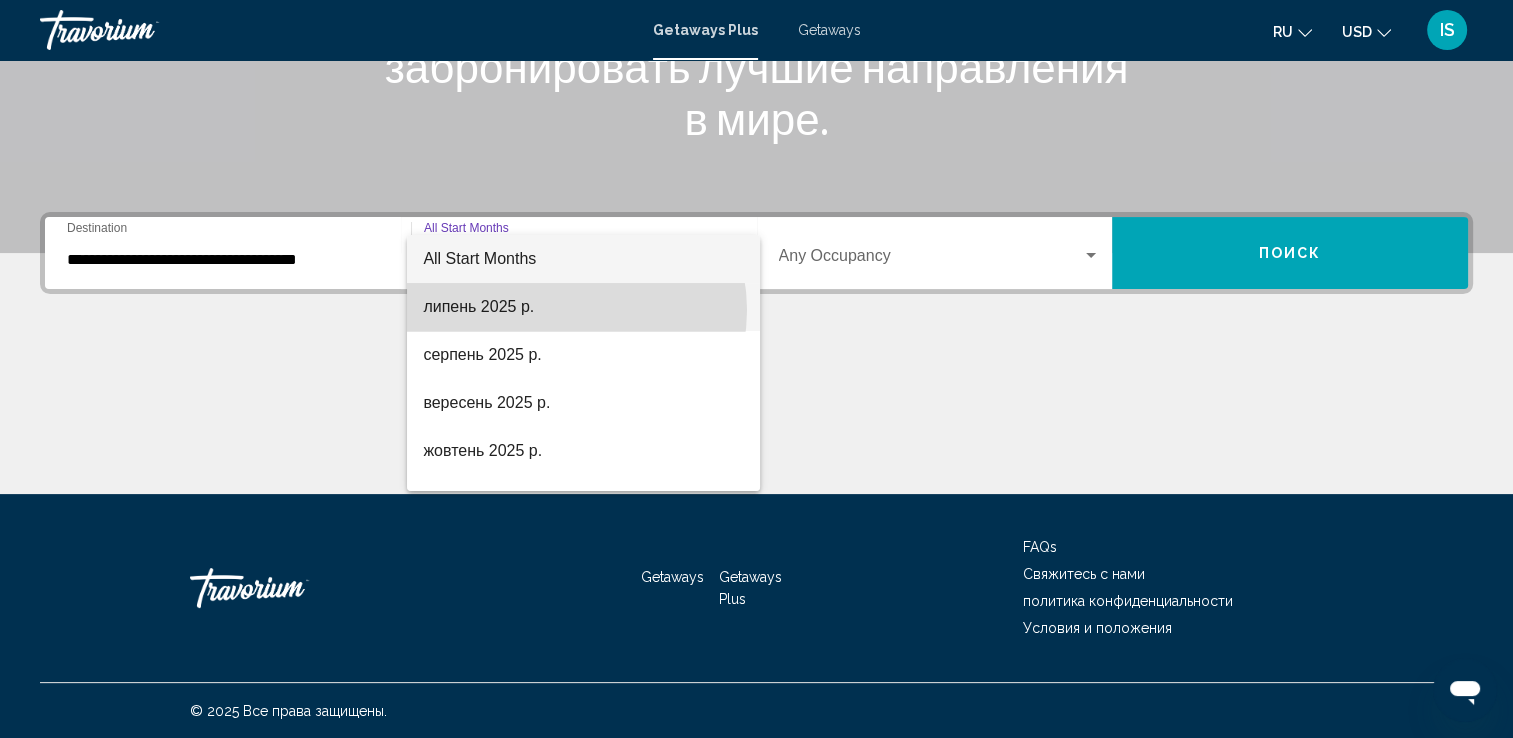 click on "липень 2025 р." at bounding box center (583, 307) 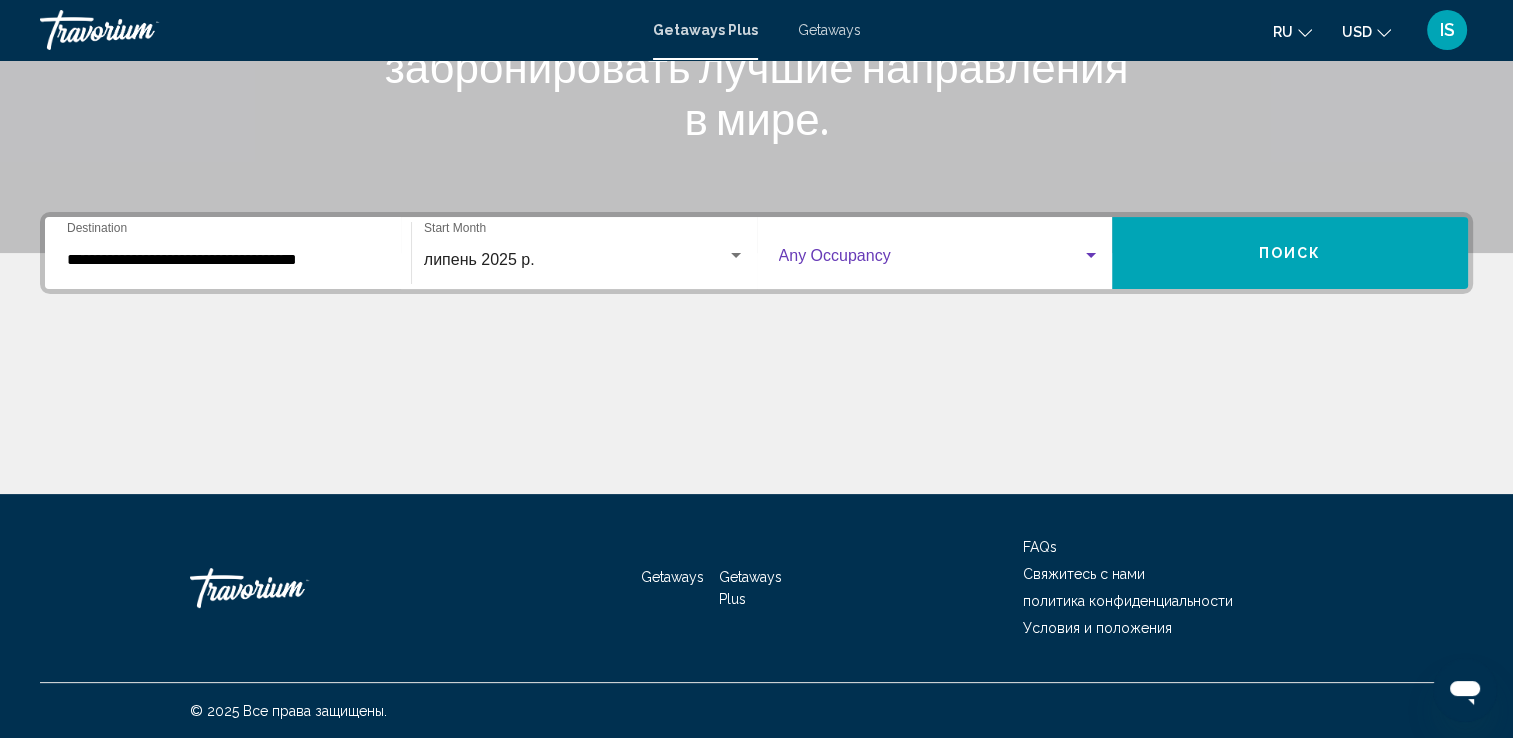 click at bounding box center (931, 260) 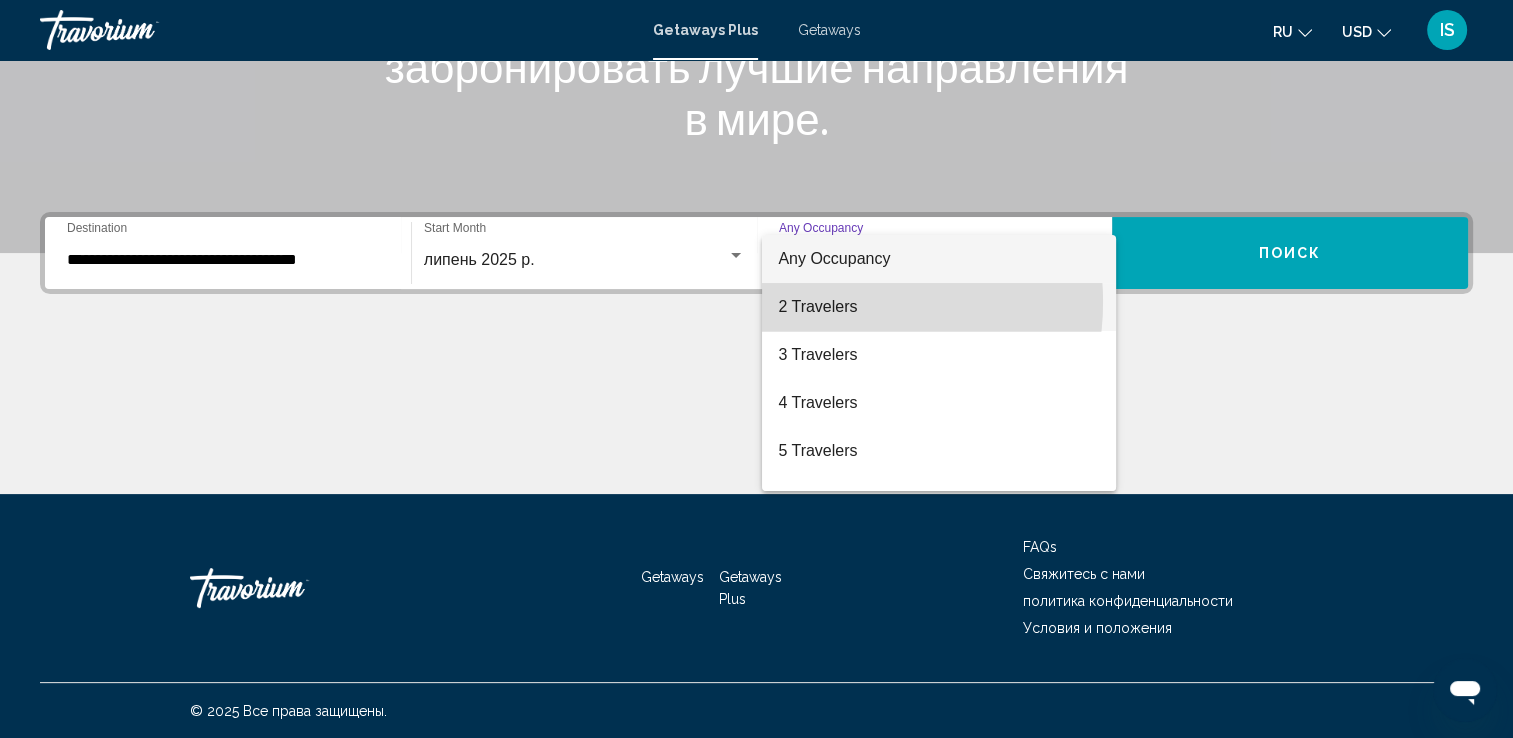 click on "2 Travelers" at bounding box center [939, 307] 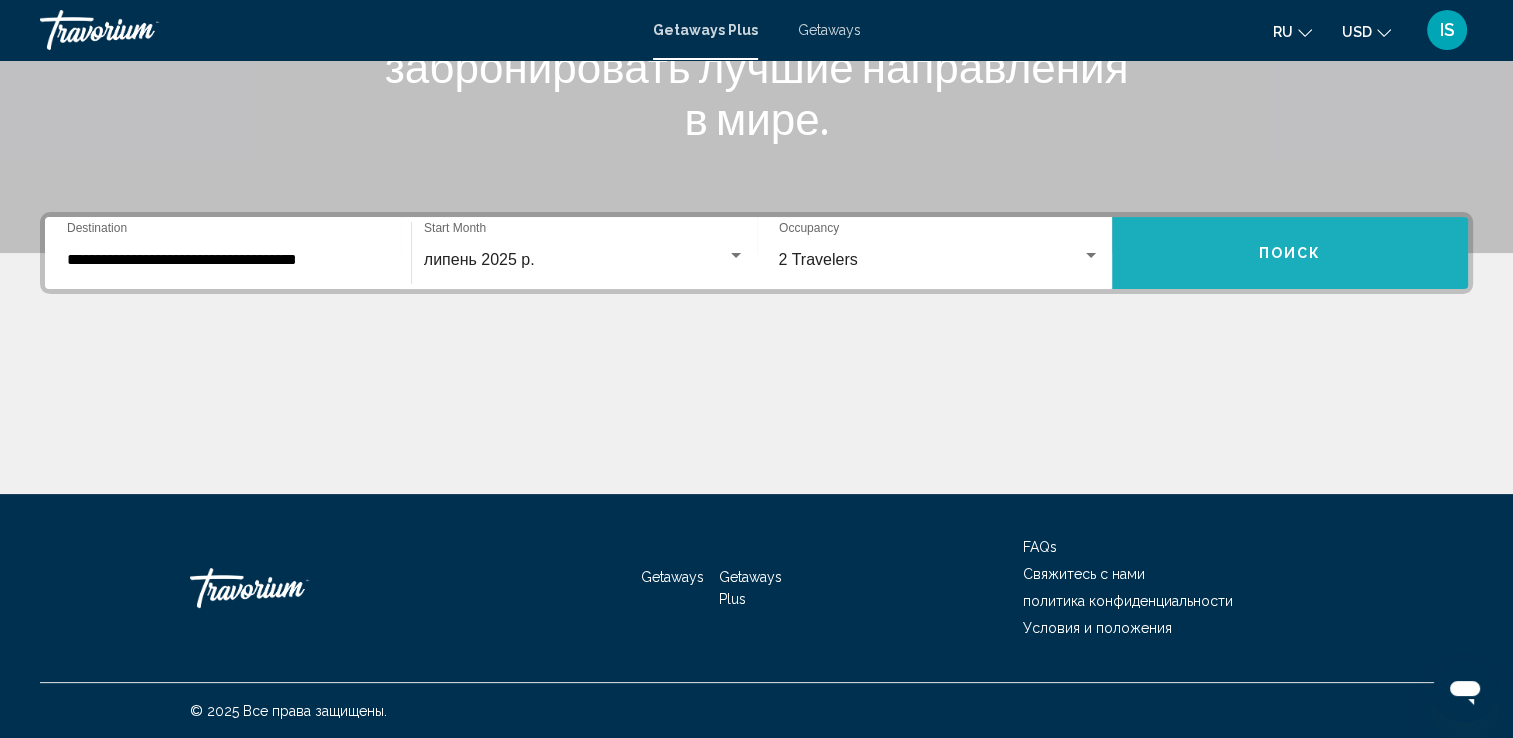 click on "Поиск" at bounding box center (1290, 253) 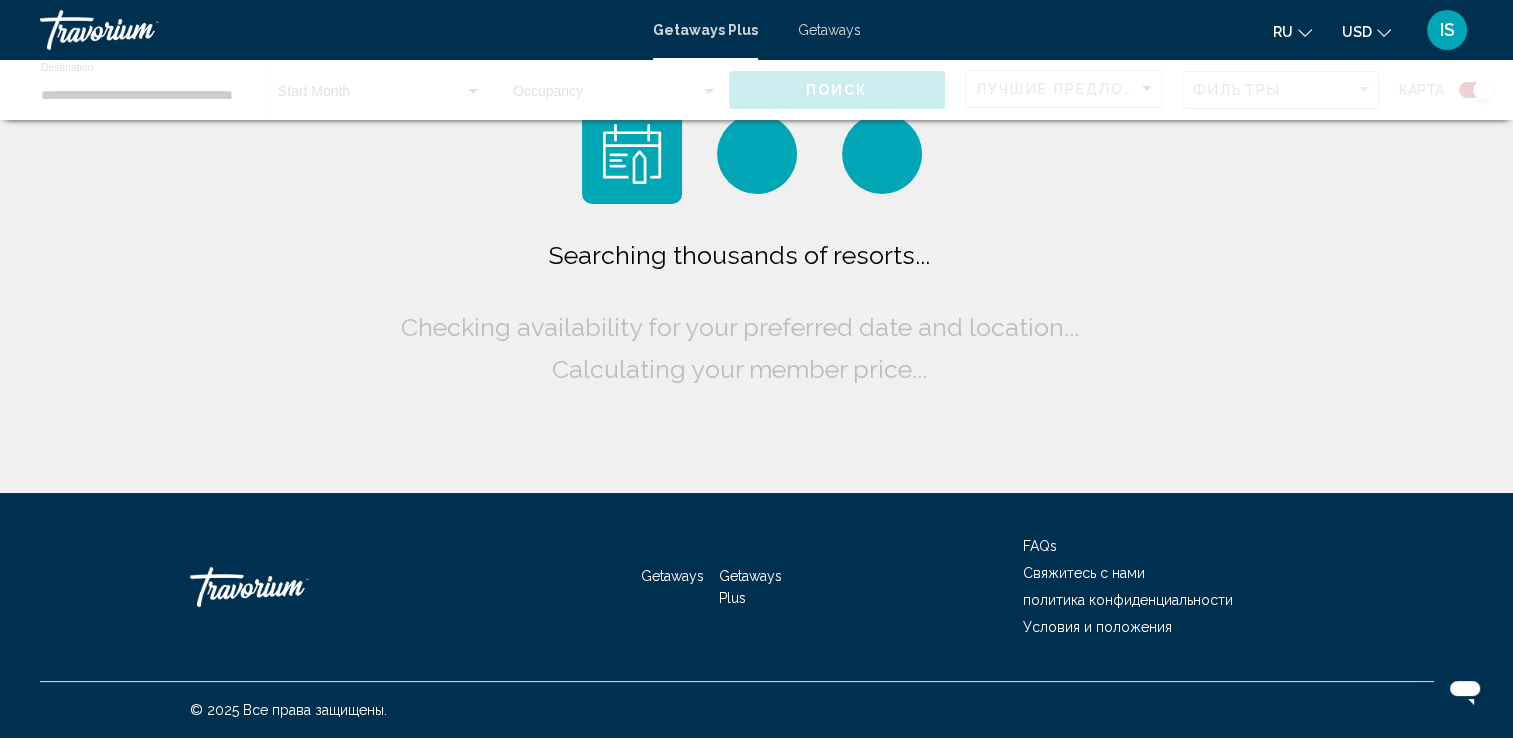 scroll, scrollTop: 0, scrollLeft: 0, axis: both 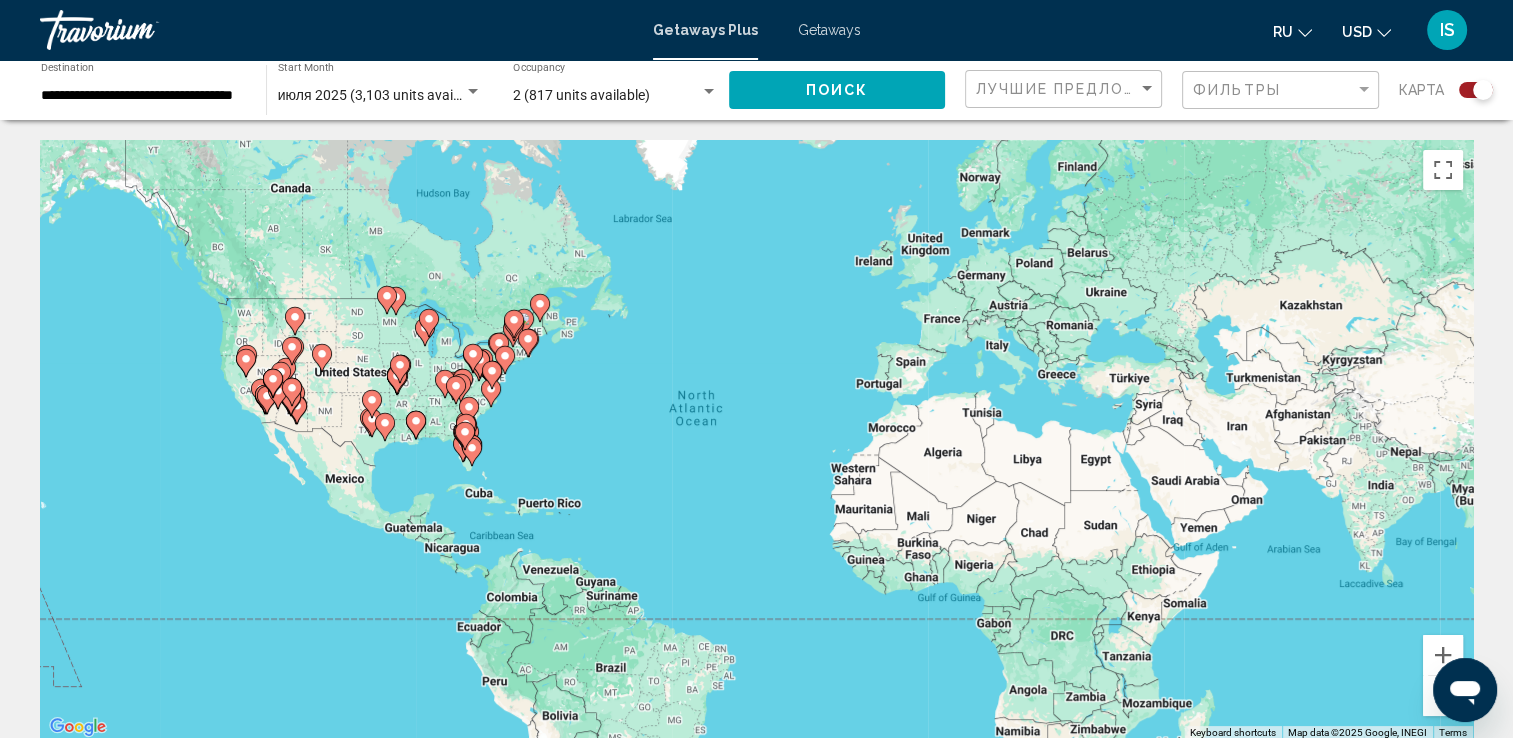 click 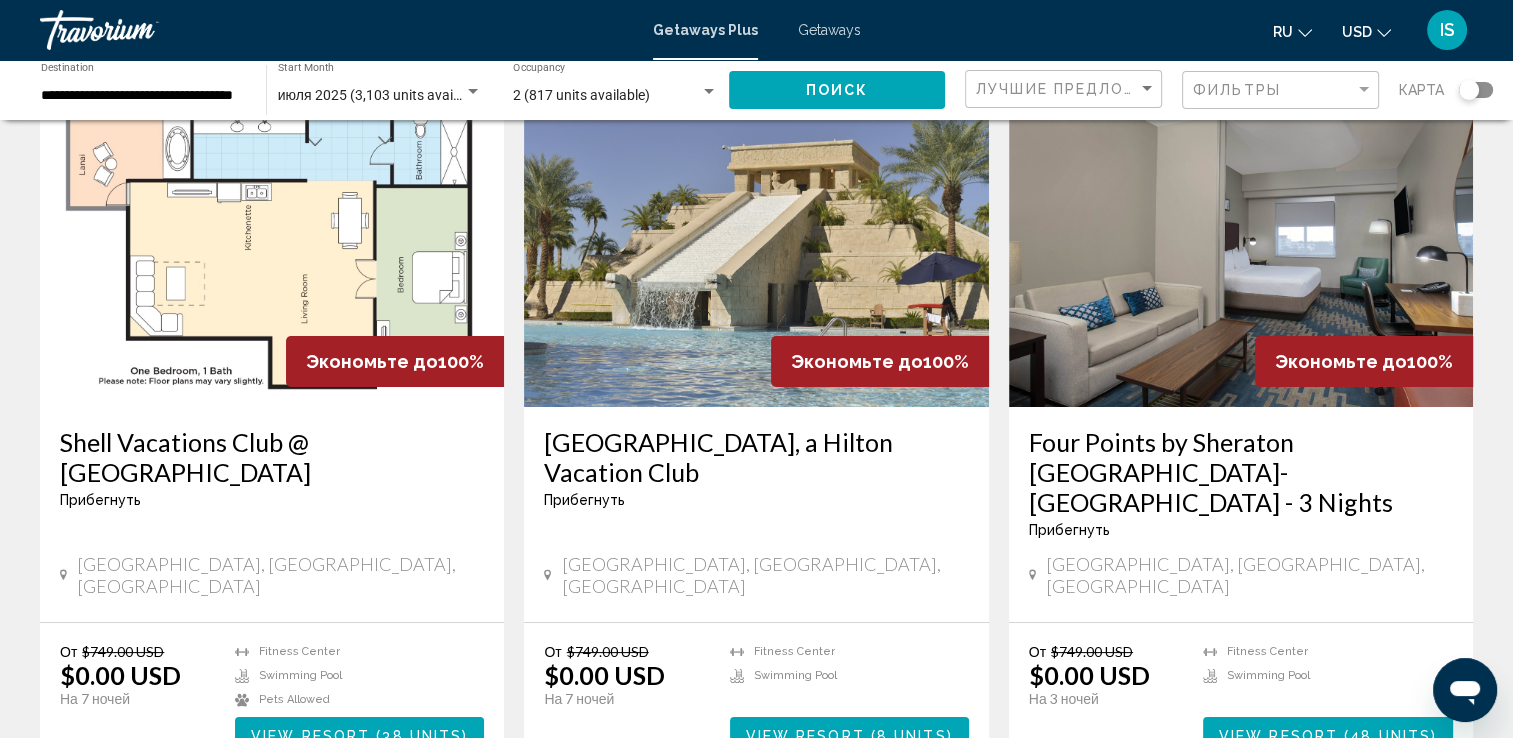 scroll, scrollTop: 120, scrollLeft: 0, axis: vertical 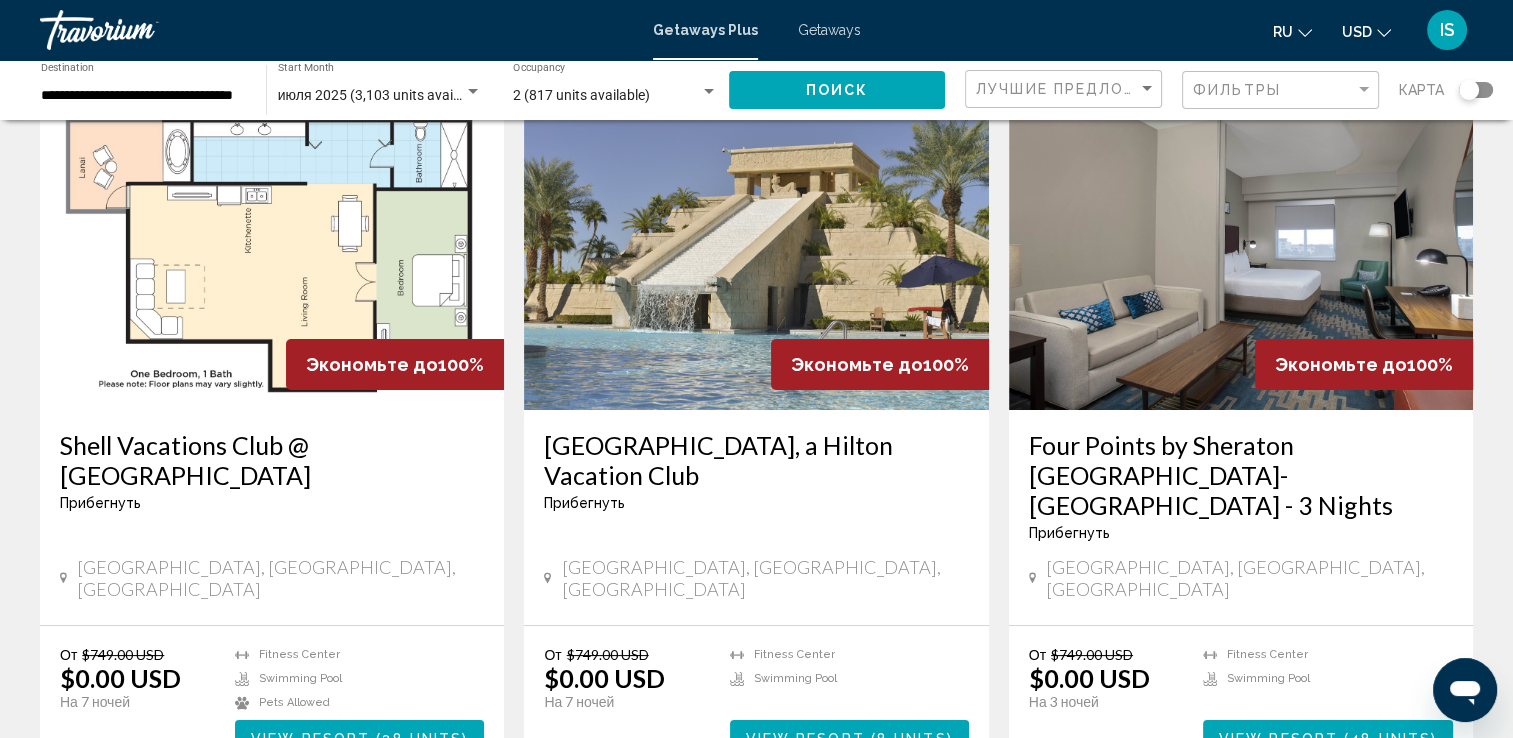click at bounding box center [756, 250] 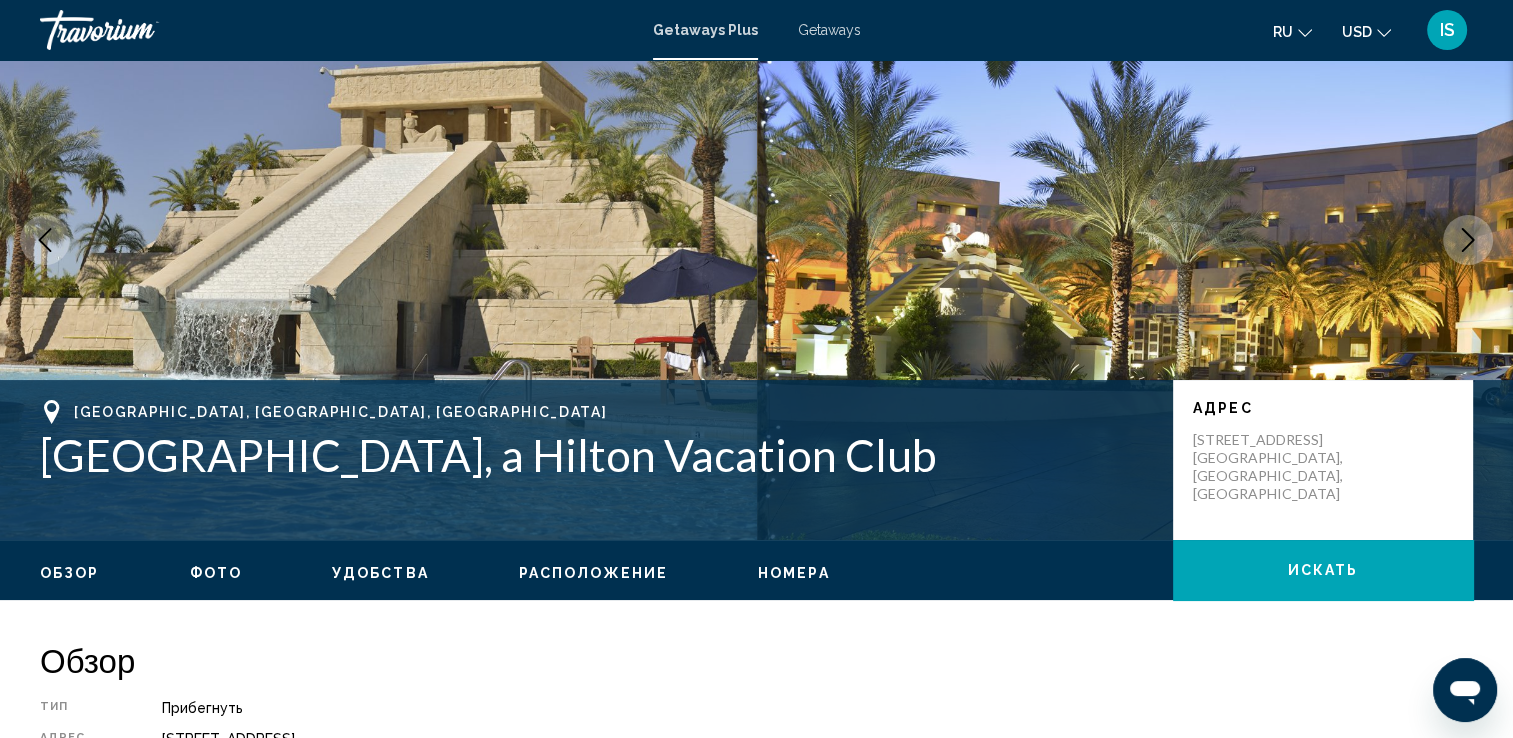 scroll, scrollTop: 0, scrollLeft: 0, axis: both 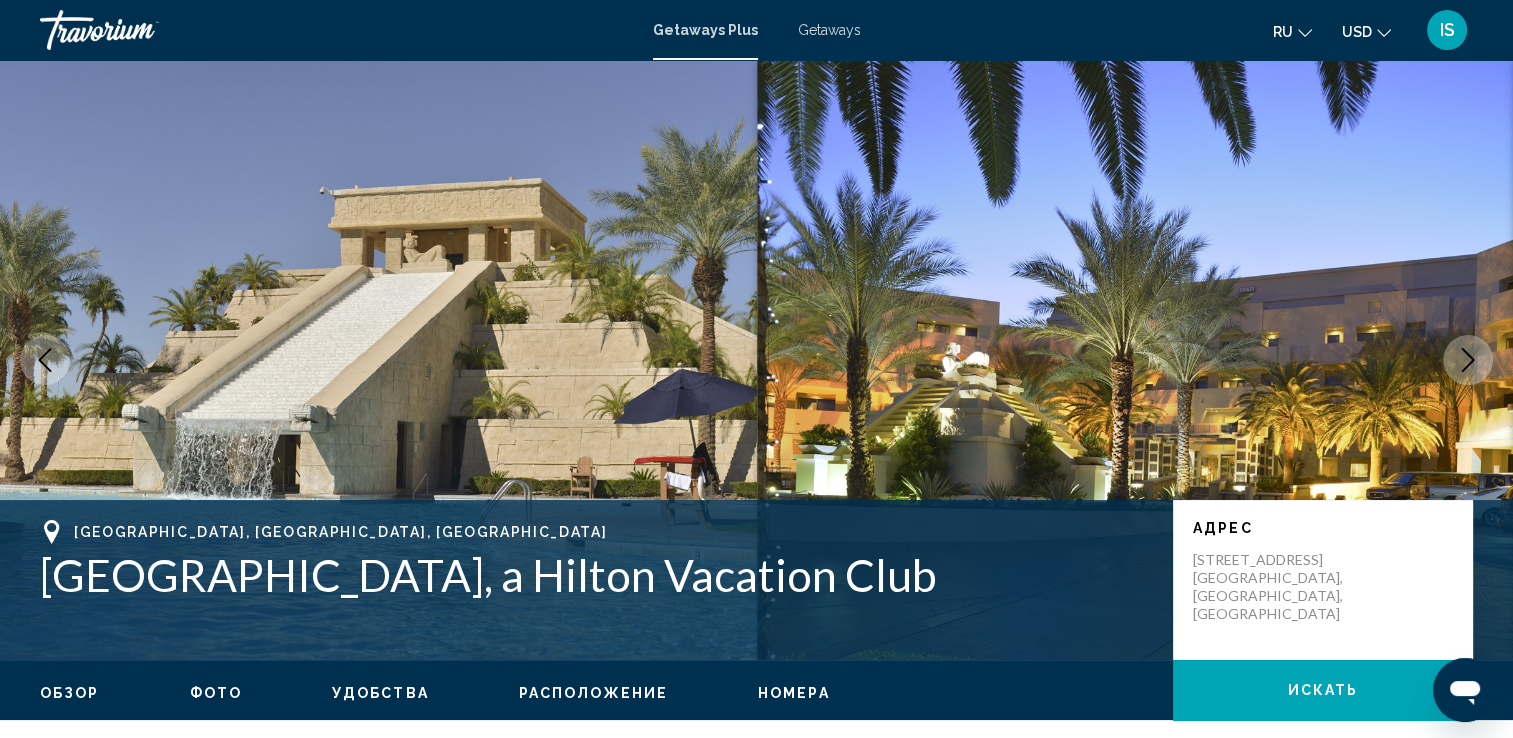 type 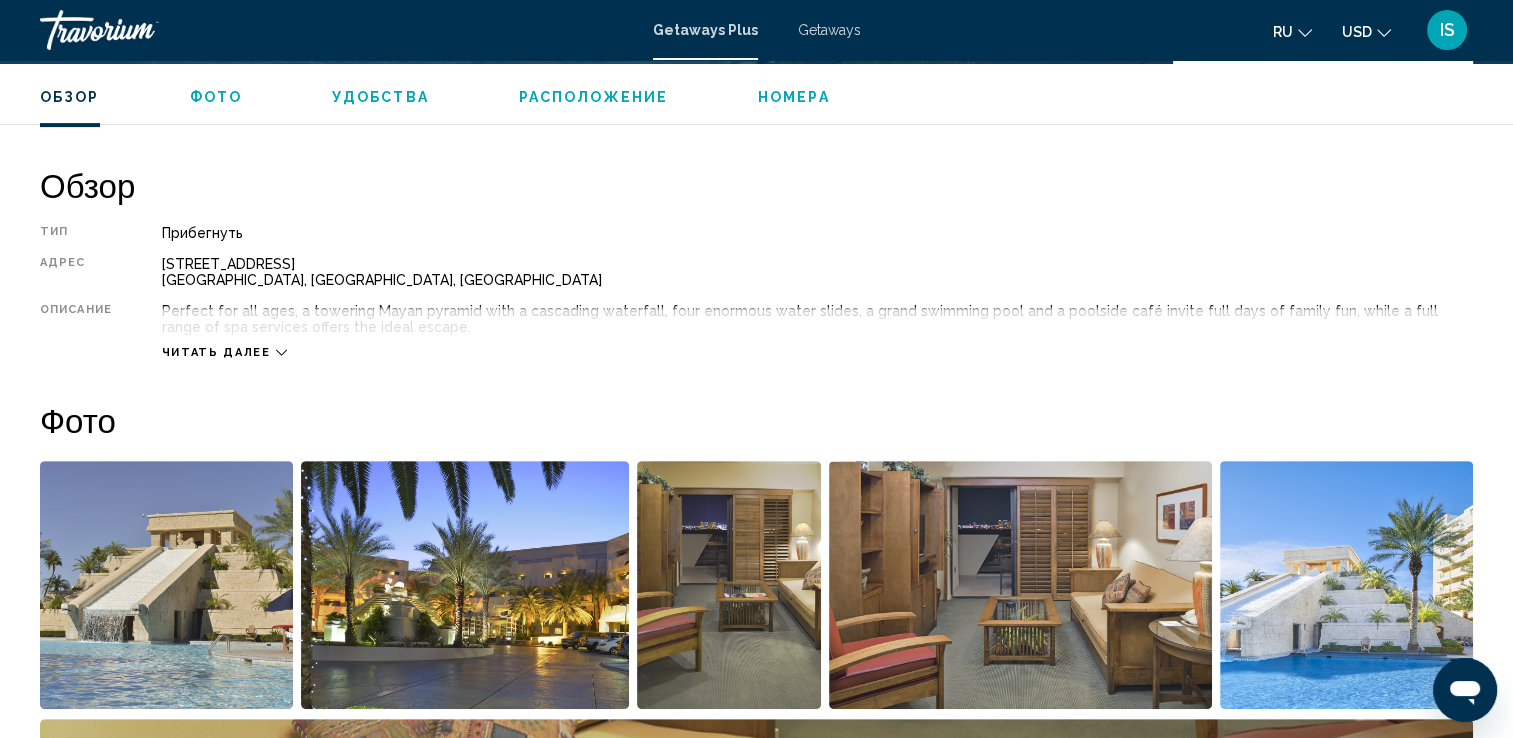 scroll, scrollTop: 600, scrollLeft: 0, axis: vertical 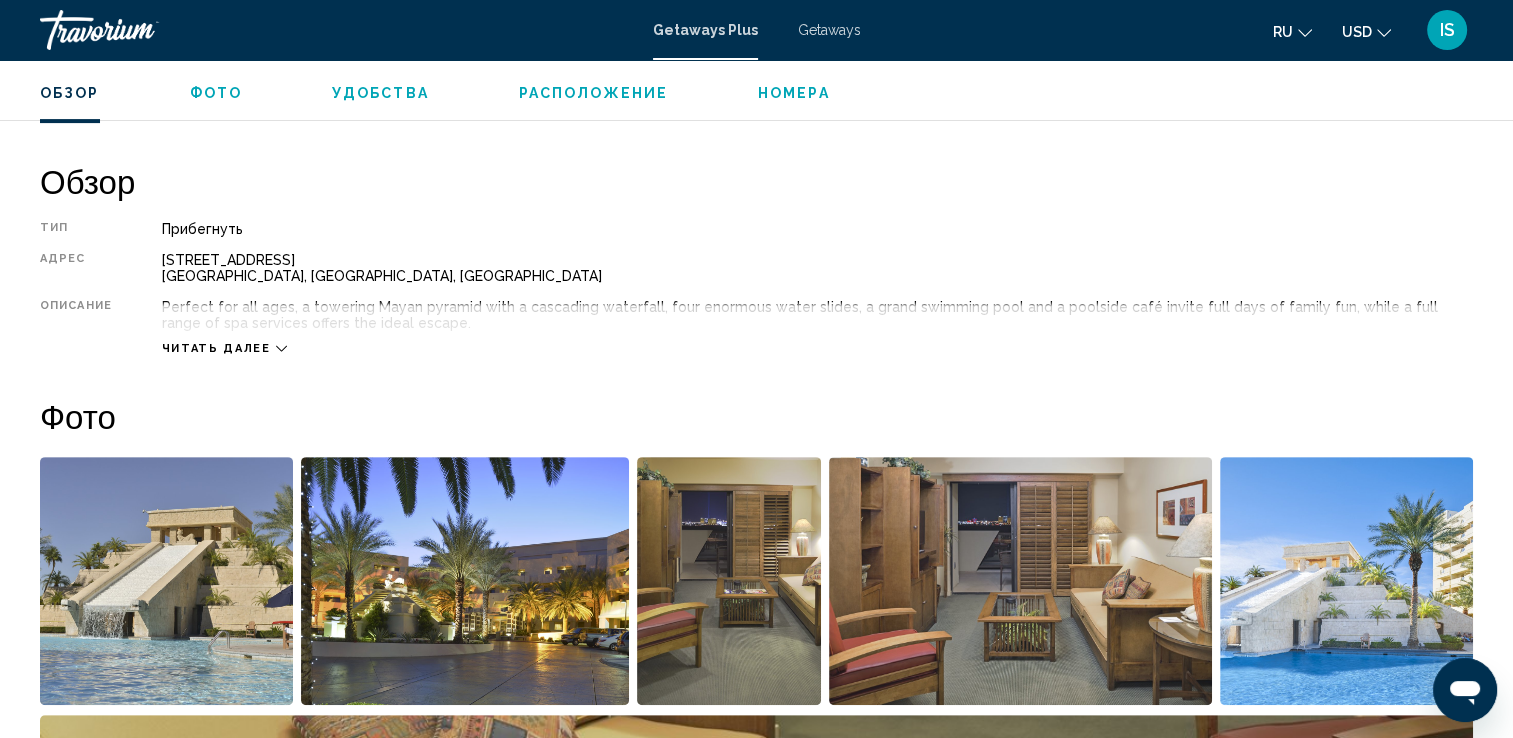 click 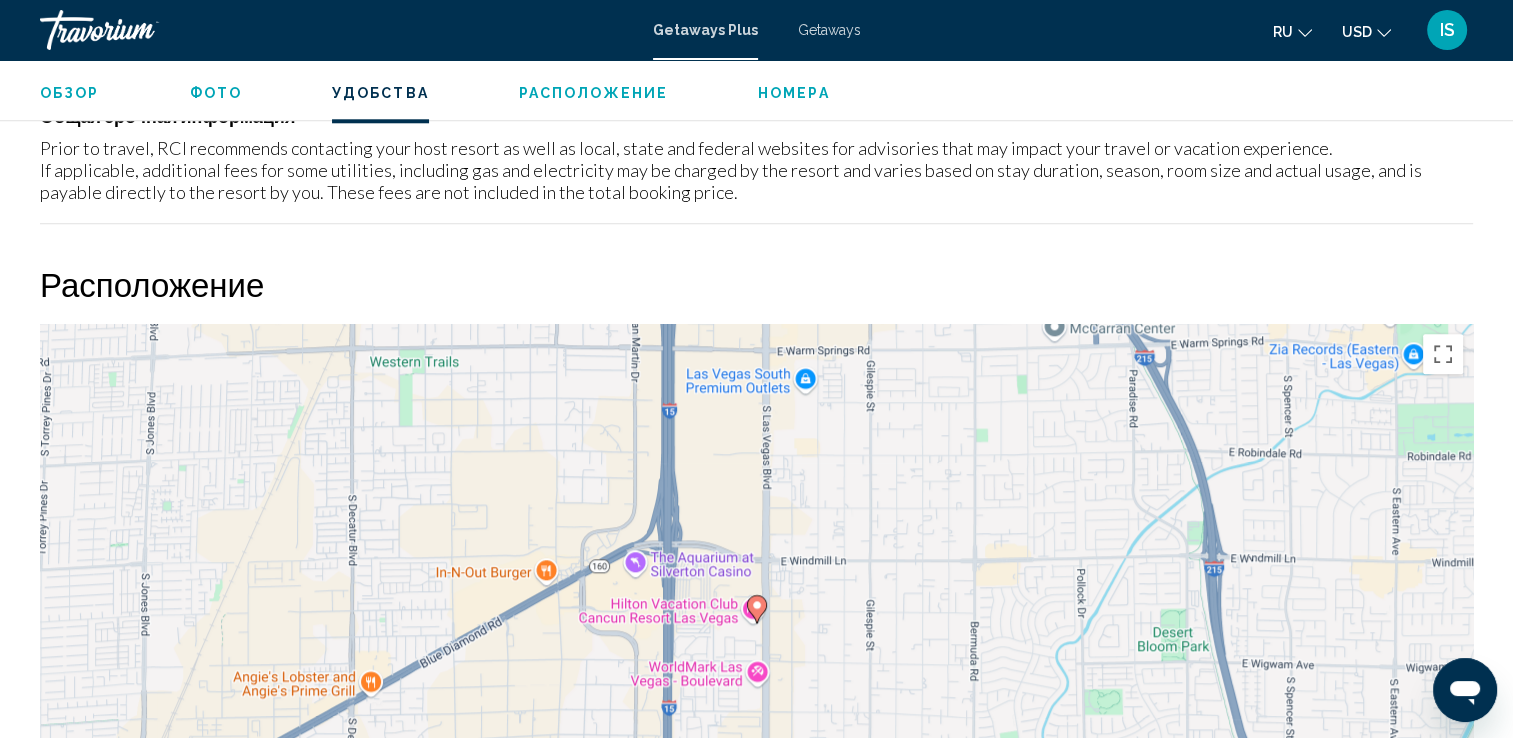 scroll, scrollTop: 2080, scrollLeft: 0, axis: vertical 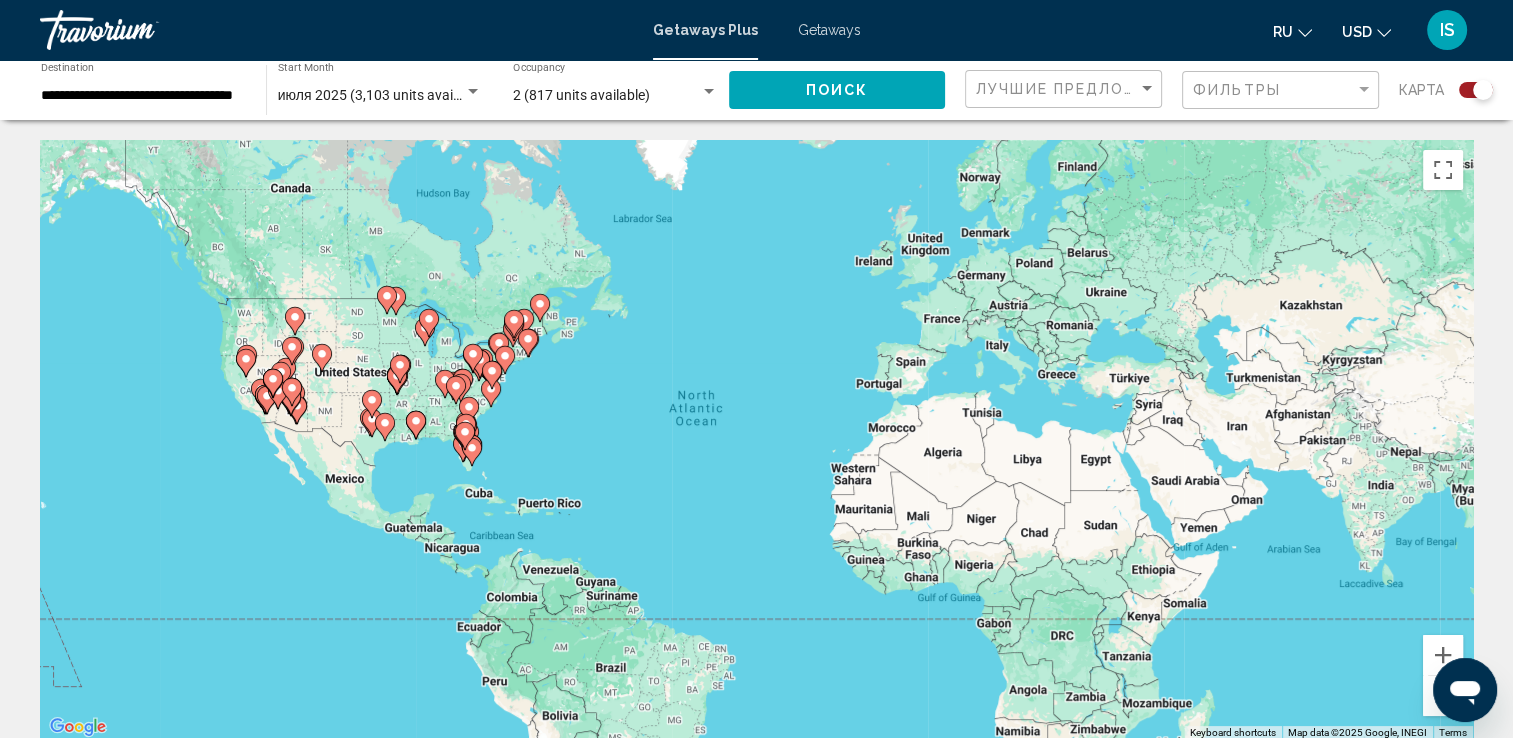 click on "карта" 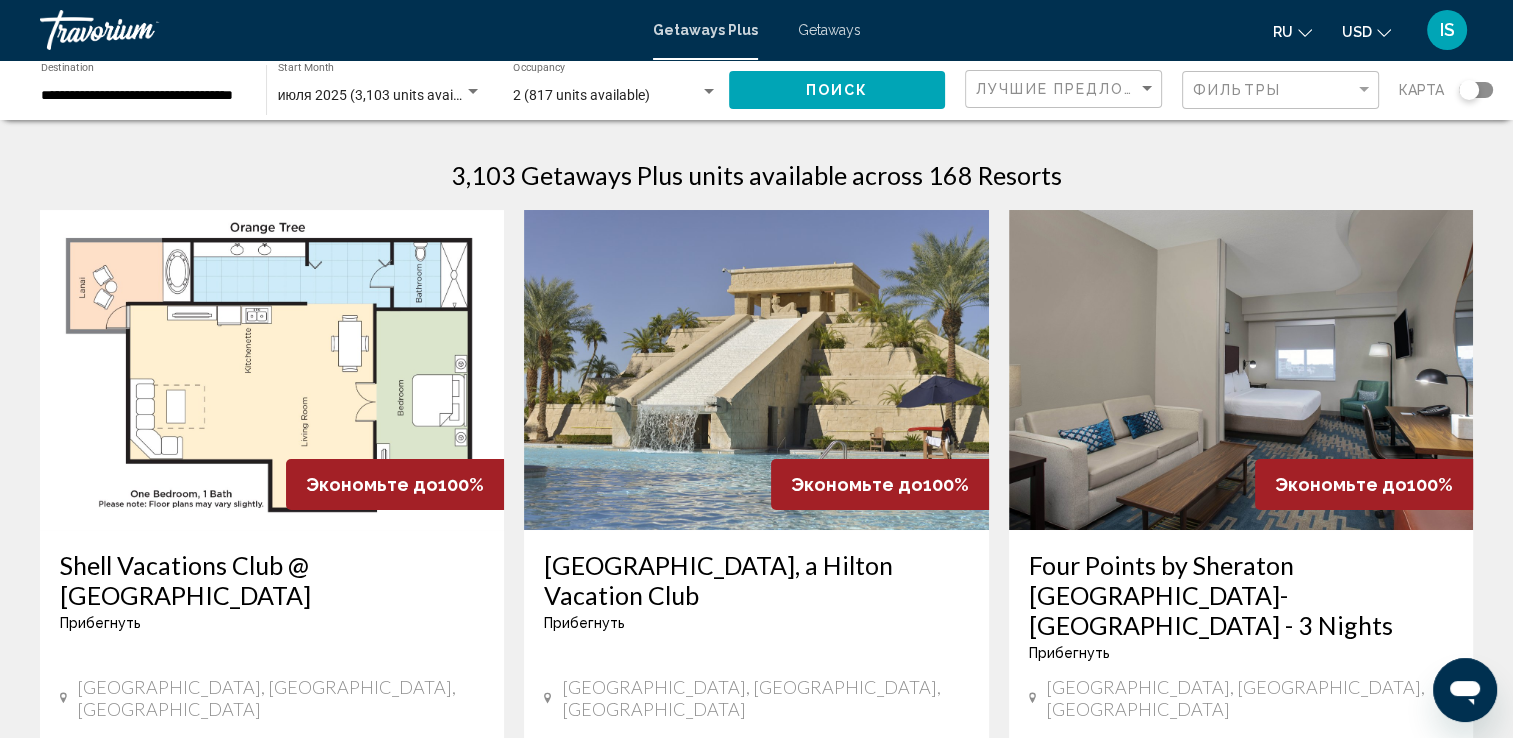 click at bounding box center [756, 370] 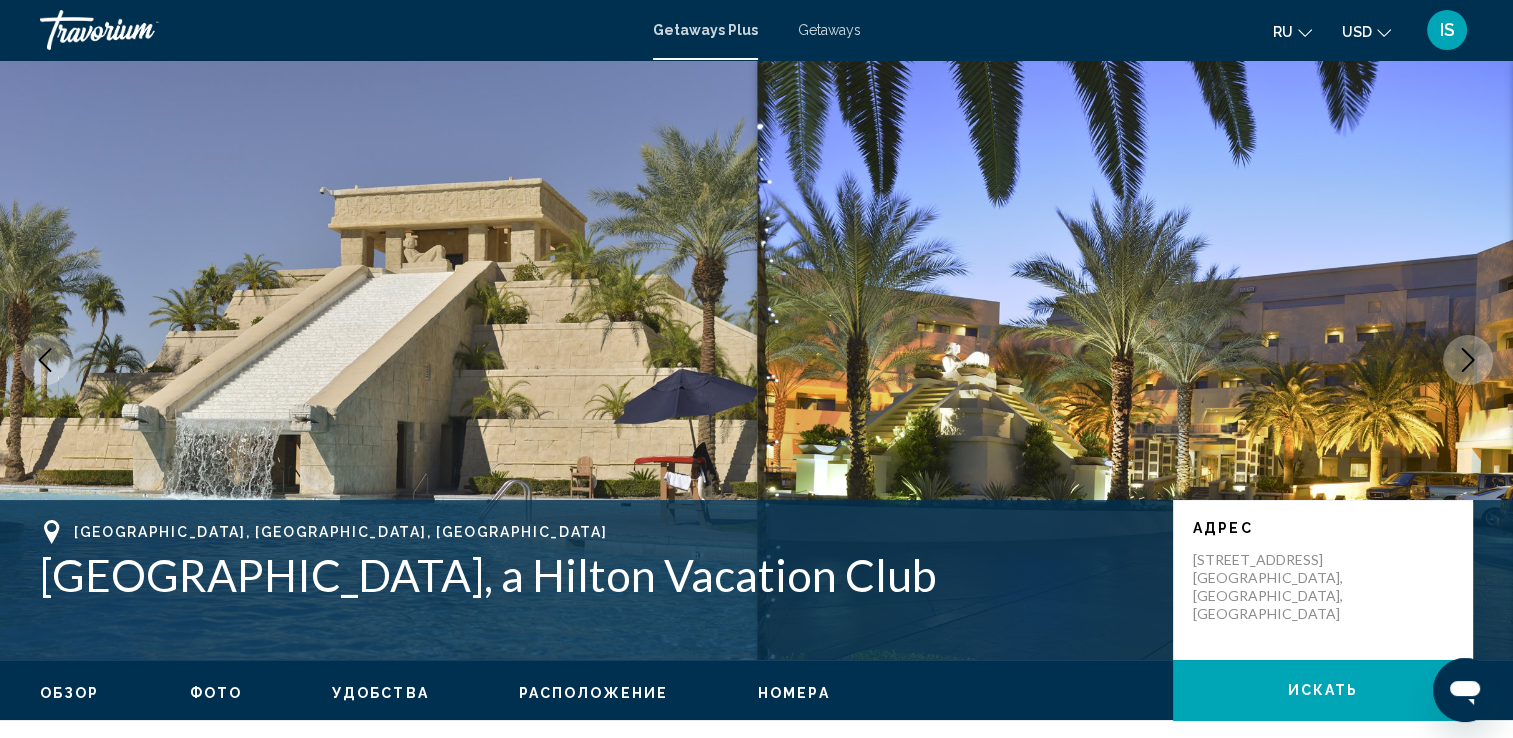 type 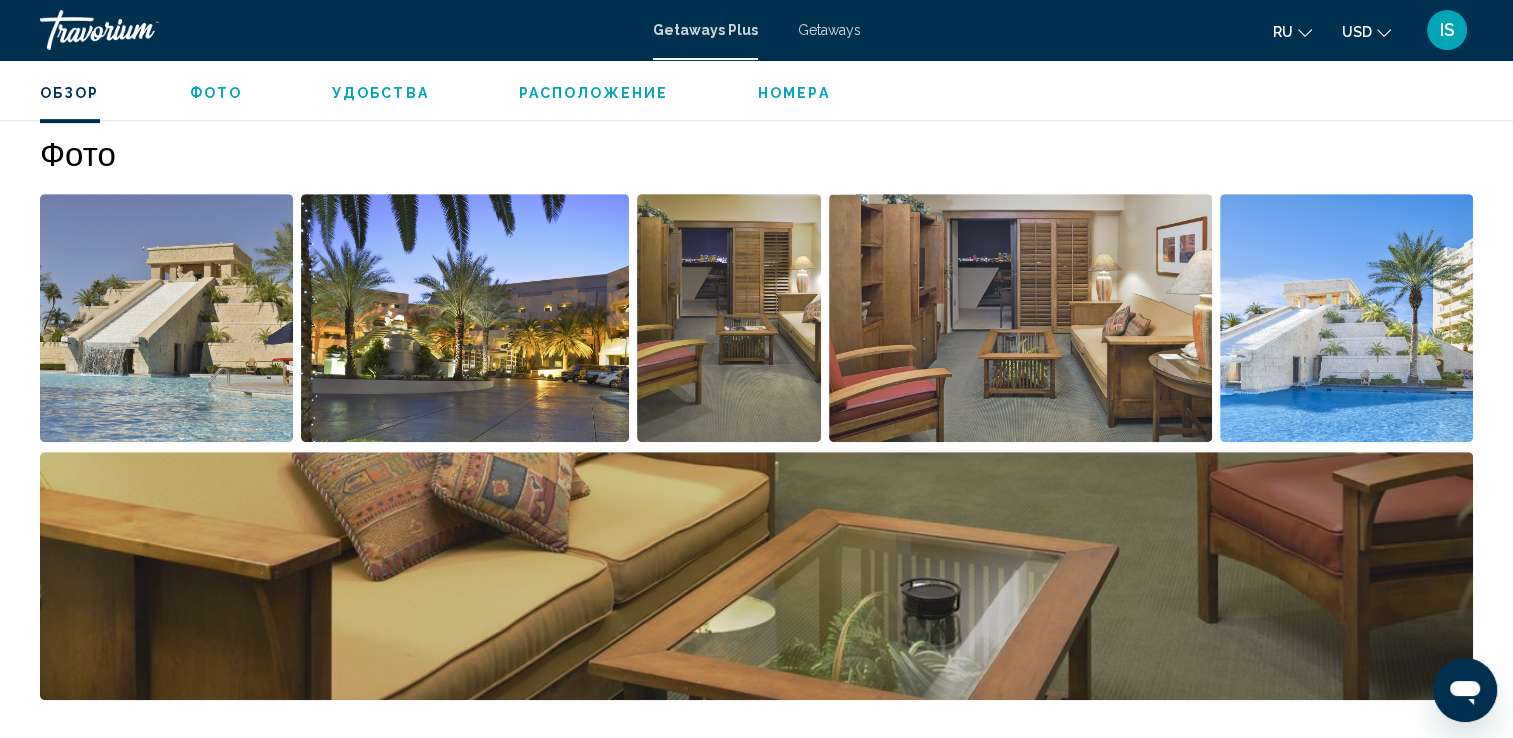 scroll, scrollTop: 880, scrollLeft: 0, axis: vertical 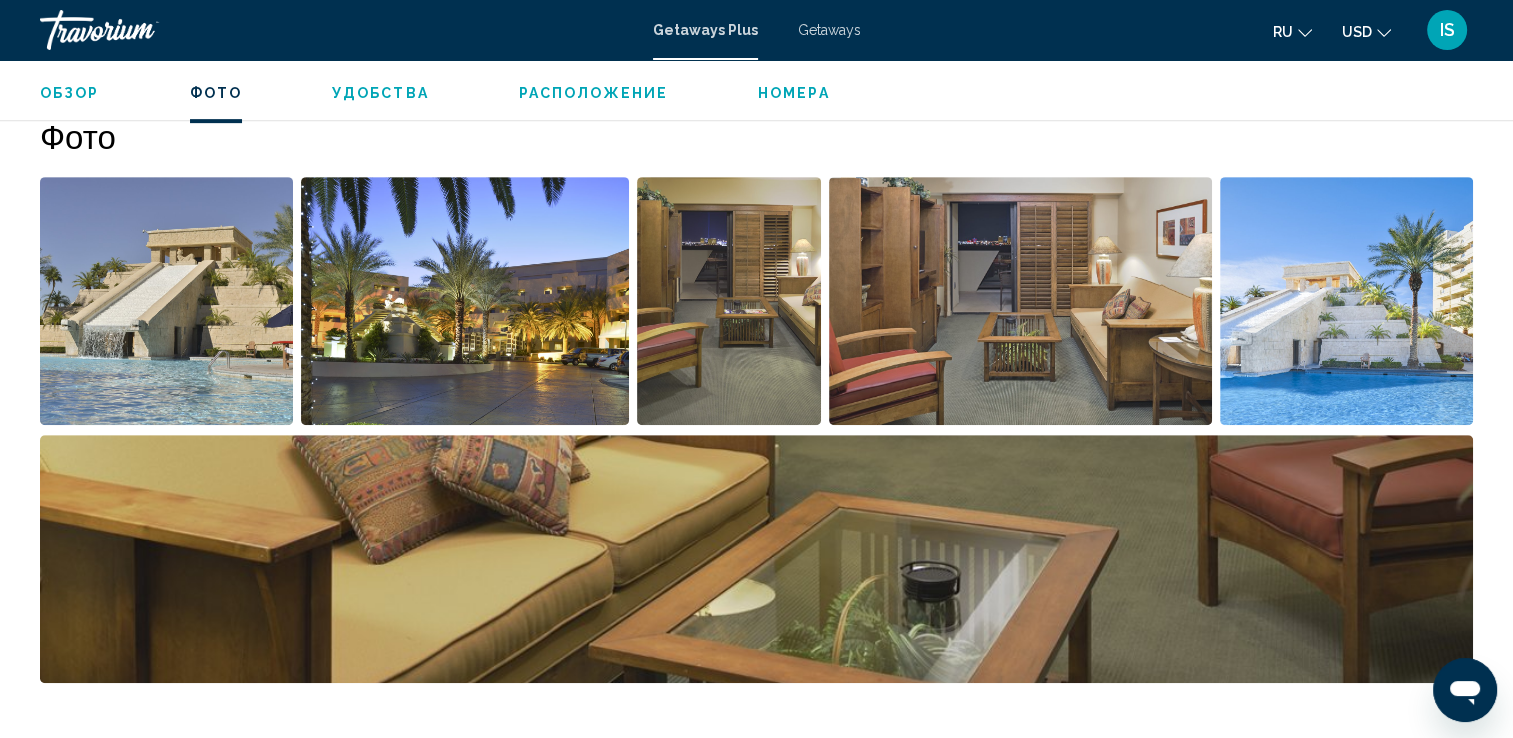 click at bounding box center [166, 301] 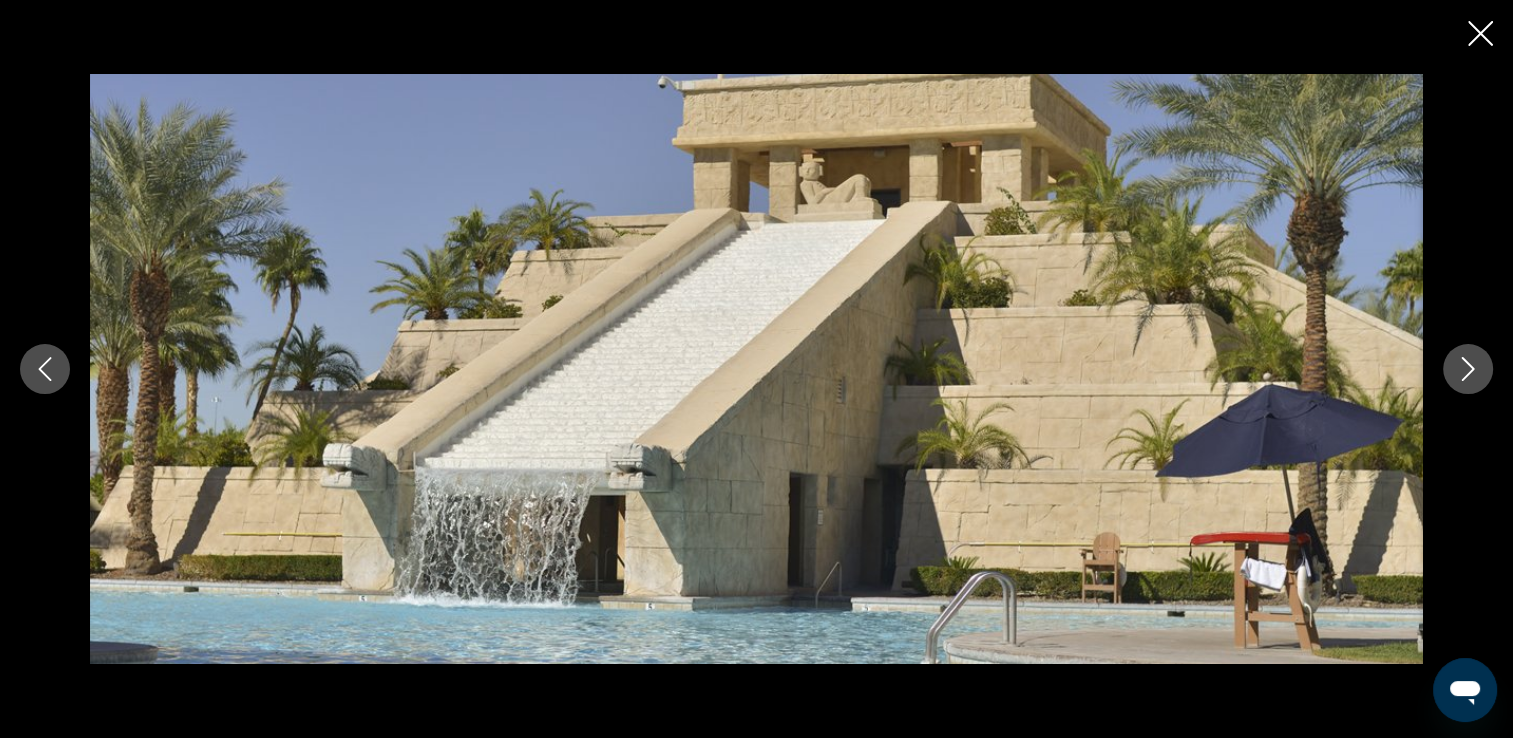type 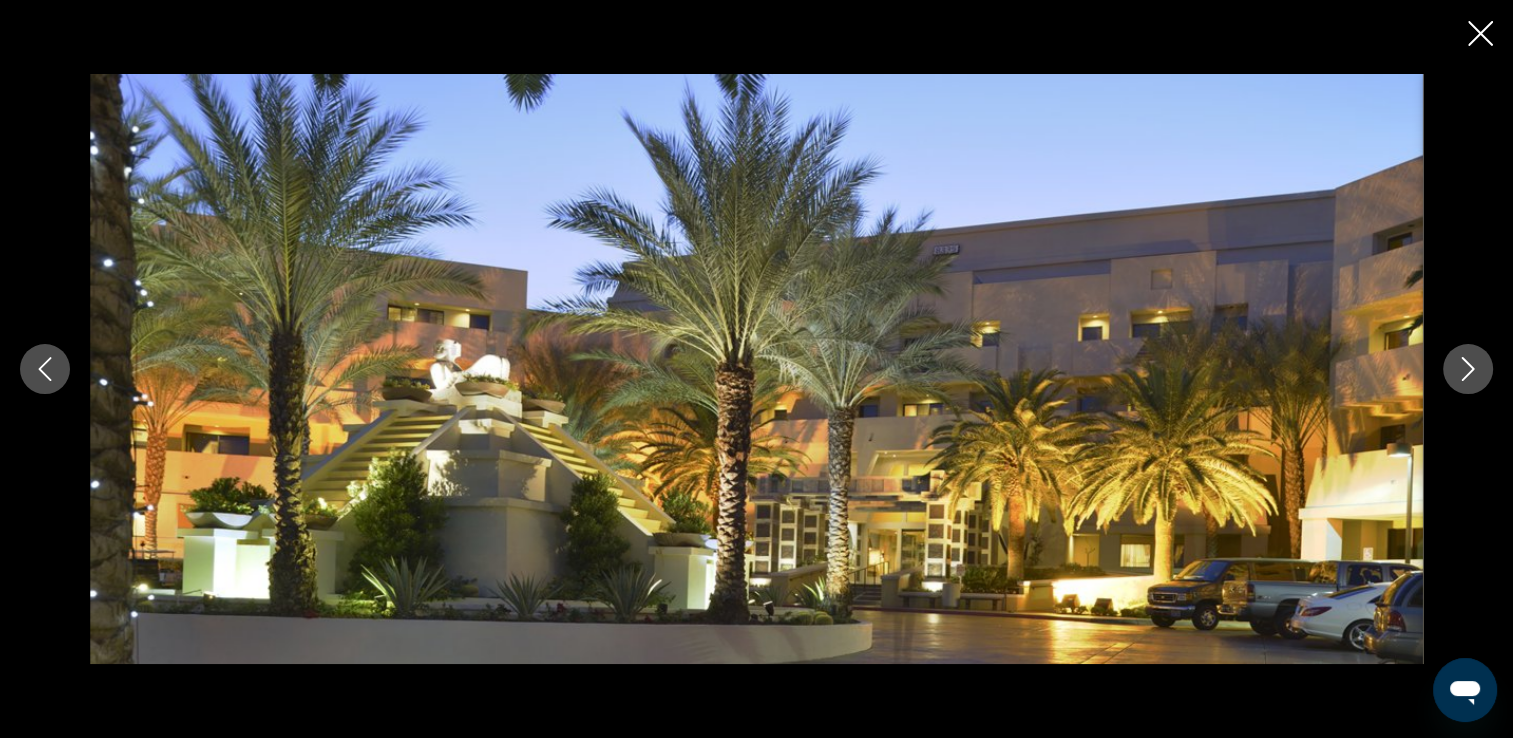 click 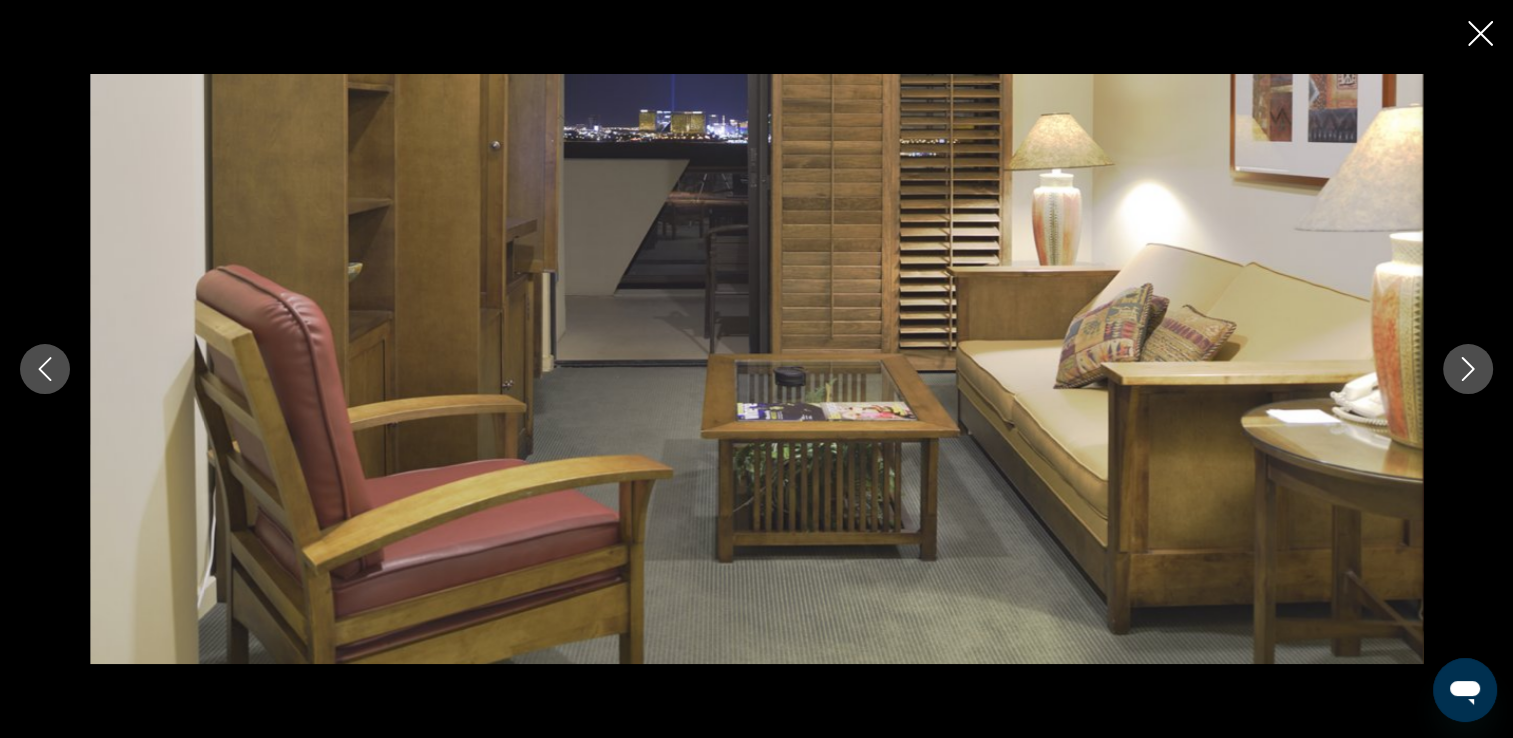 click 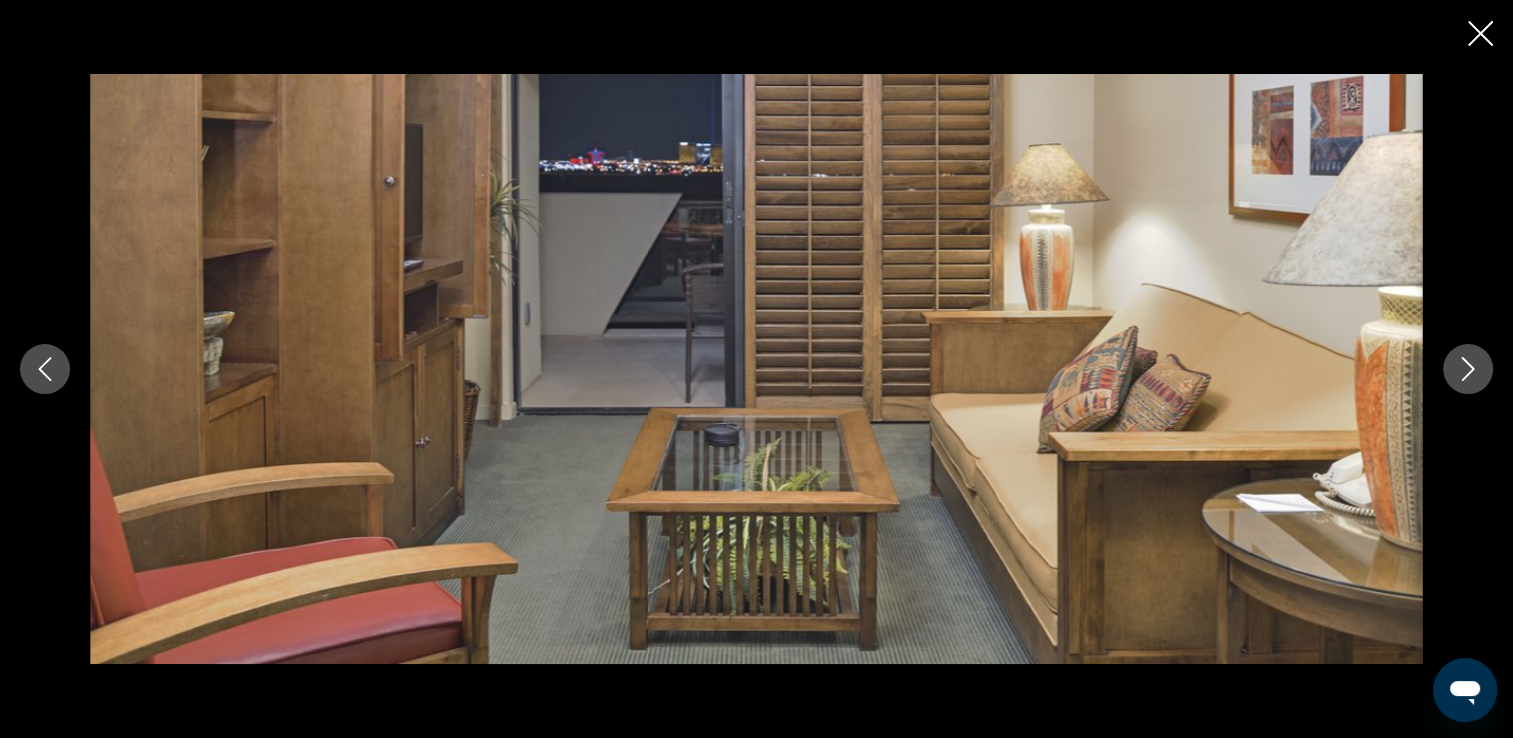 click 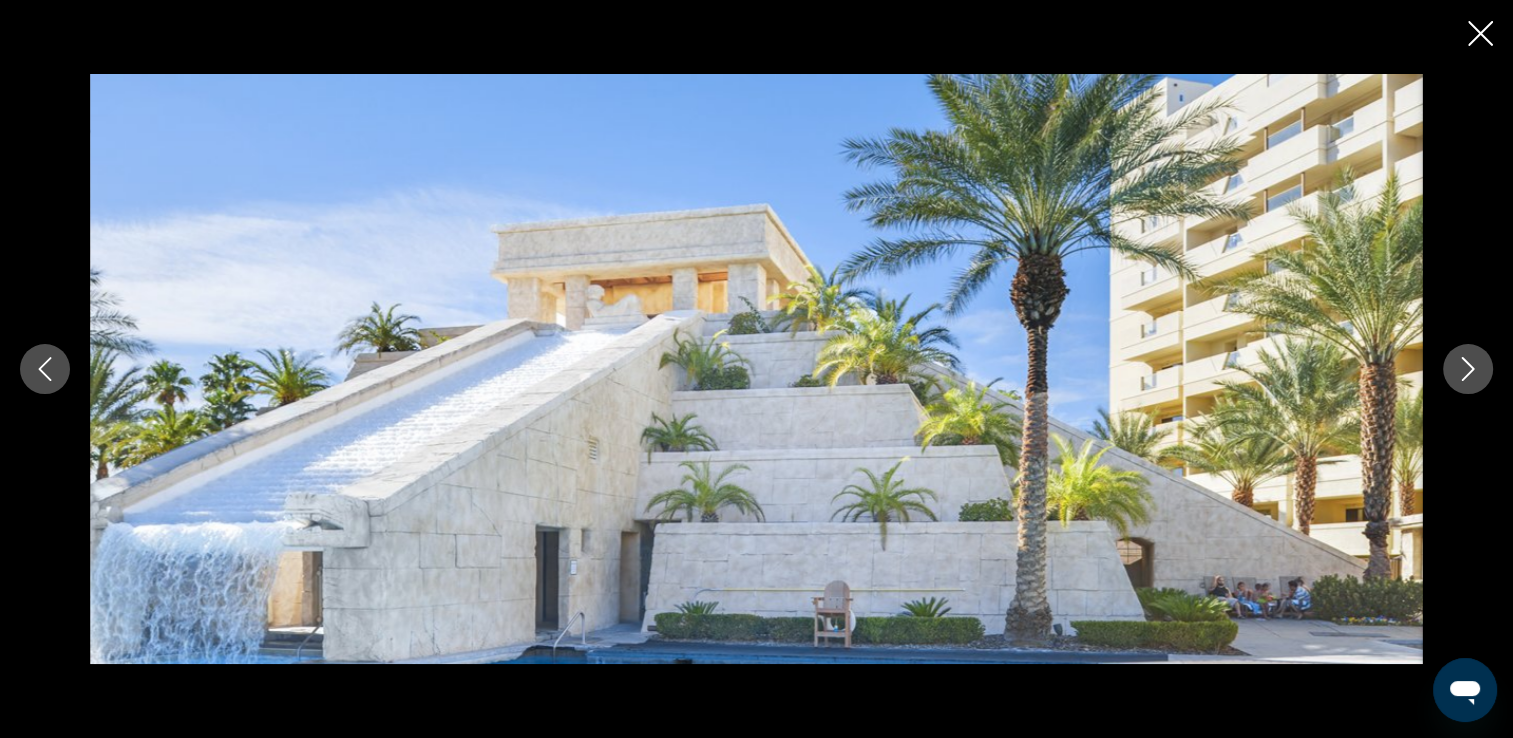 click 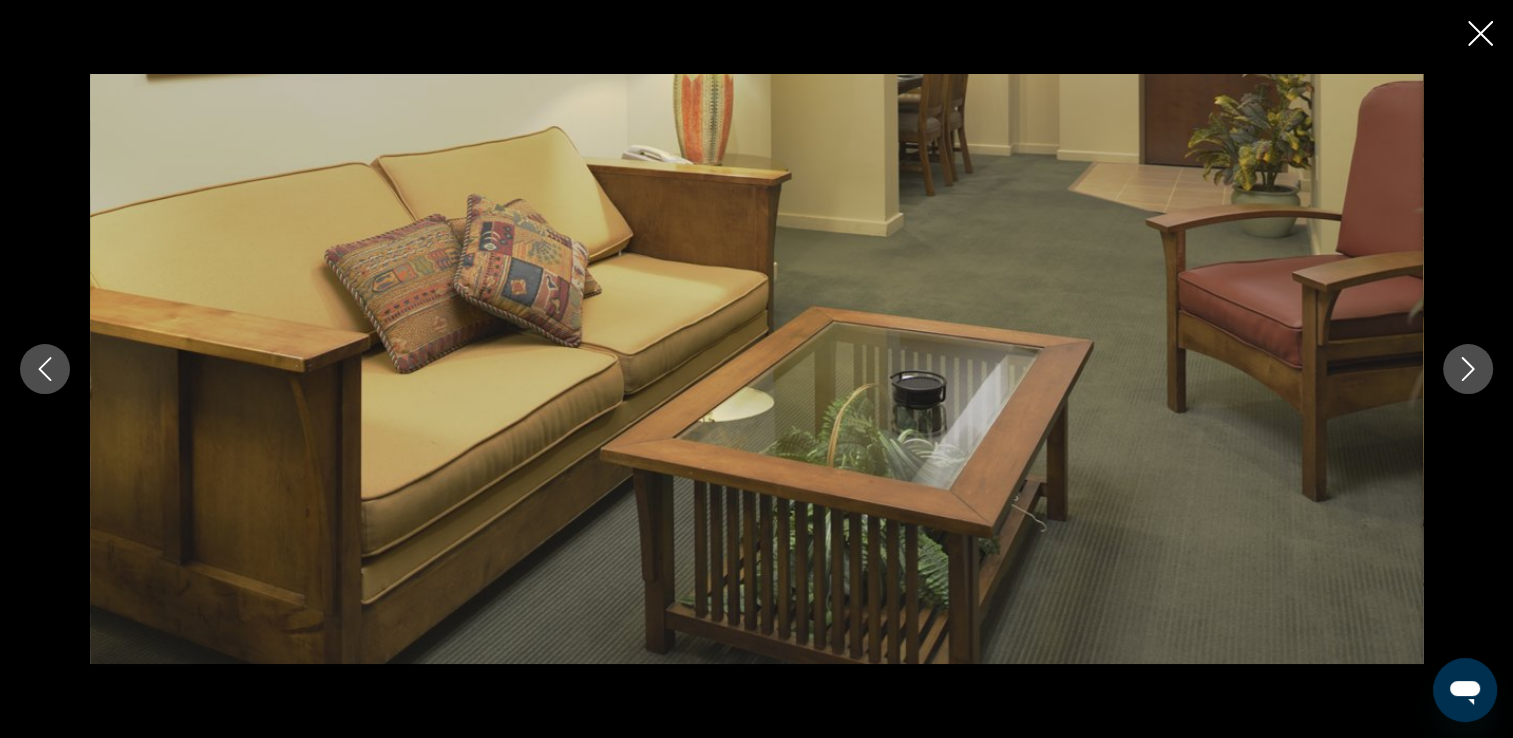 click 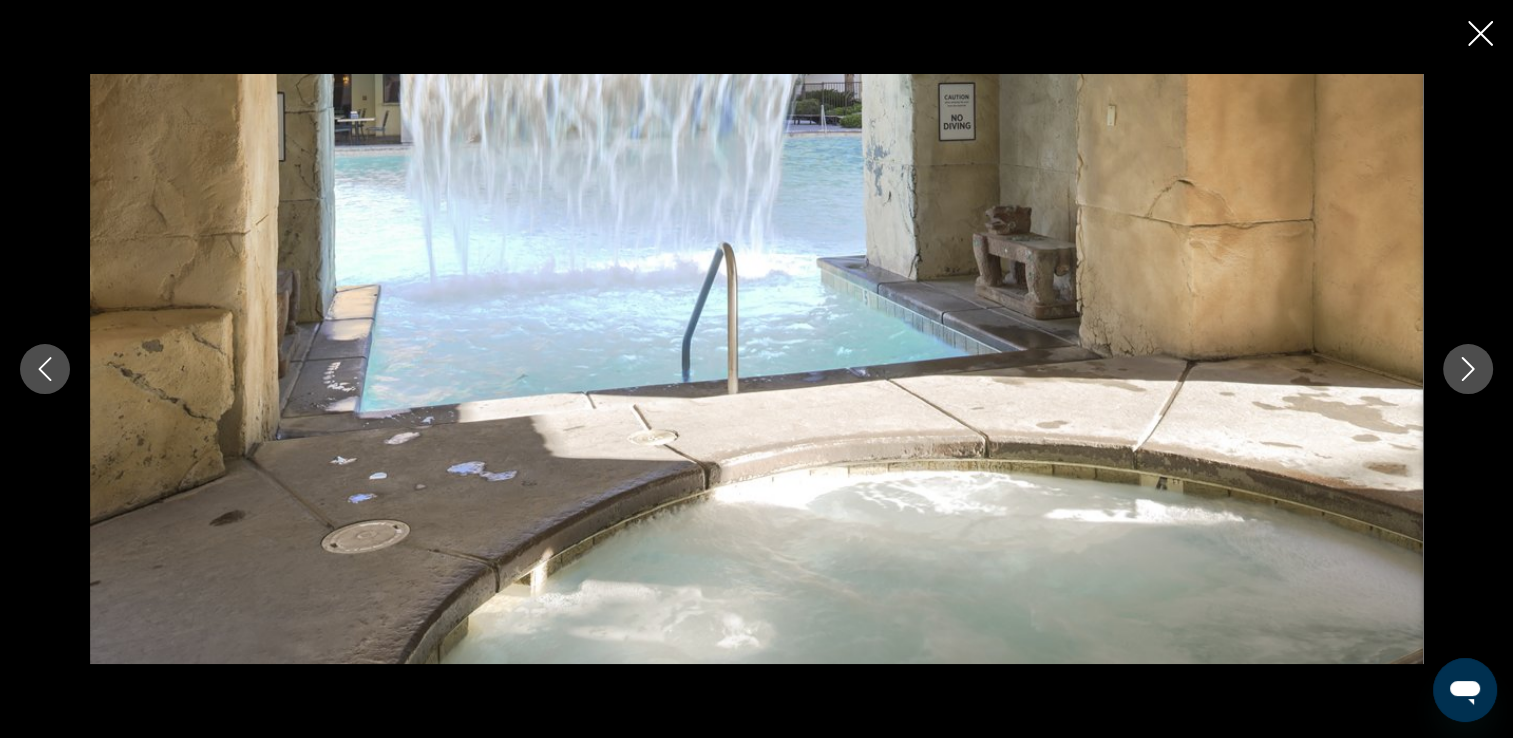 click 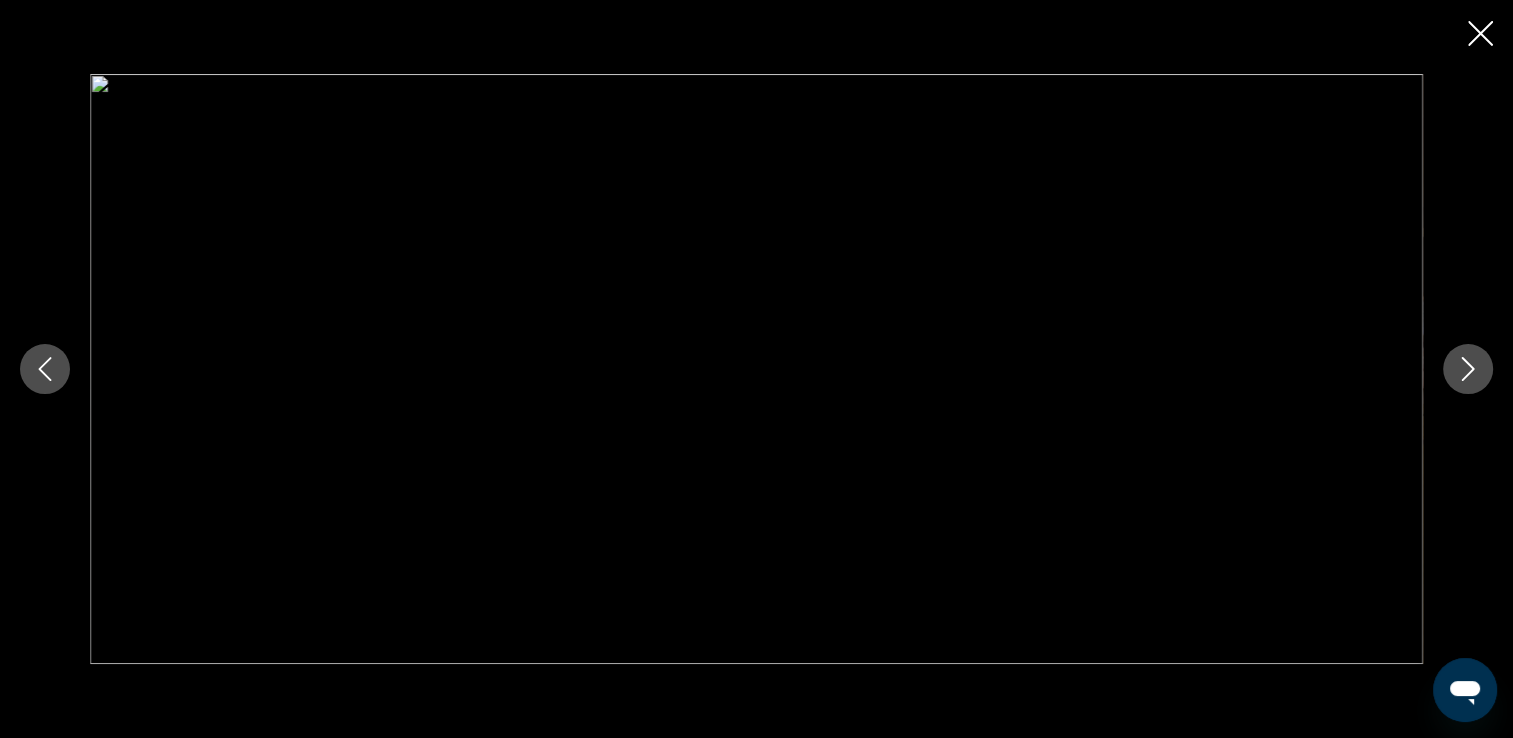 click 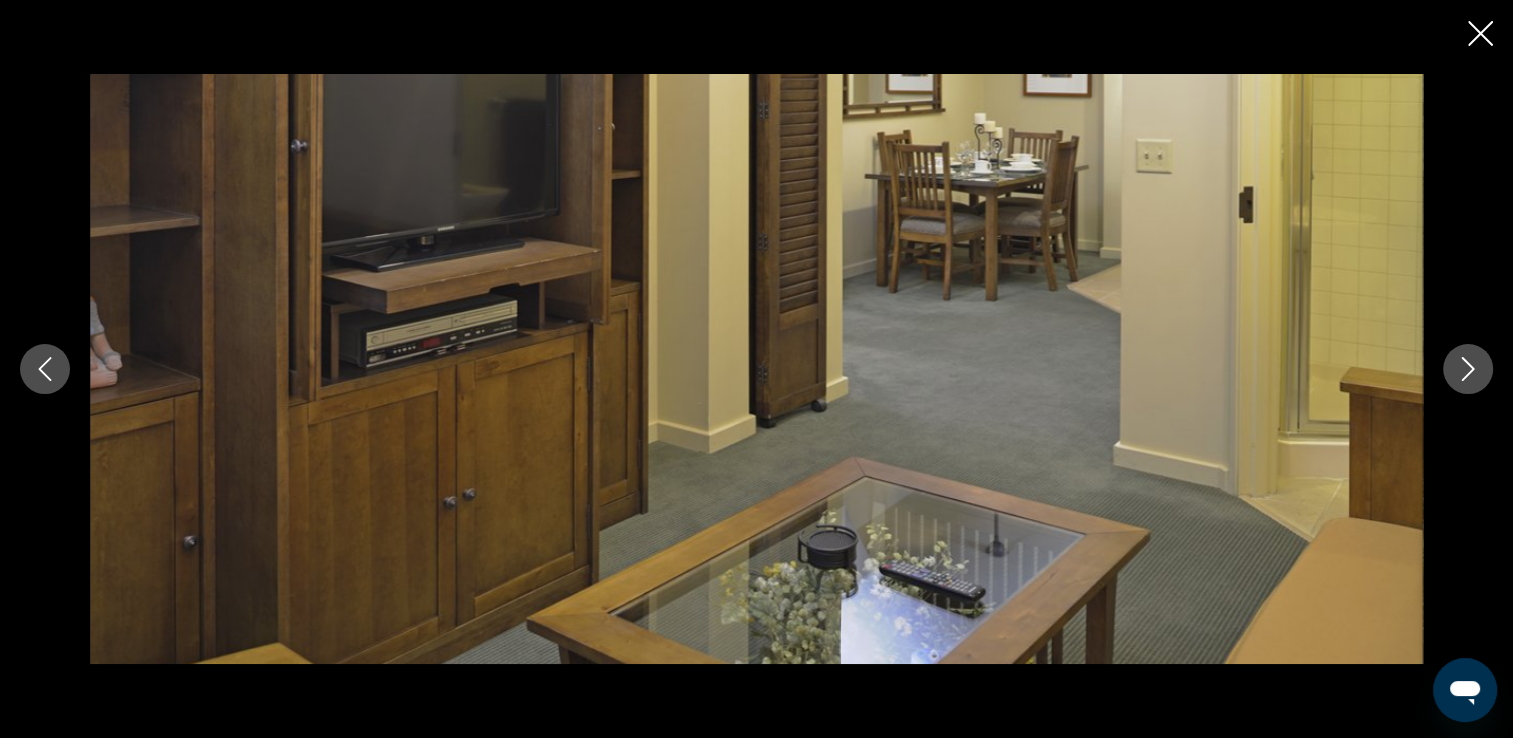 click 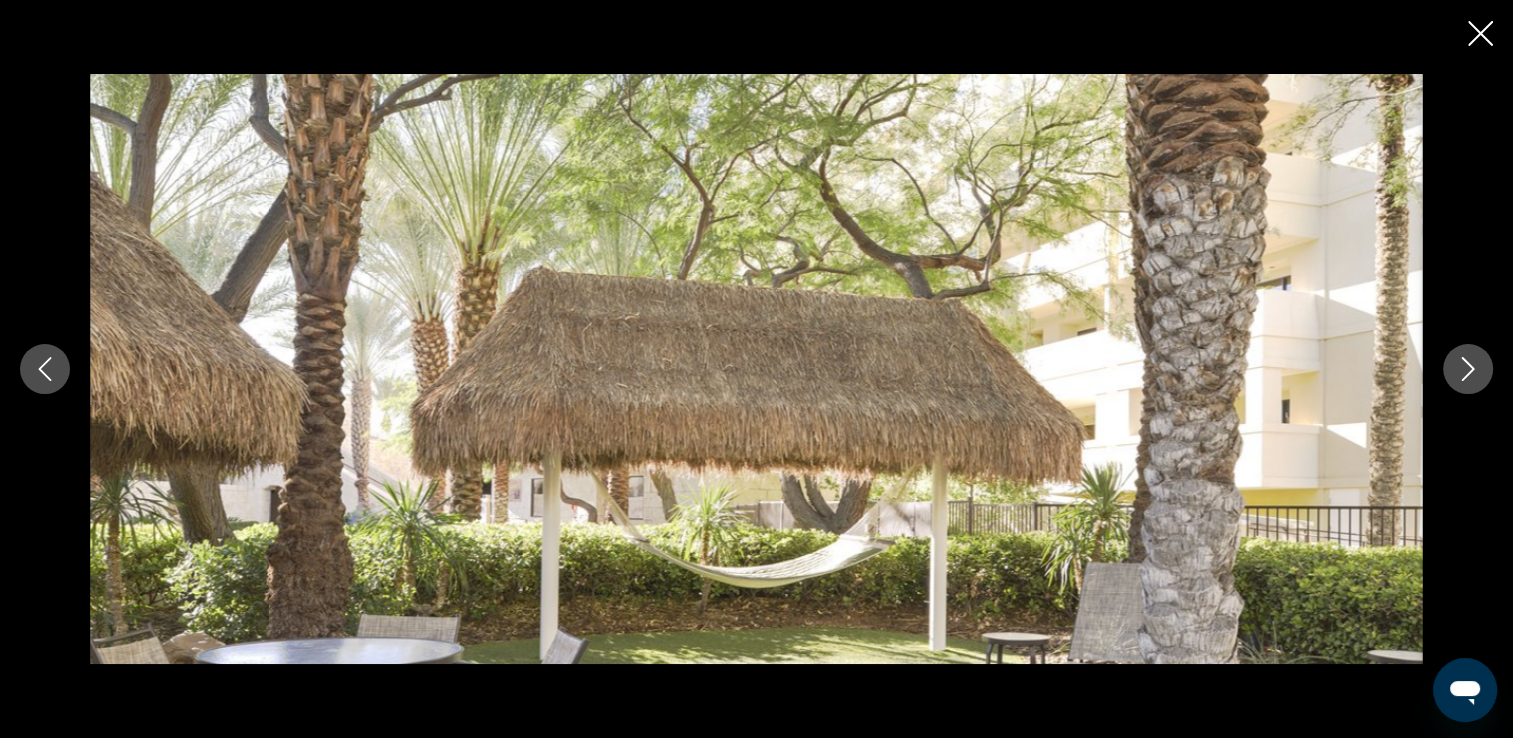 click 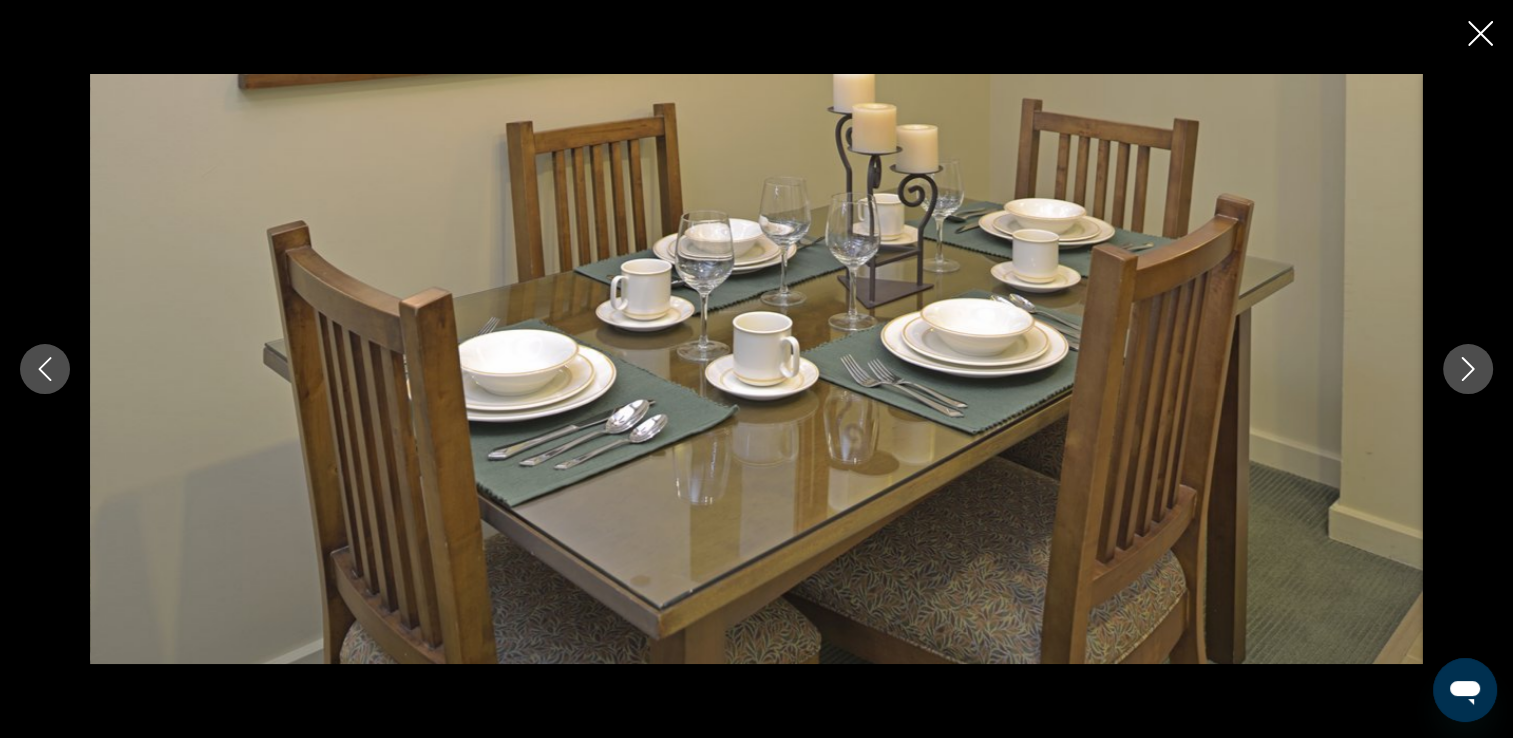 click 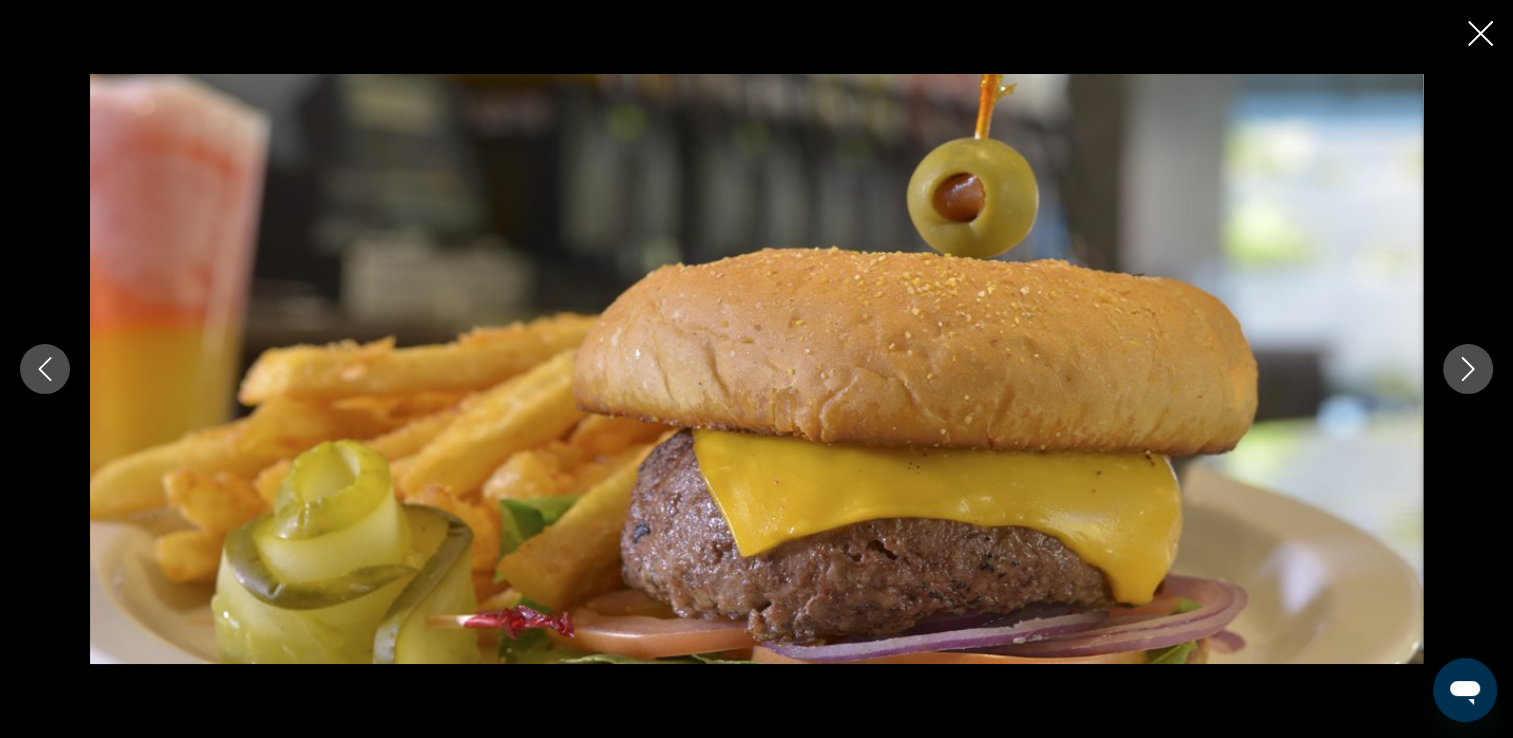 click 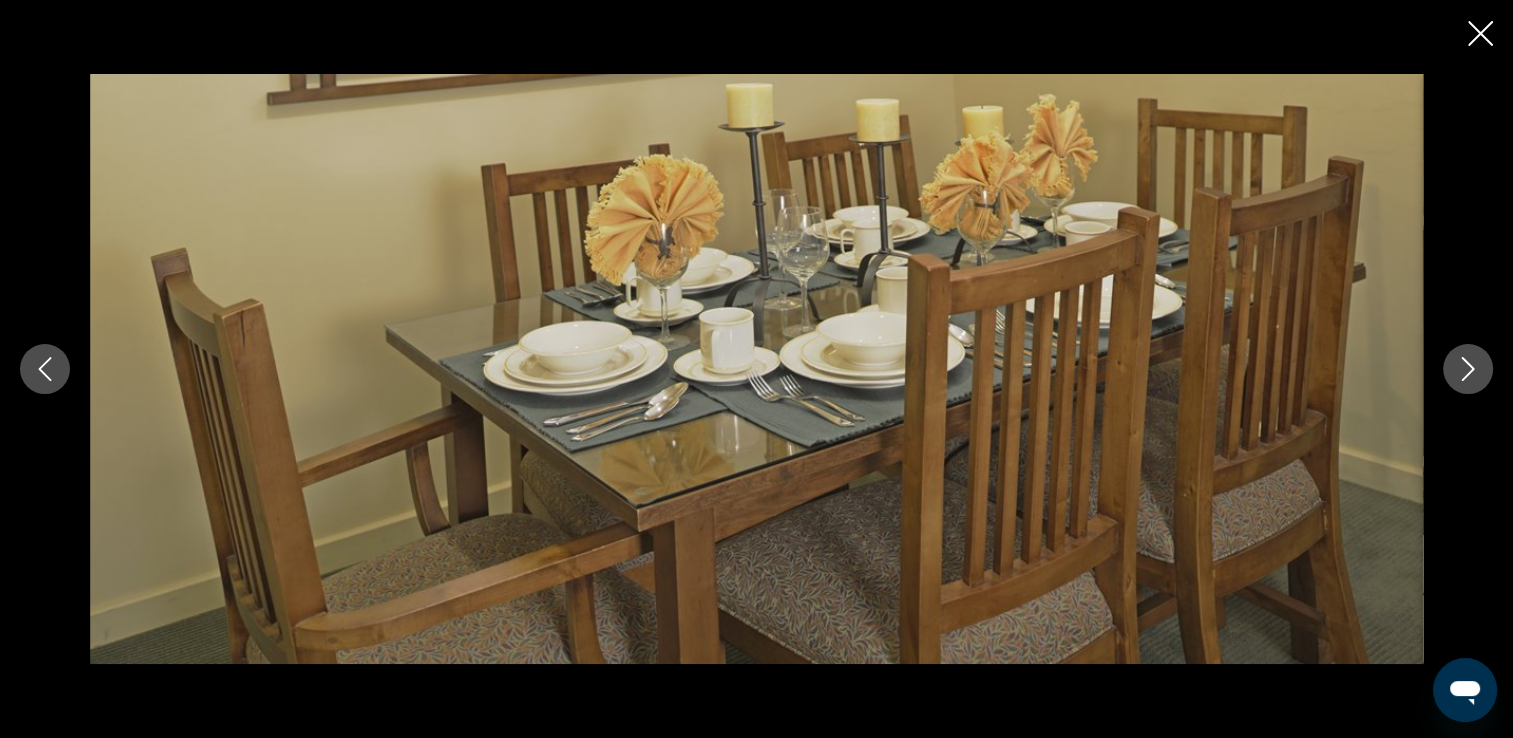 click 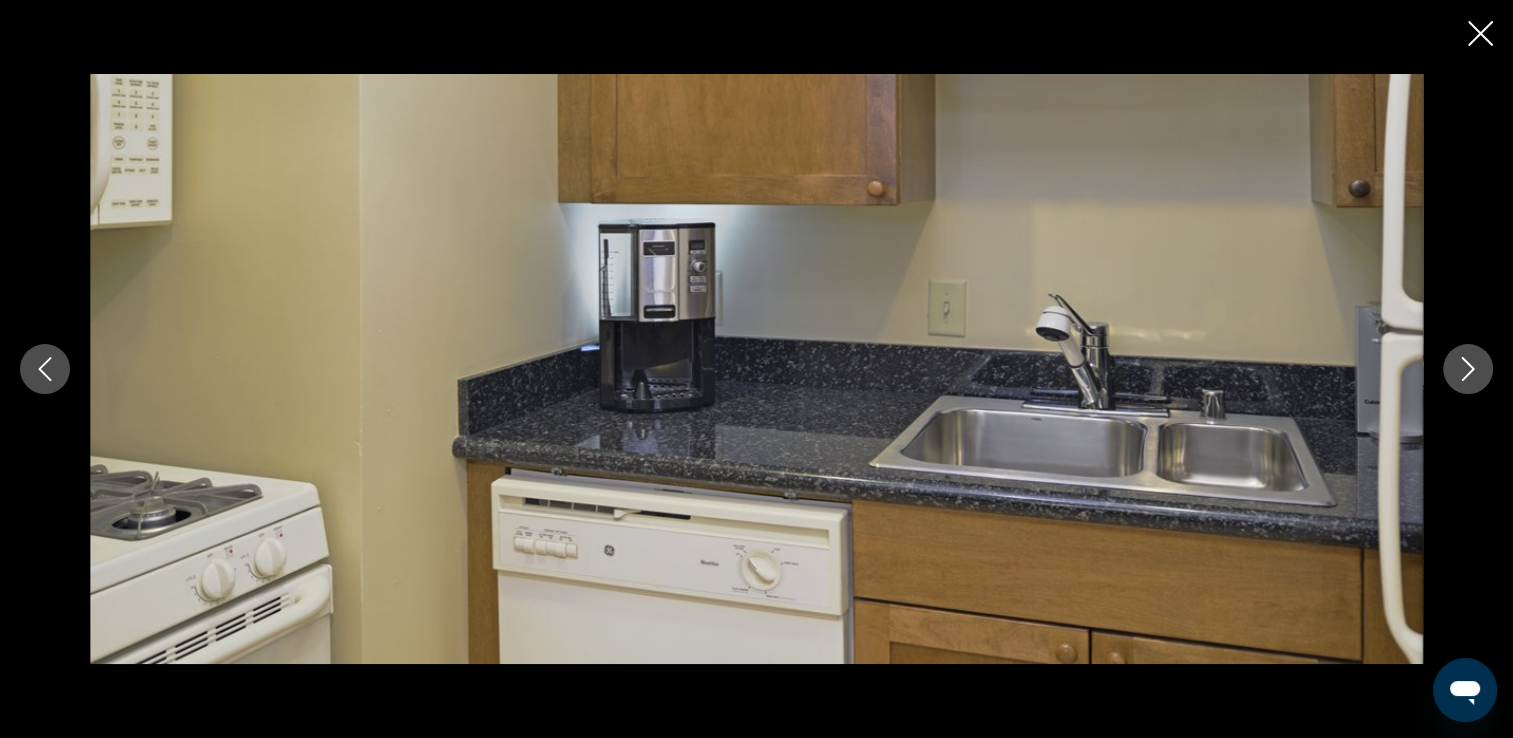 click 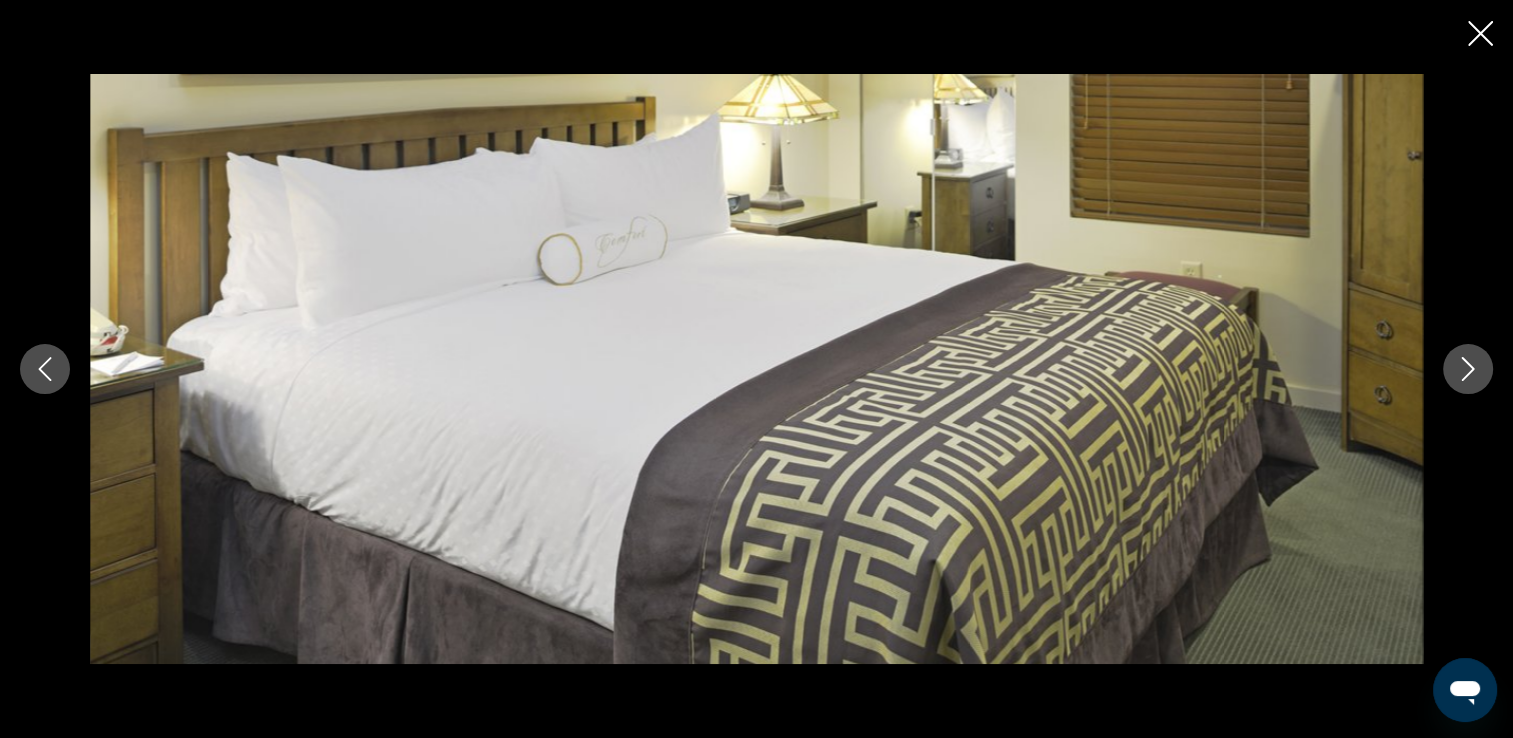 click 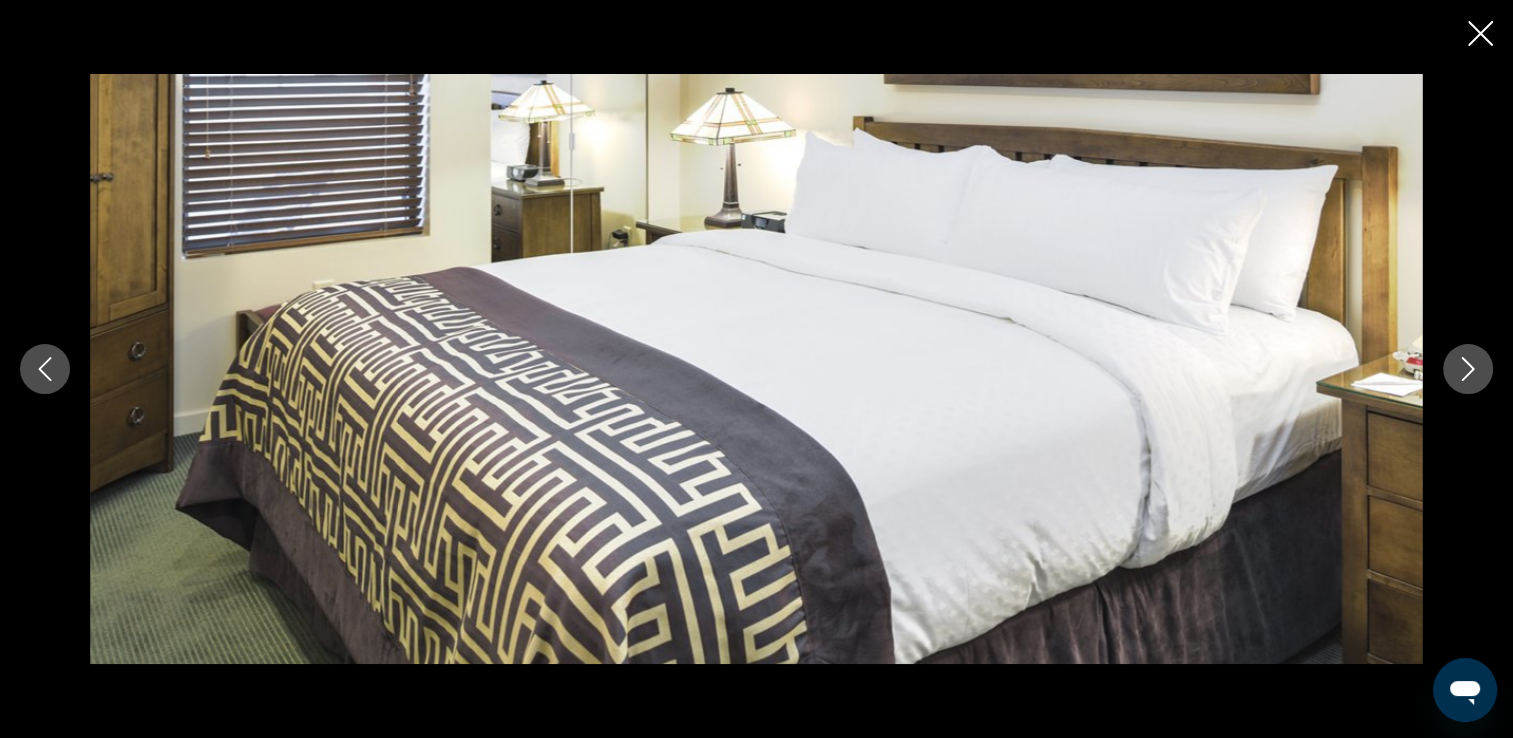 click 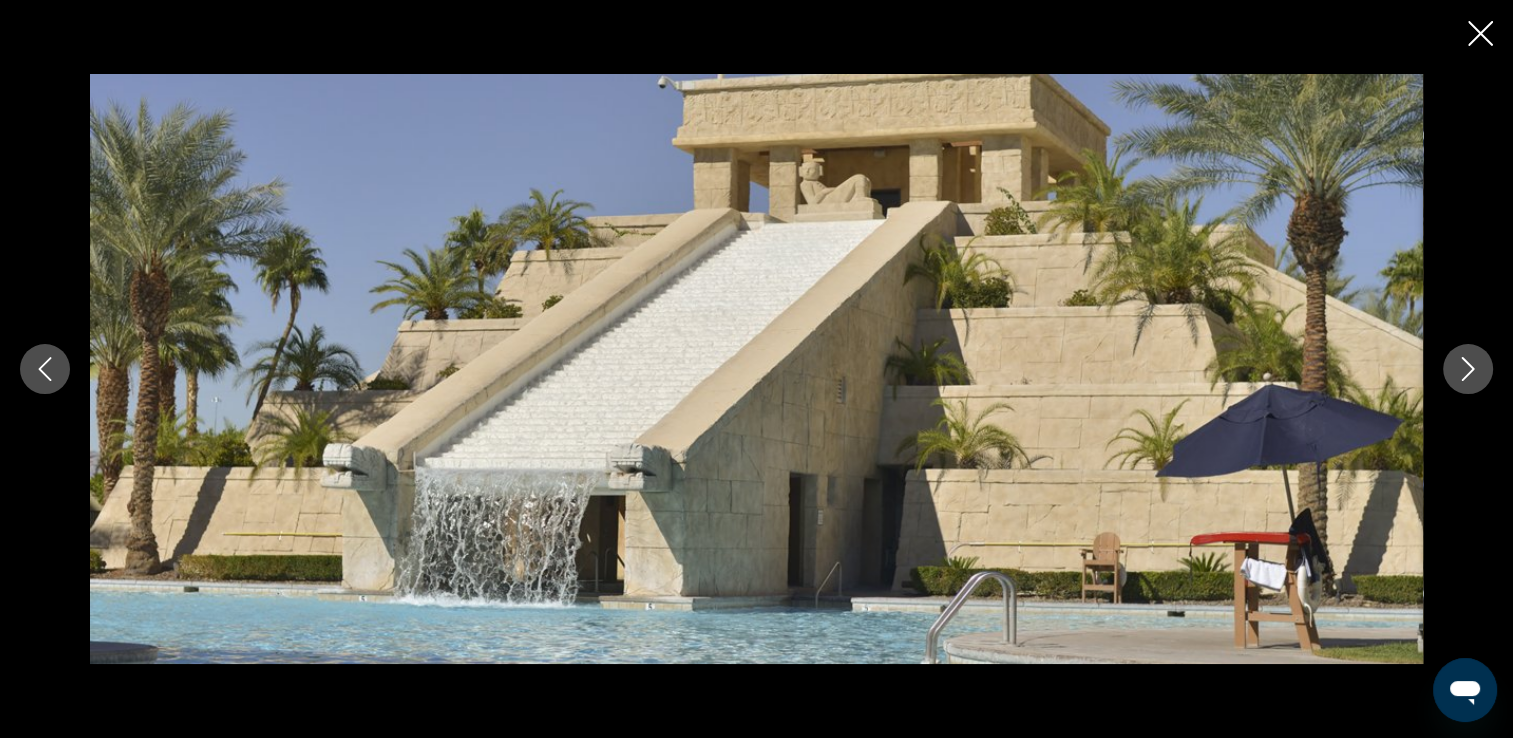 click 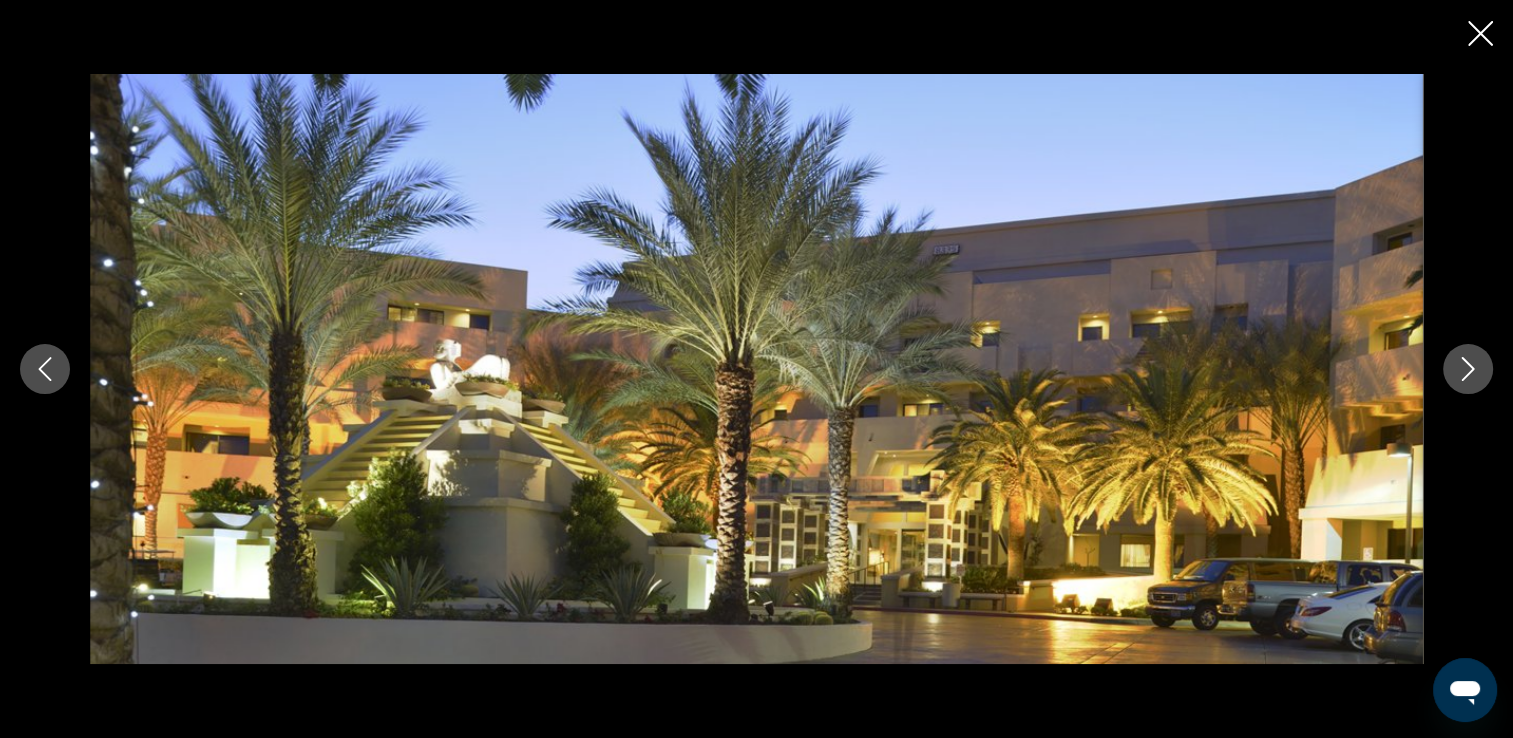 click 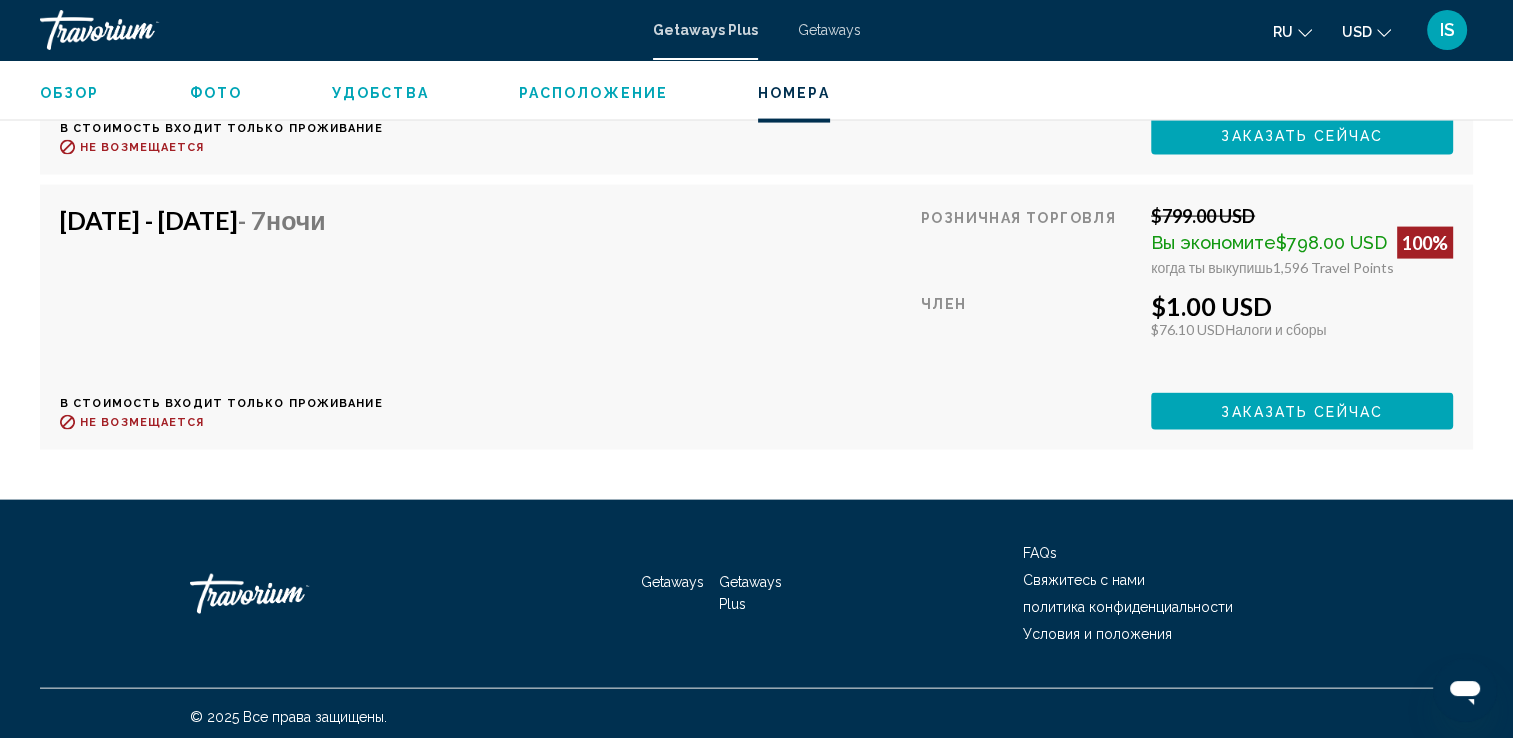 scroll, scrollTop: 4216, scrollLeft: 0, axis: vertical 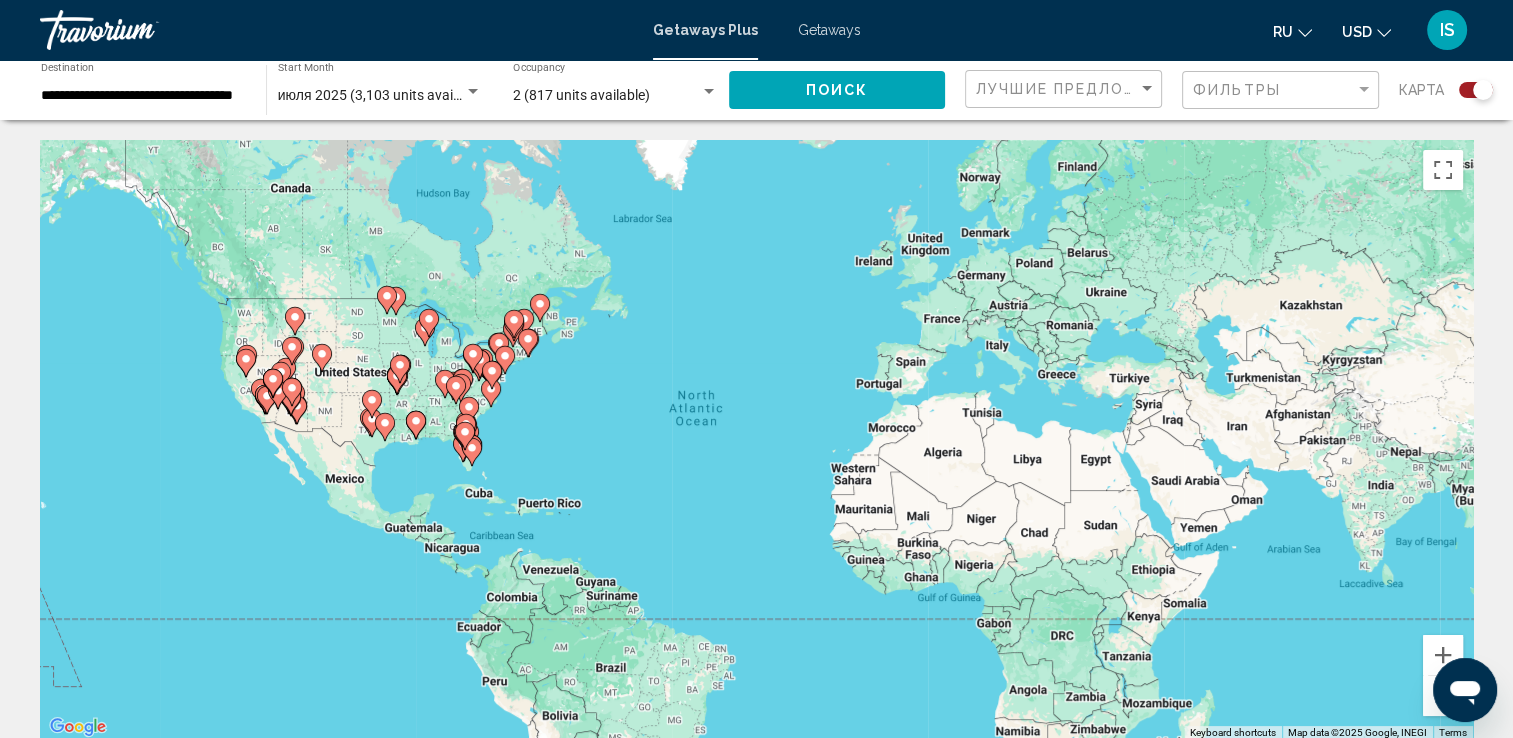 click 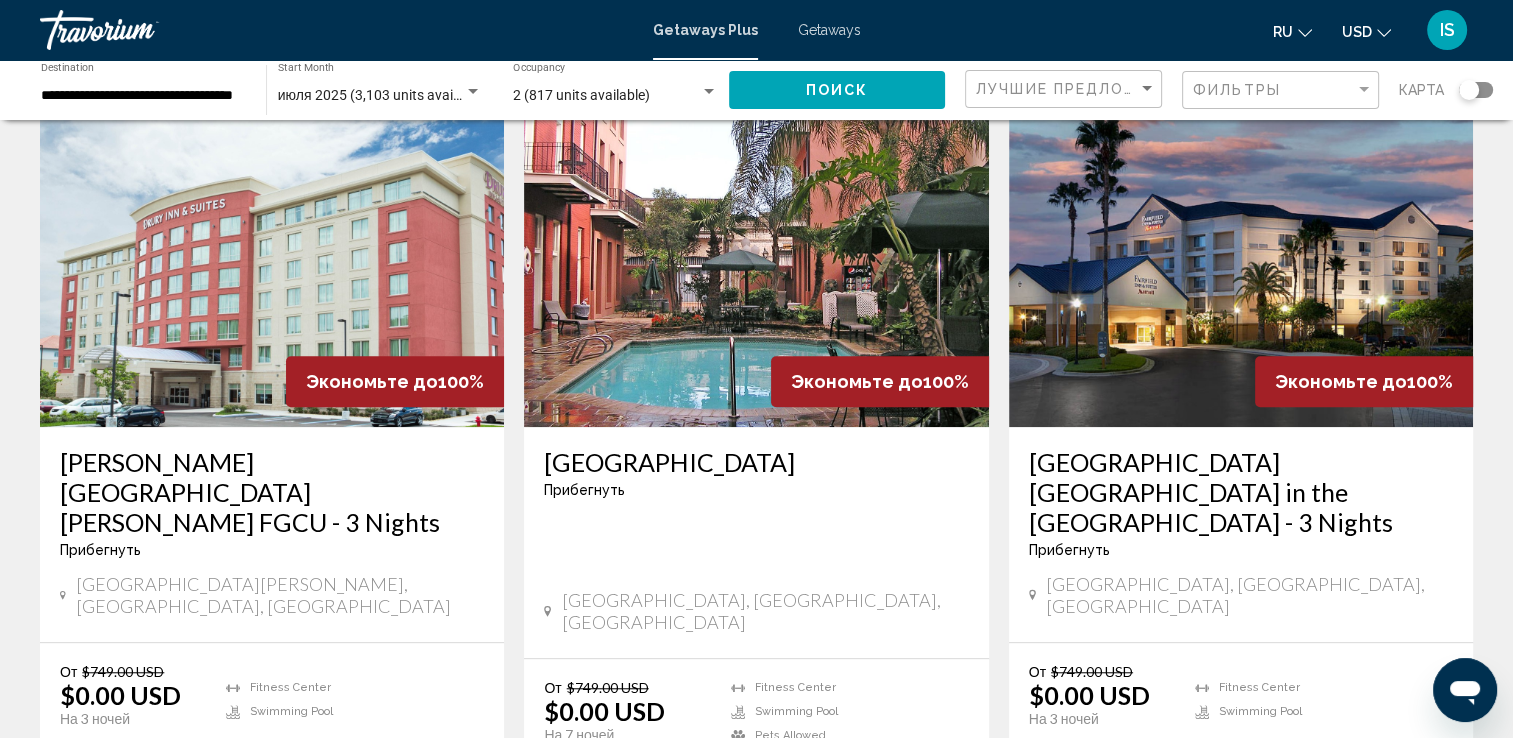 scroll, scrollTop: 1480, scrollLeft: 0, axis: vertical 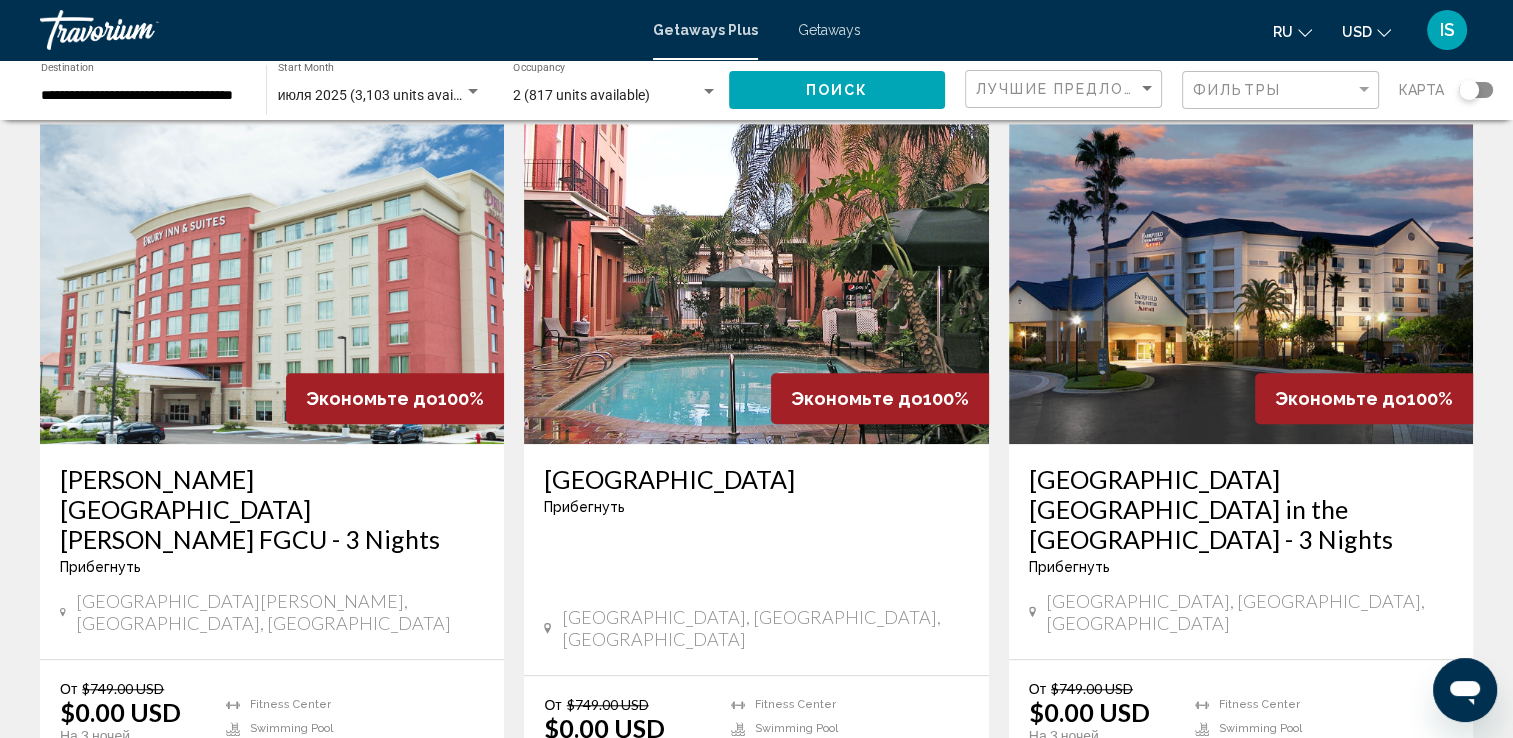 click on "[GEOGRAPHIC_DATA]" at bounding box center (756, 479) 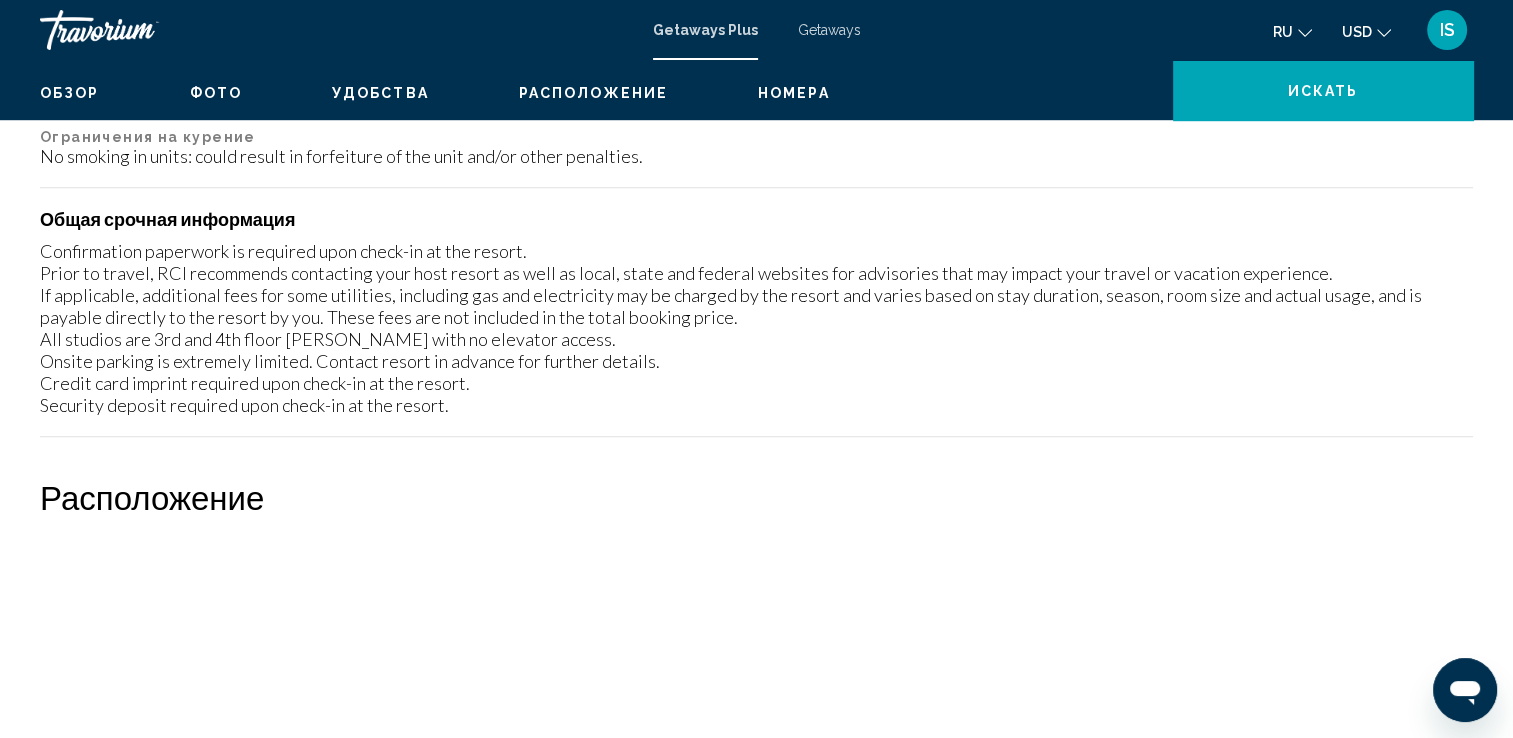 scroll, scrollTop: 0, scrollLeft: 0, axis: both 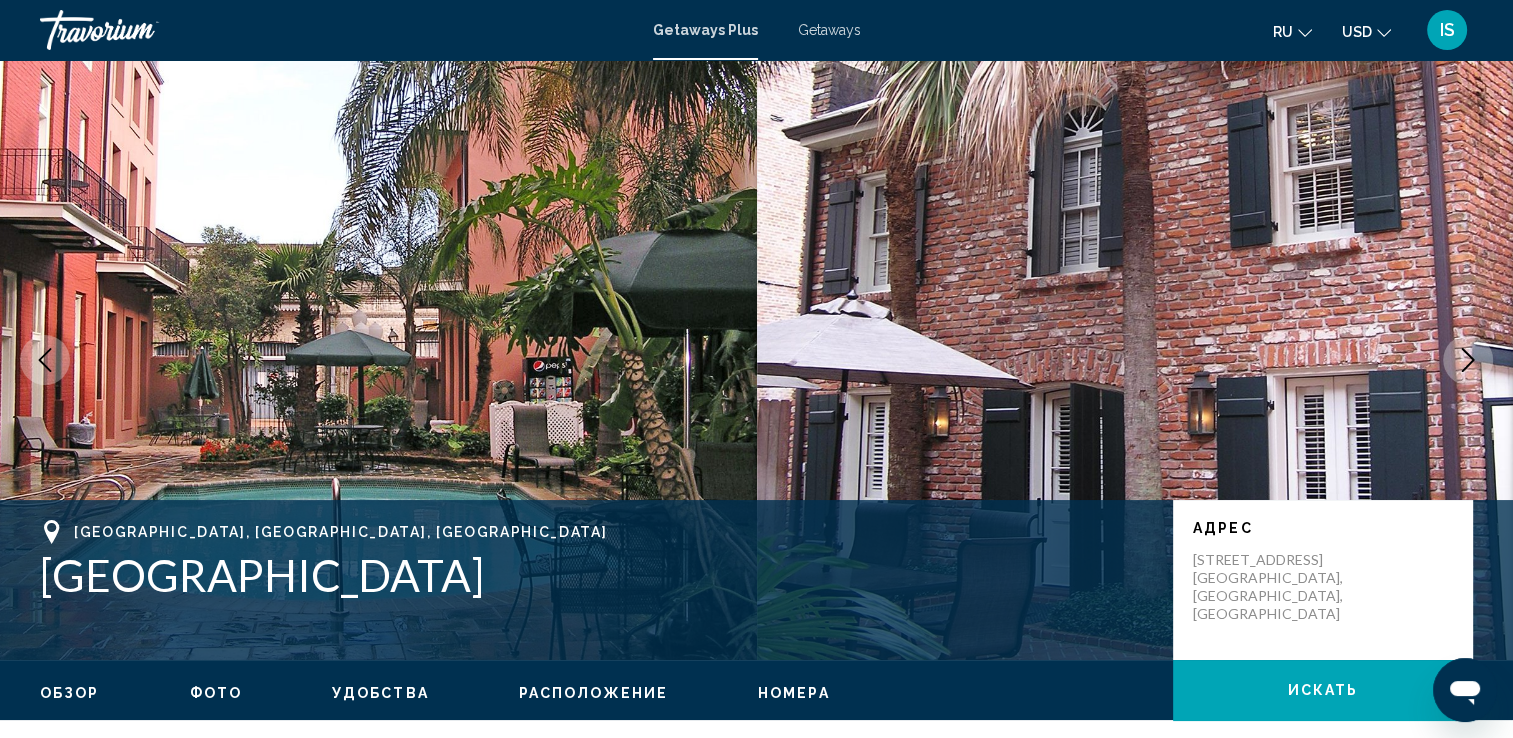type 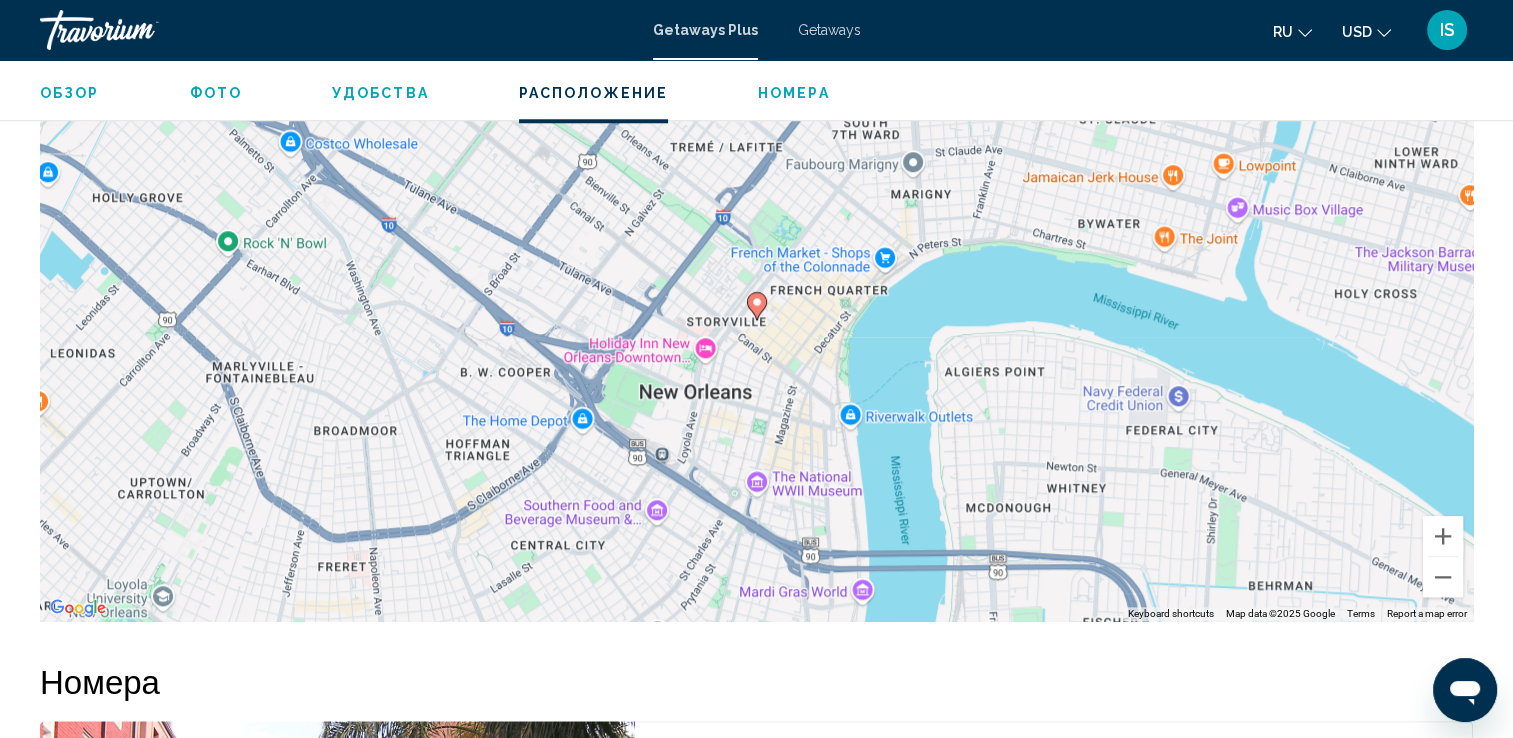 scroll, scrollTop: 2000, scrollLeft: 0, axis: vertical 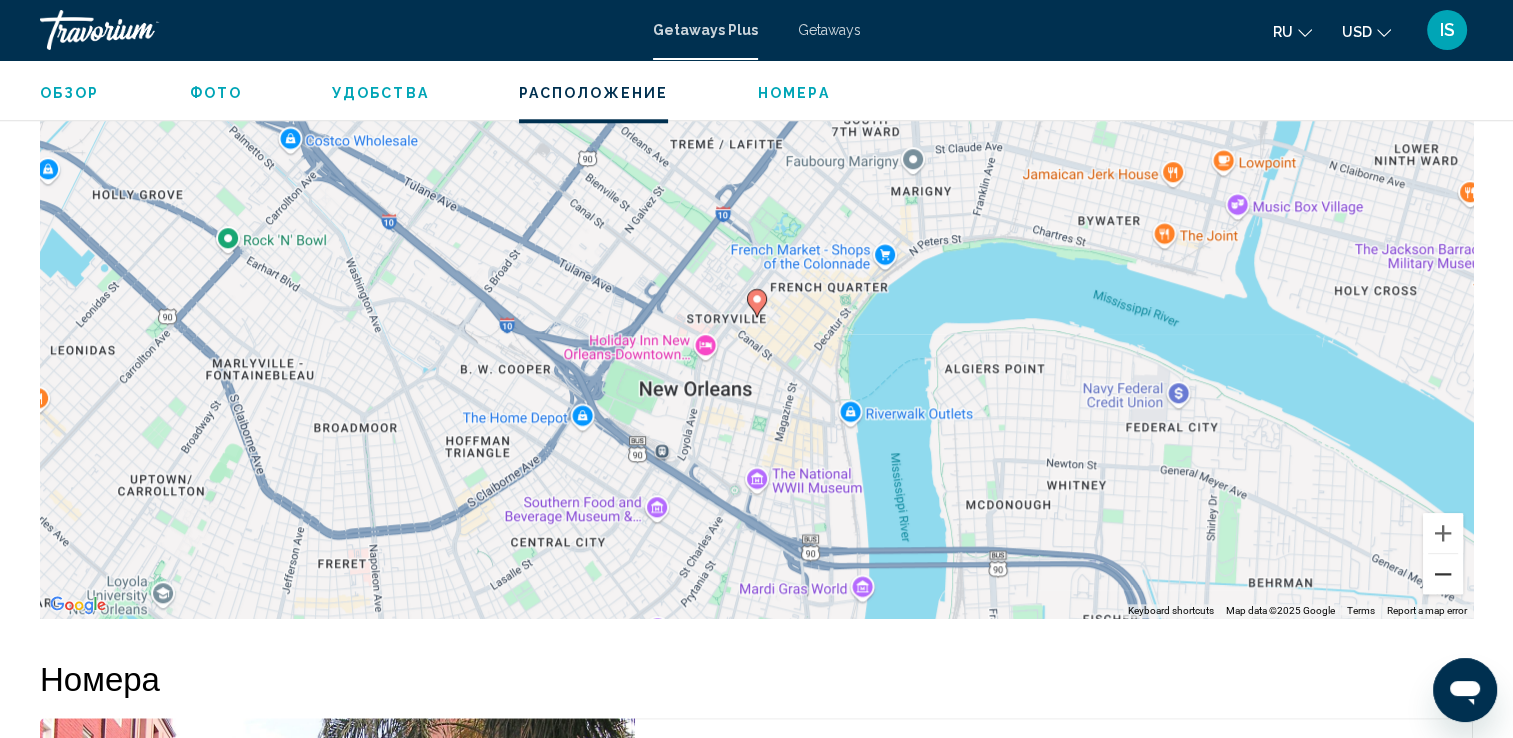 click at bounding box center [1443, 574] 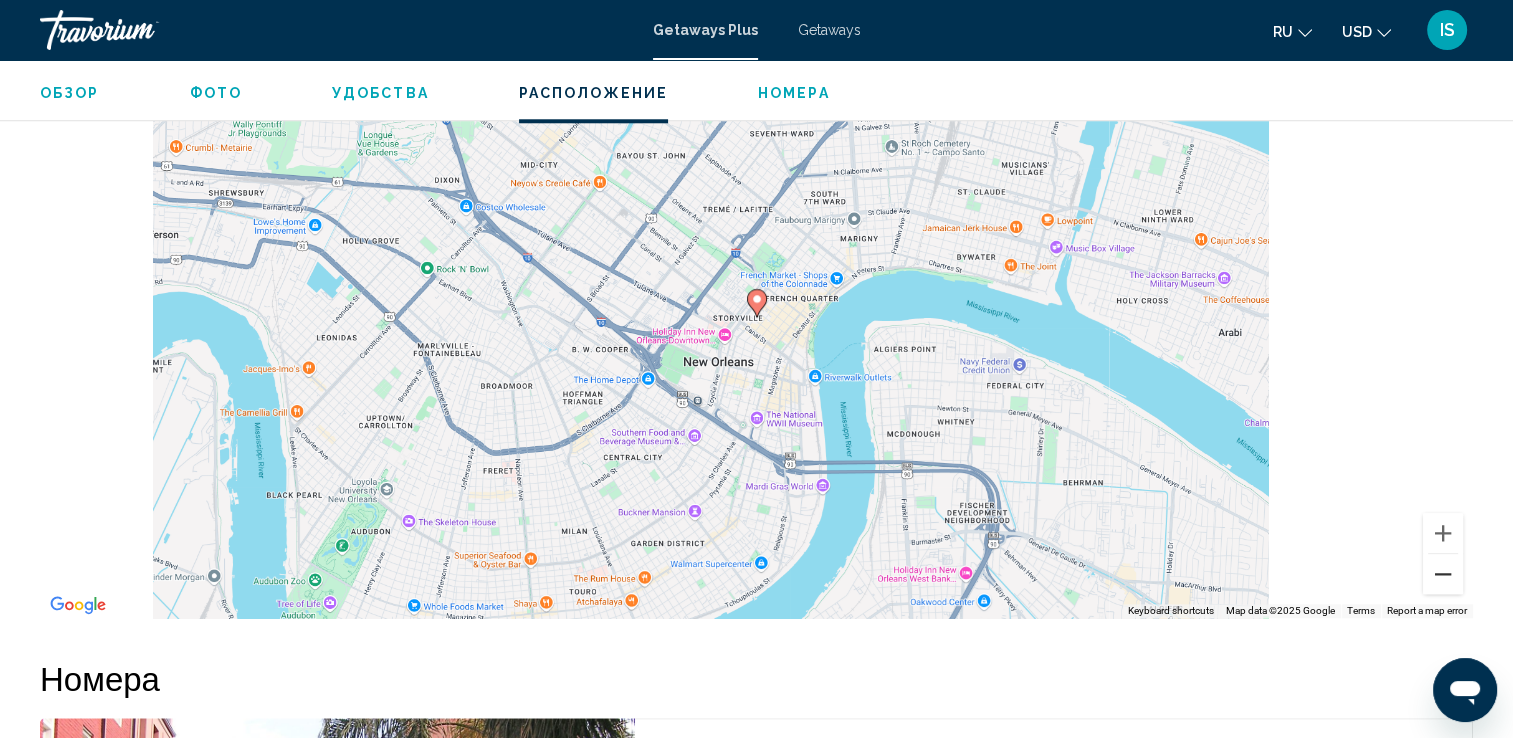 click at bounding box center (1443, 574) 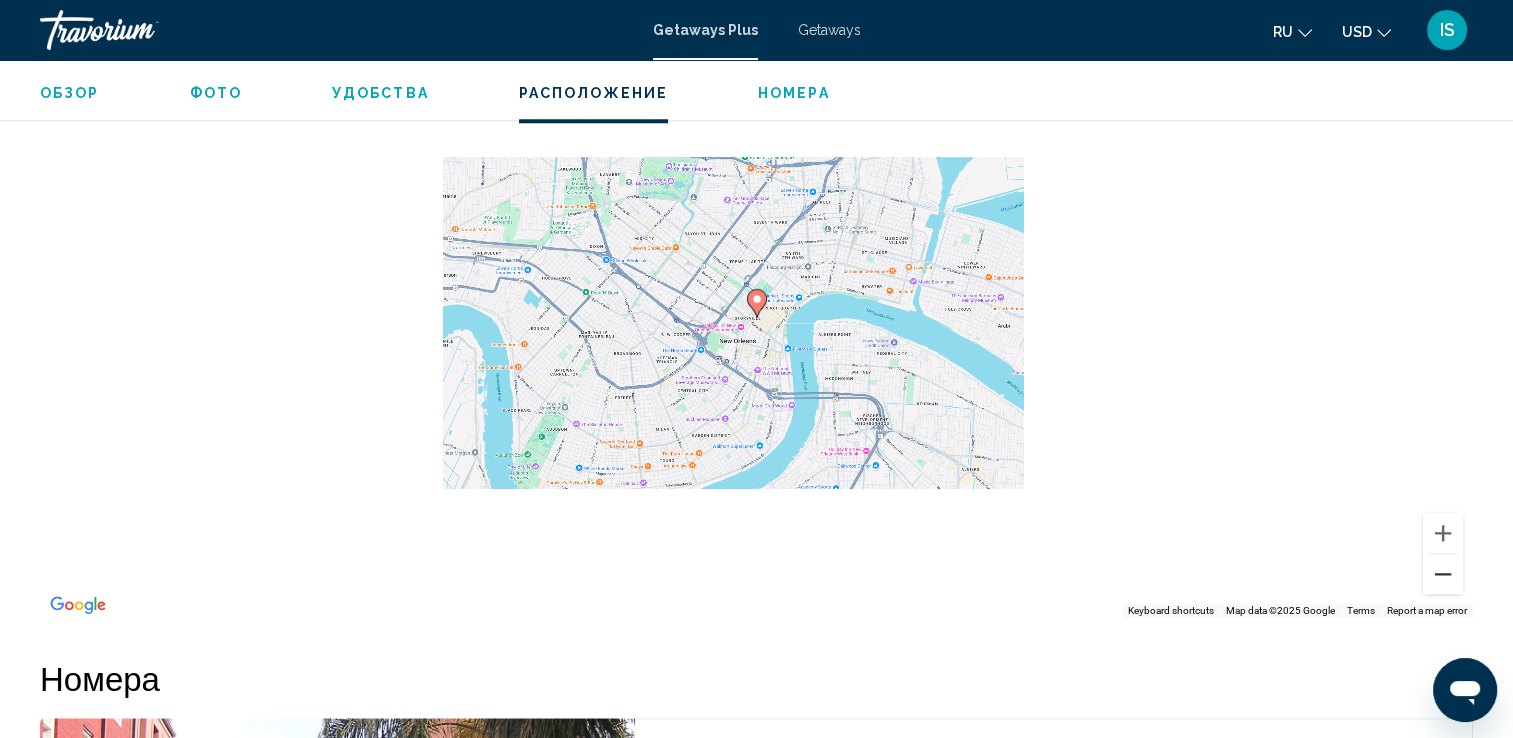 click at bounding box center (1443, 574) 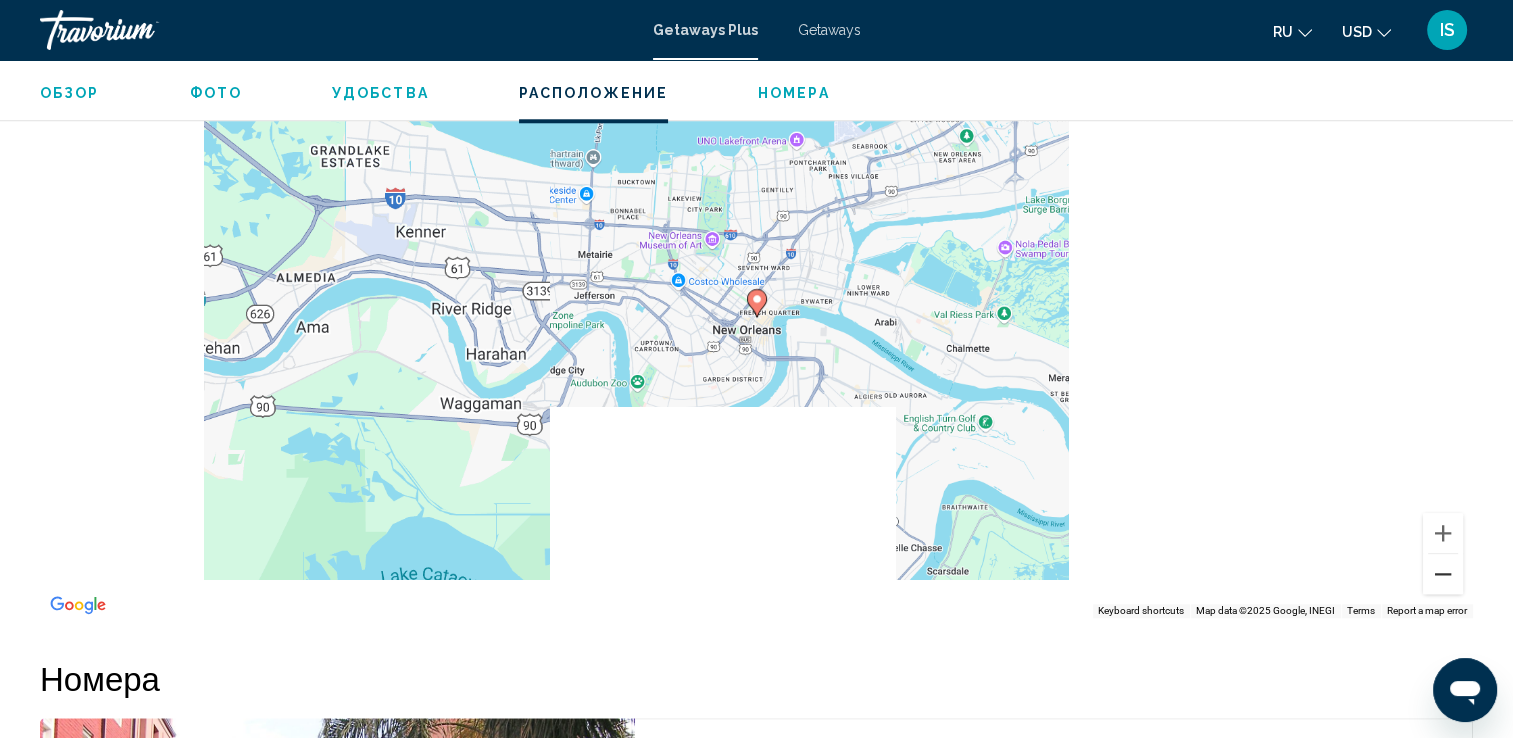 click at bounding box center [1443, 574] 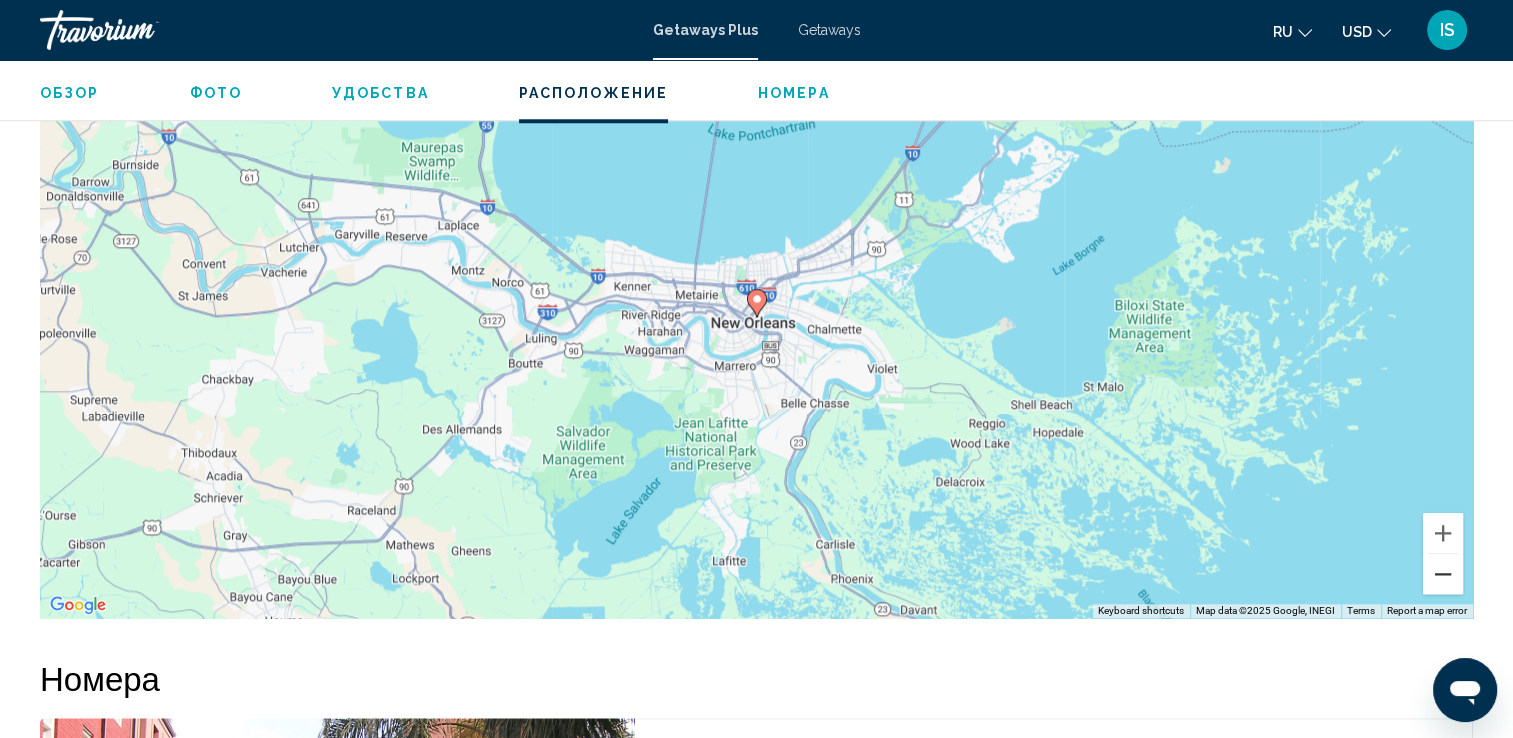 click at bounding box center (1443, 574) 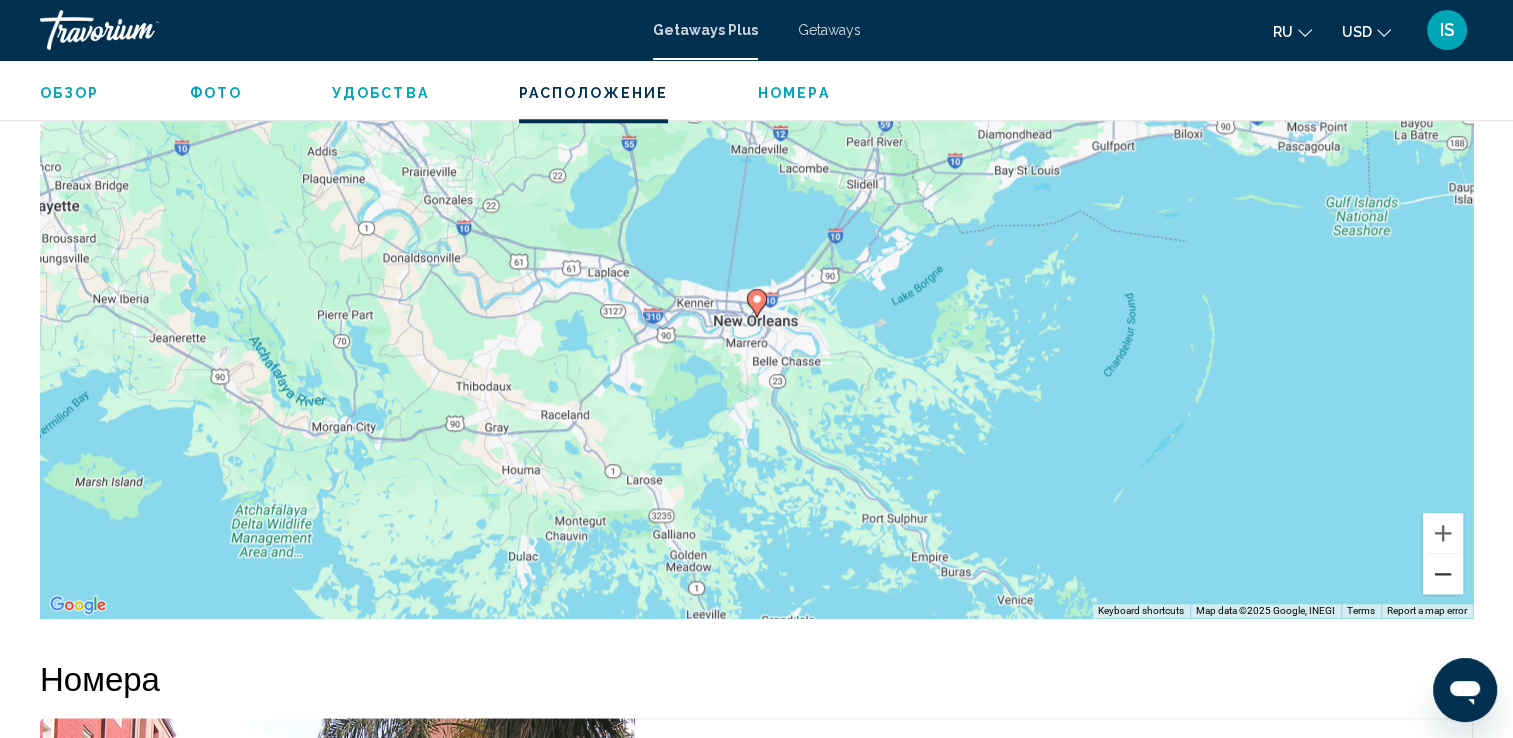 click at bounding box center [1443, 574] 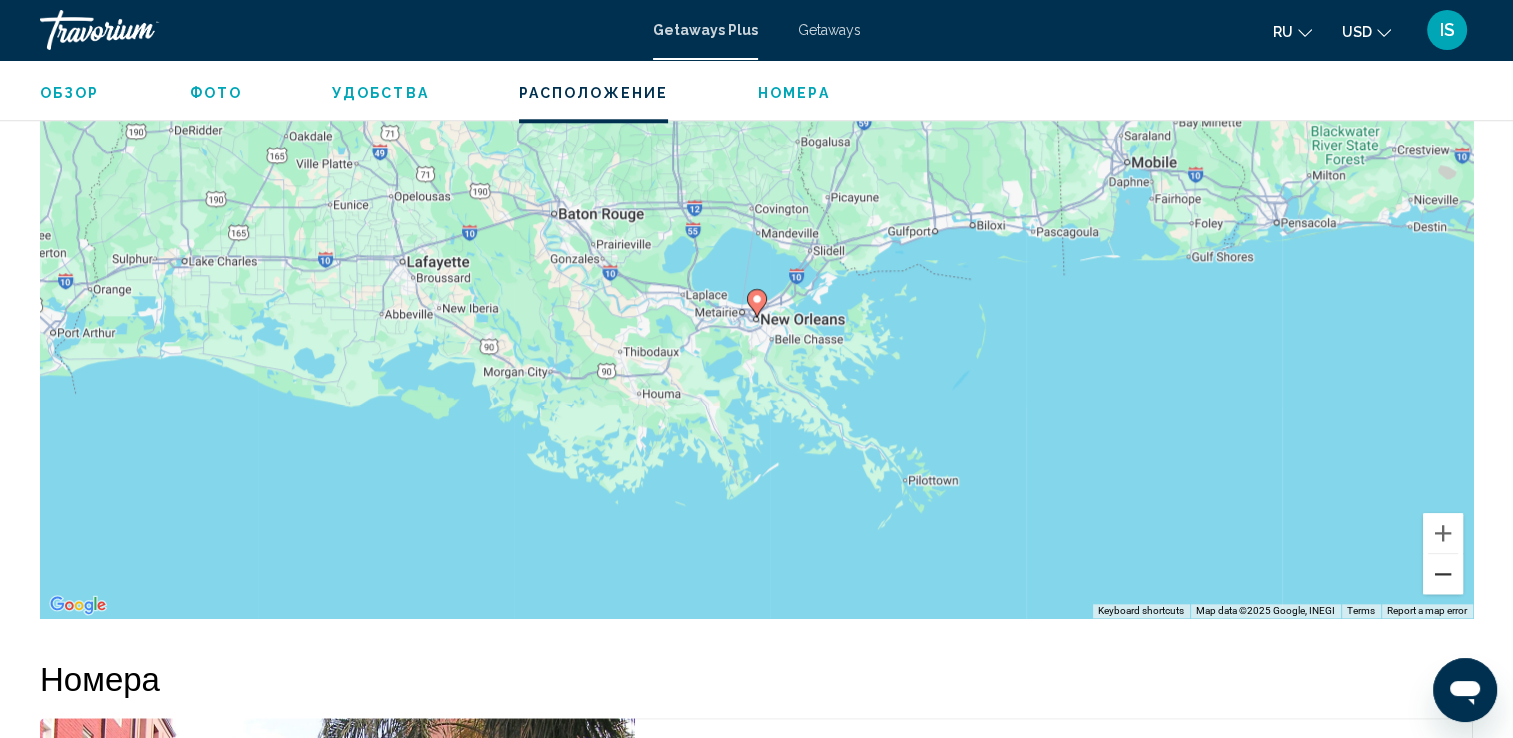 click at bounding box center [1443, 574] 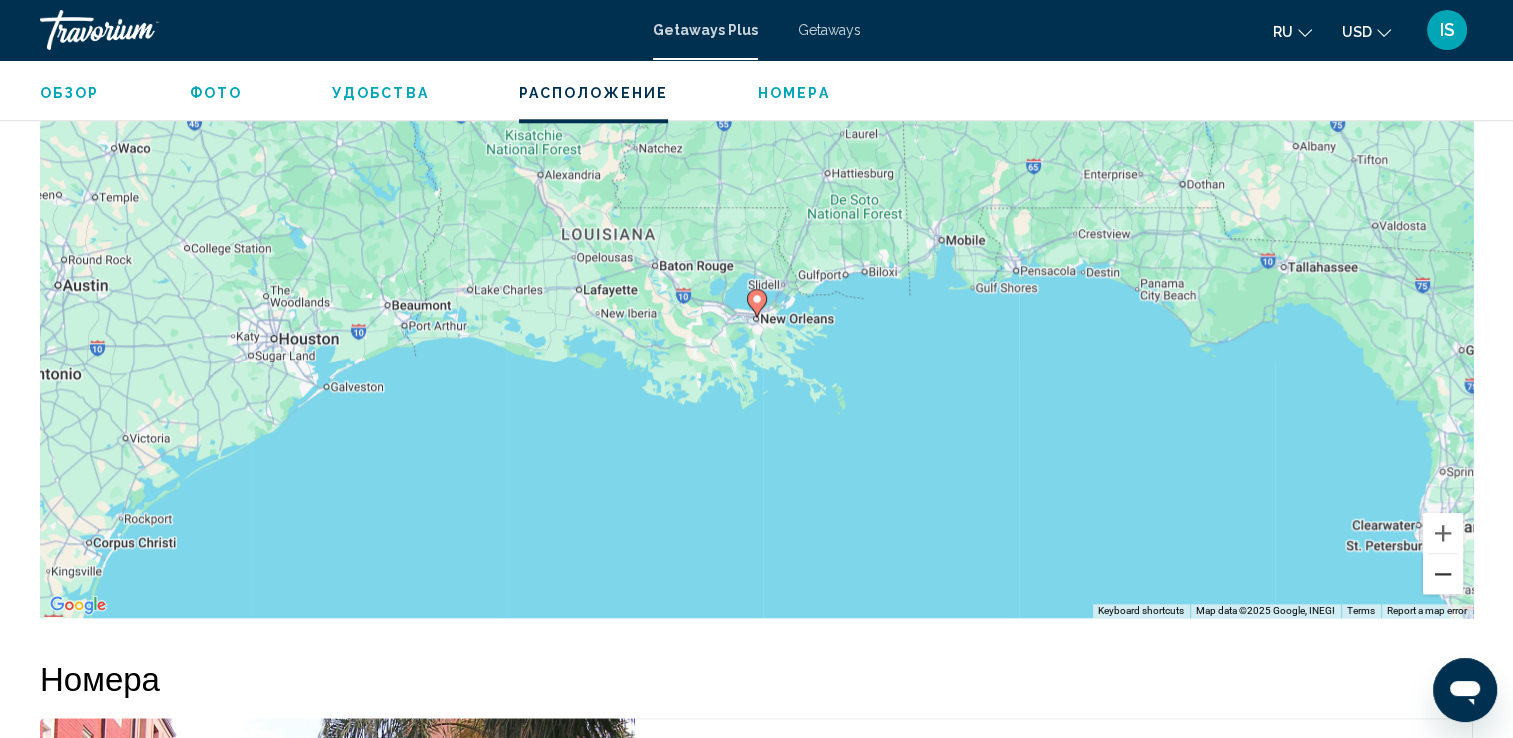 click at bounding box center (1443, 574) 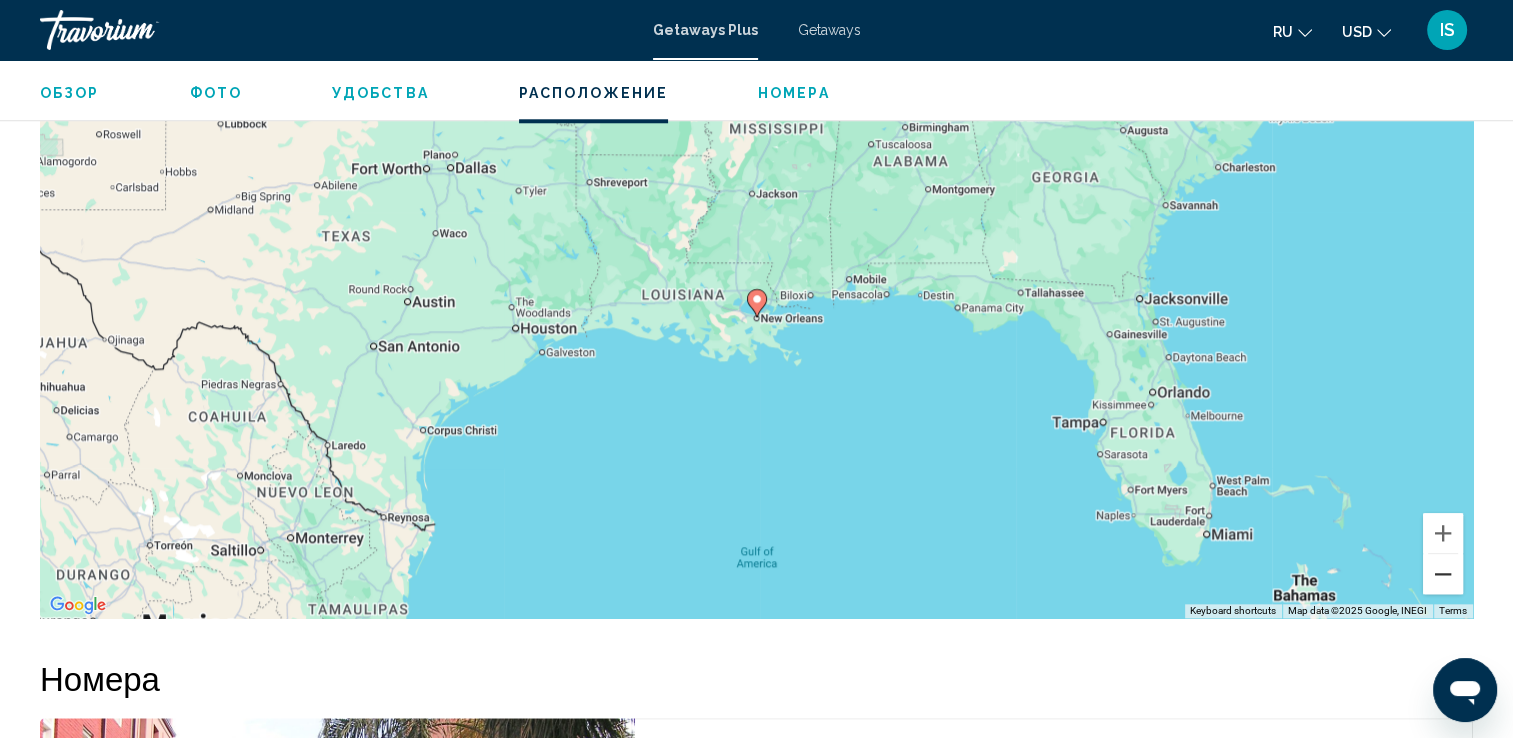 click at bounding box center [1443, 574] 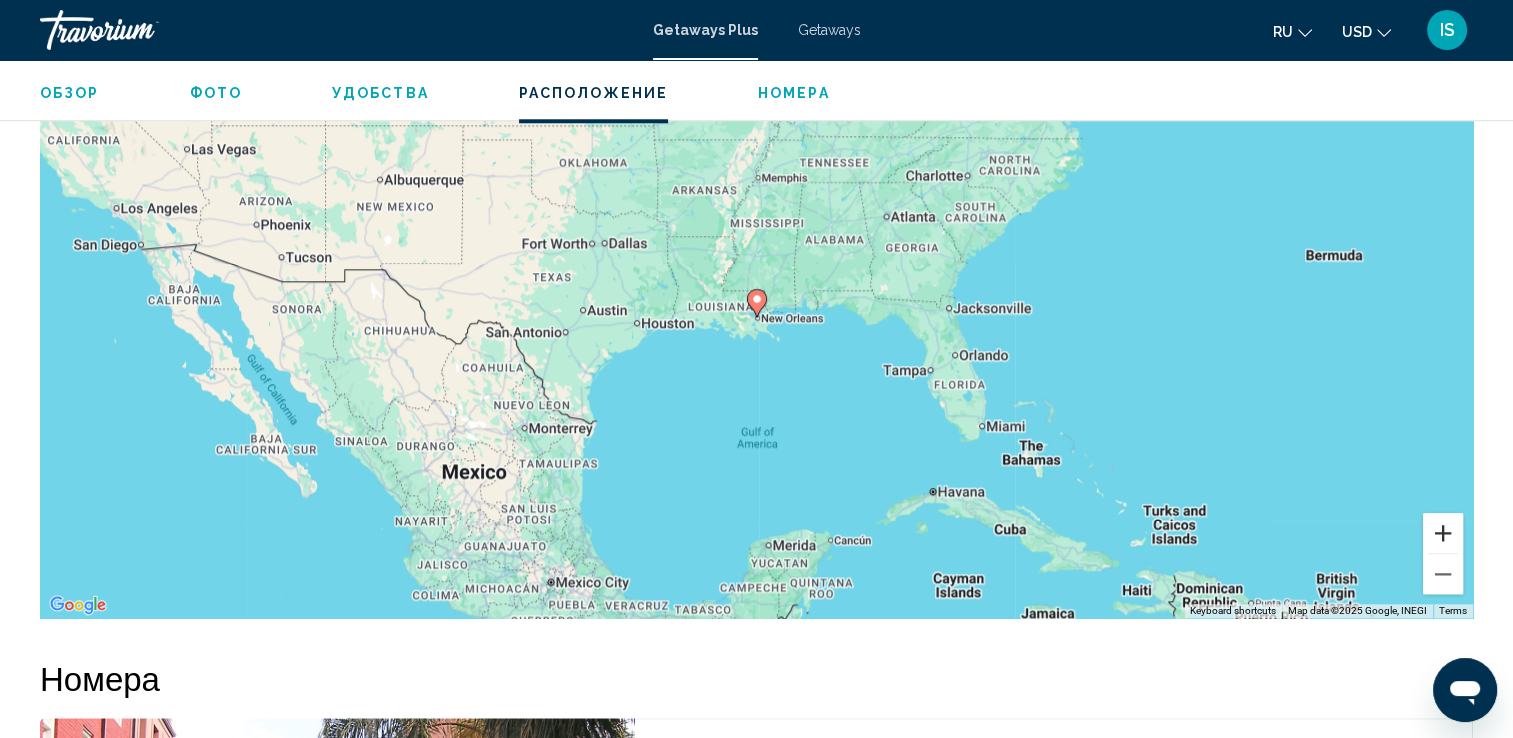 click at bounding box center (1443, 533) 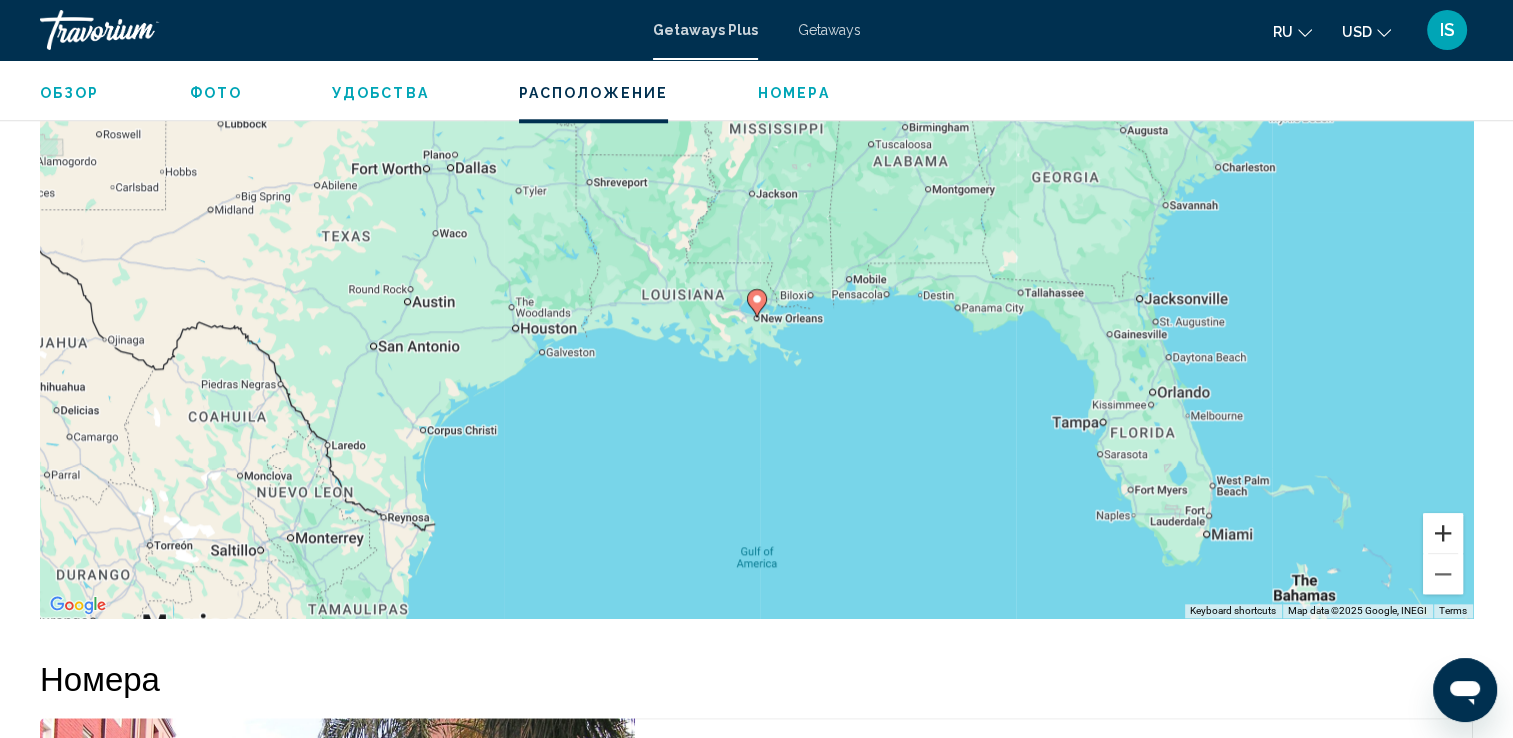 click at bounding box center (1443, 533) 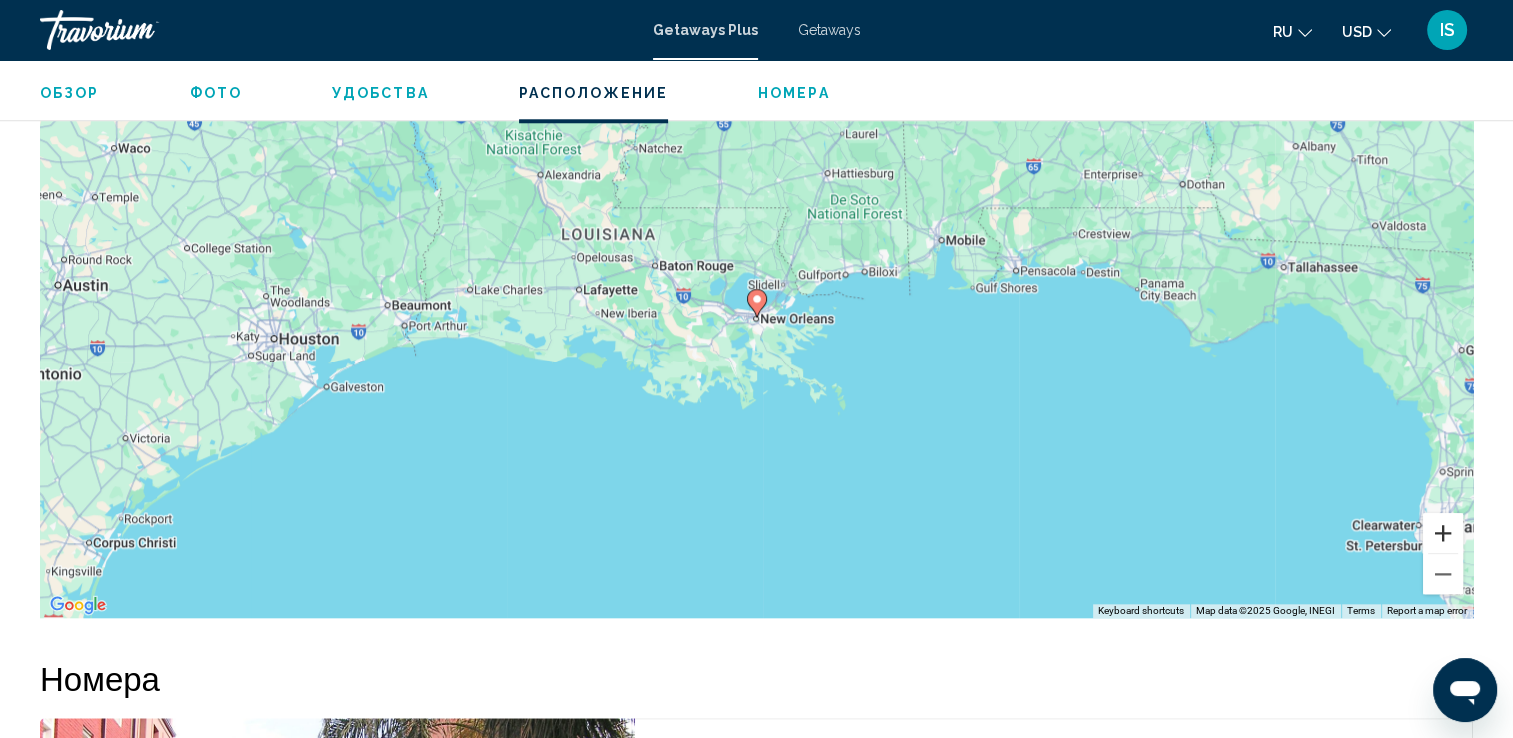 click at bounding box center [1443, 533] 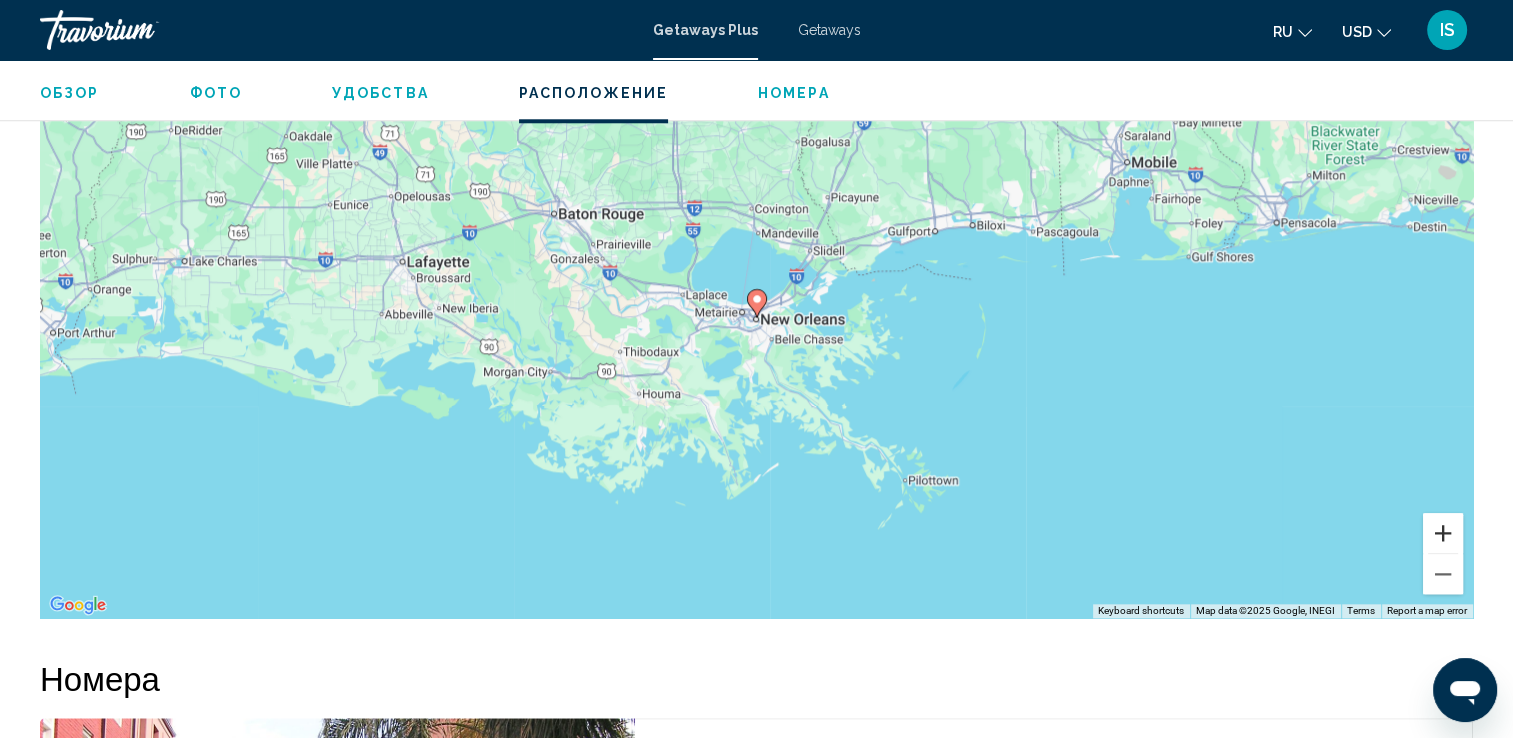 click at bounding box center (1443, 533) 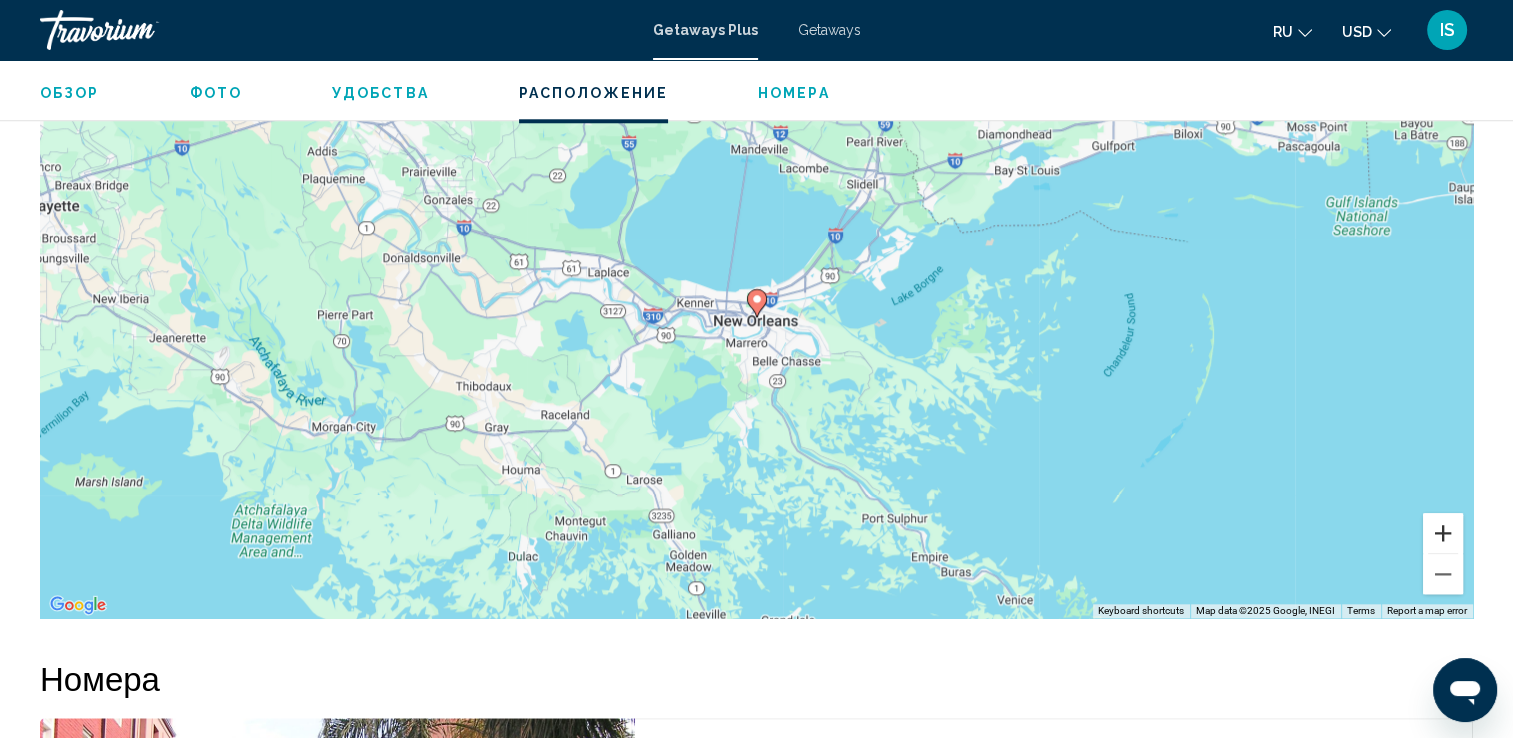 click at bounding box center [1443, 533] 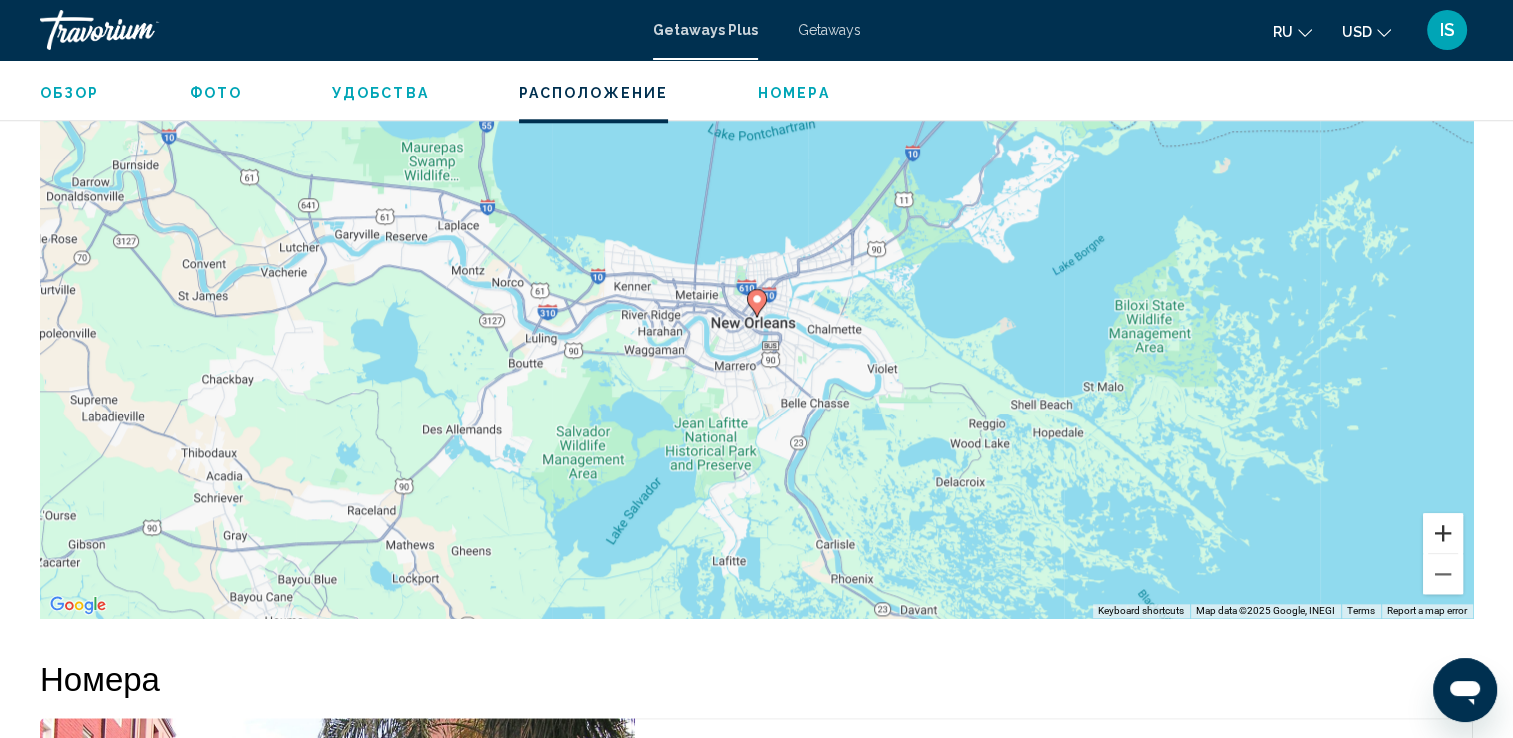 click at bounding box center (1443, 533) 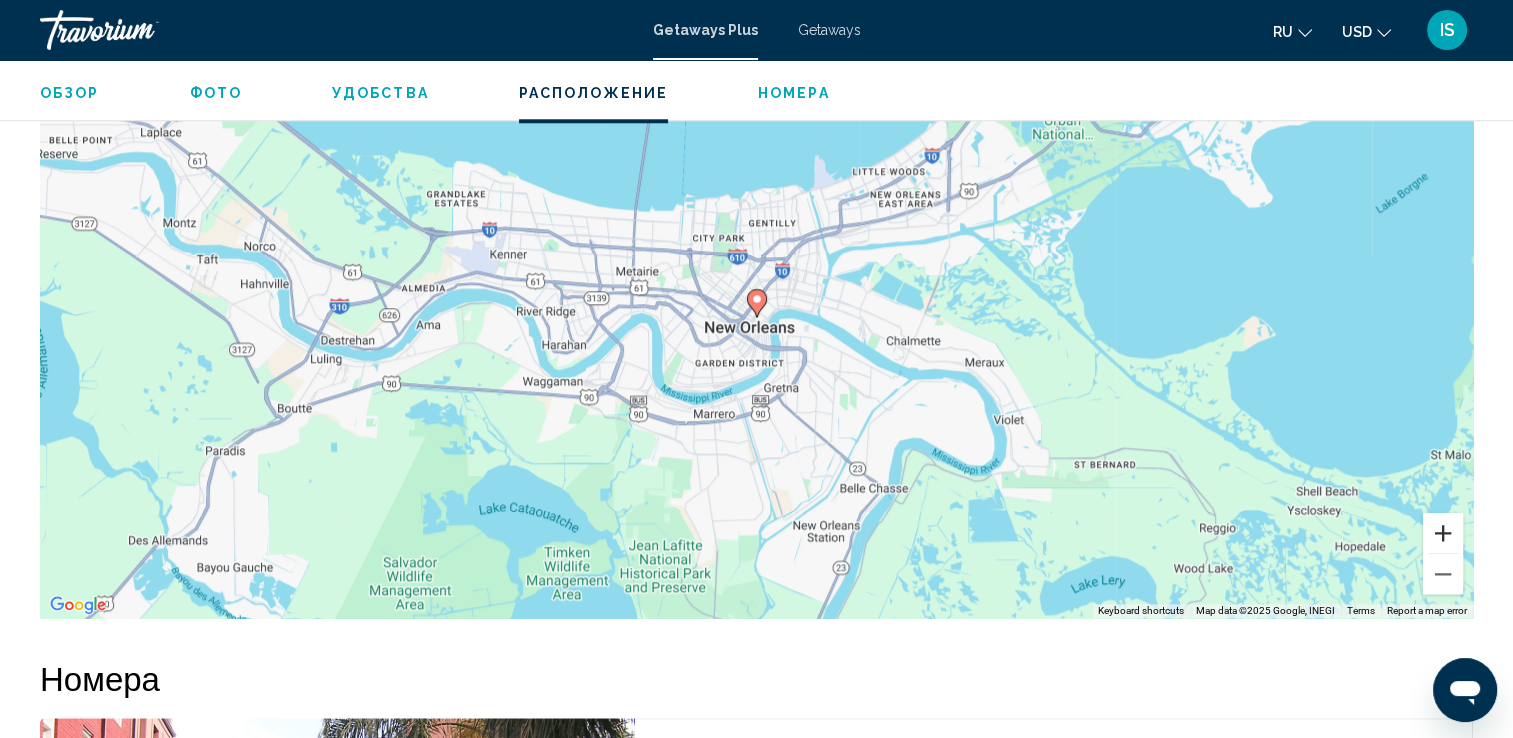 click at bounding box center [1443, 533] 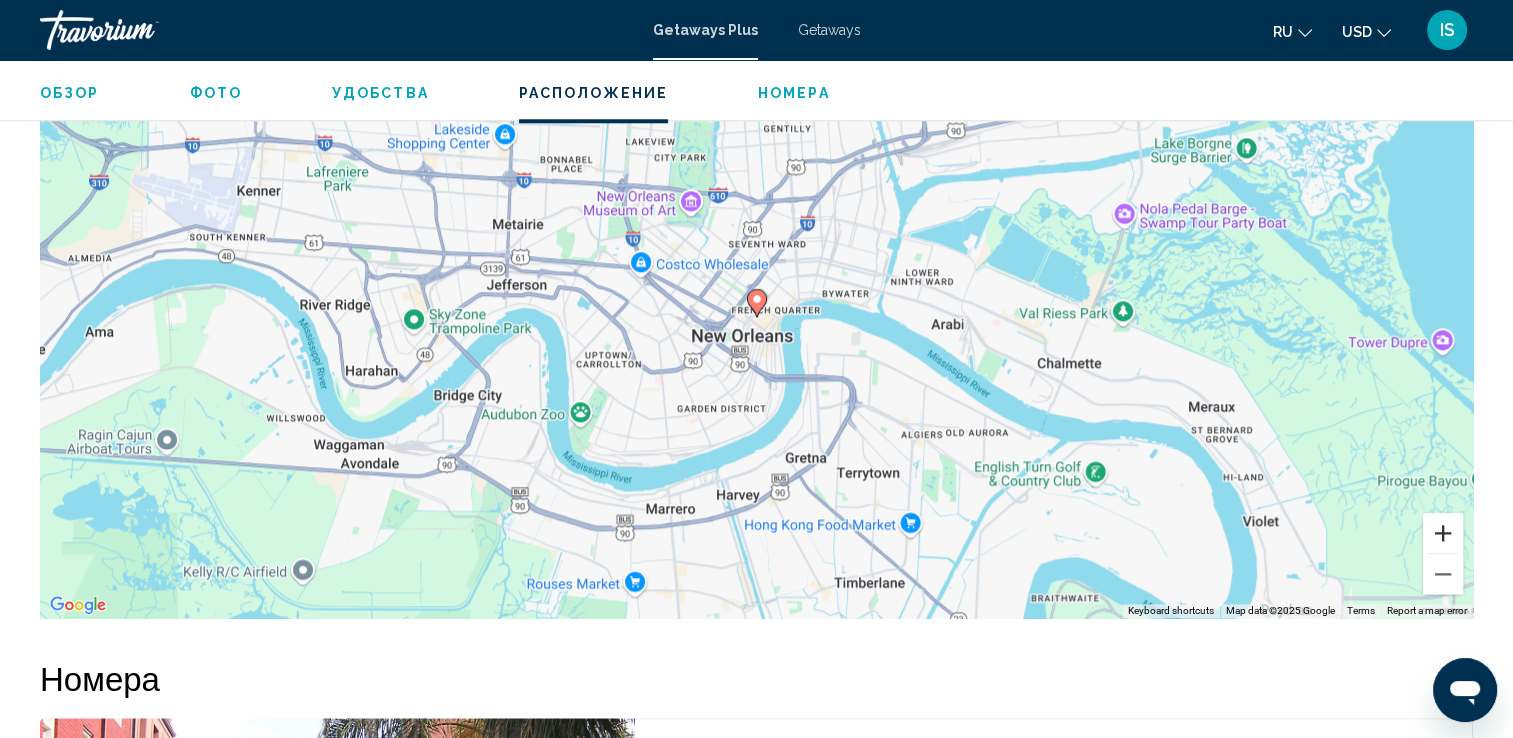 click at bounding box center (1443, 533) 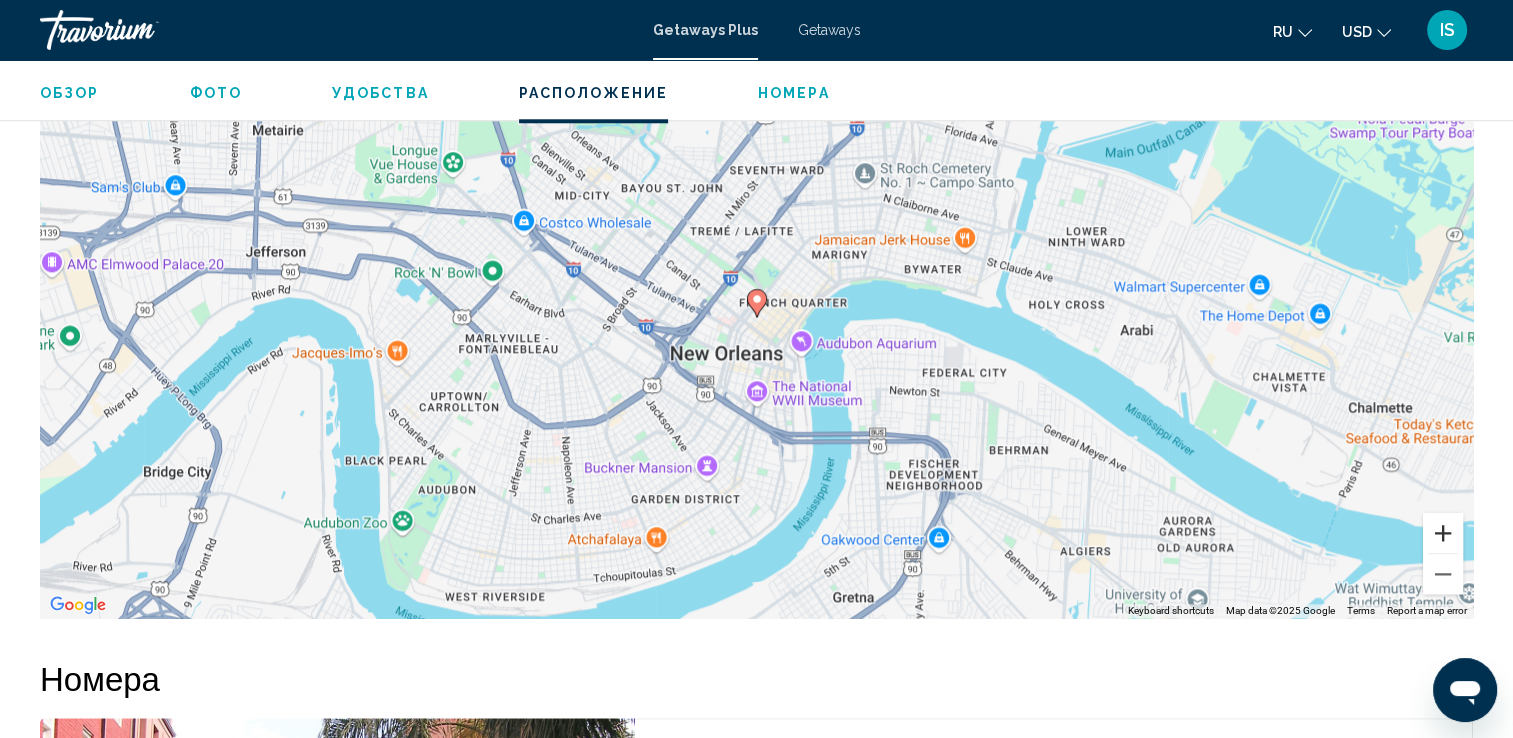 click at bounding box center (1443, 533) 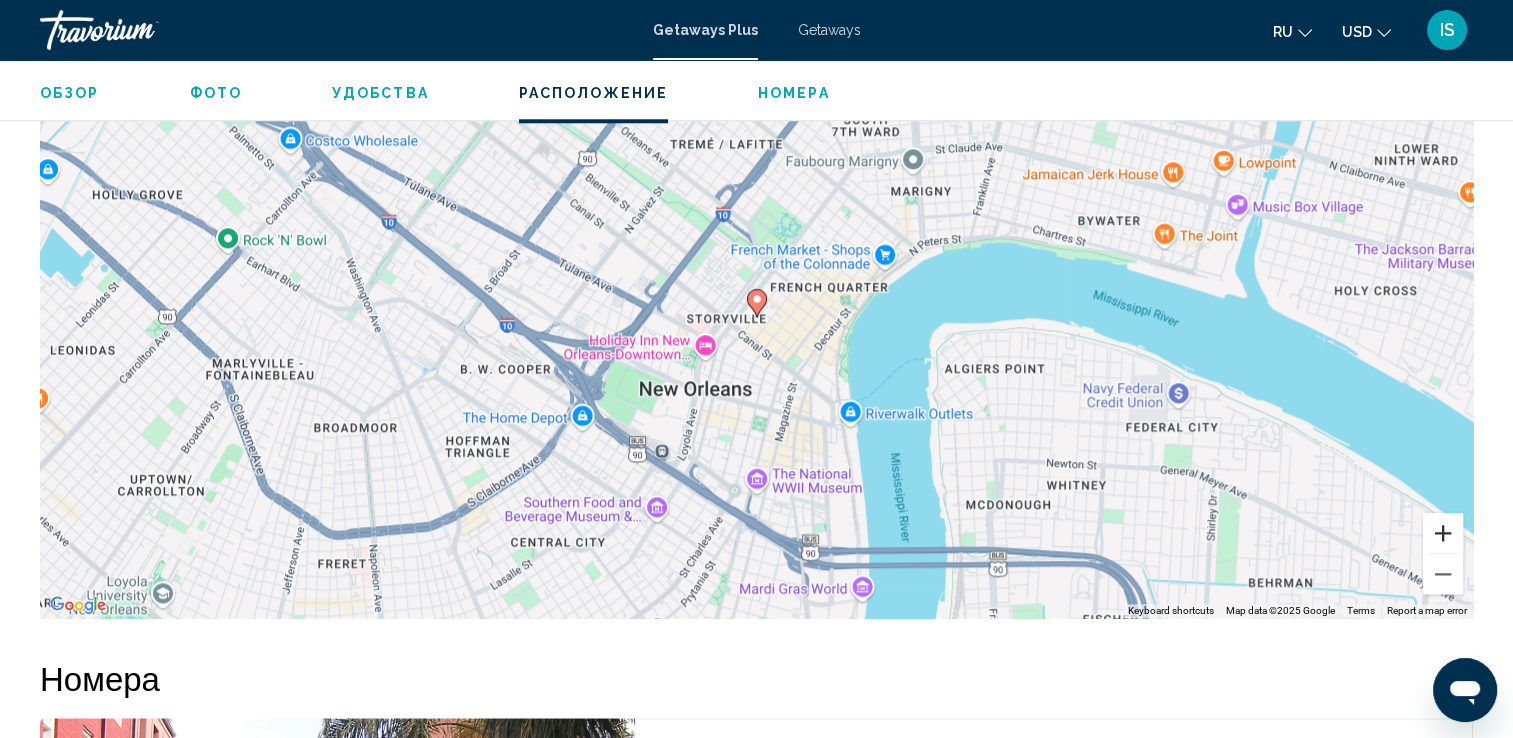 click at bounding box center [1443, 533] 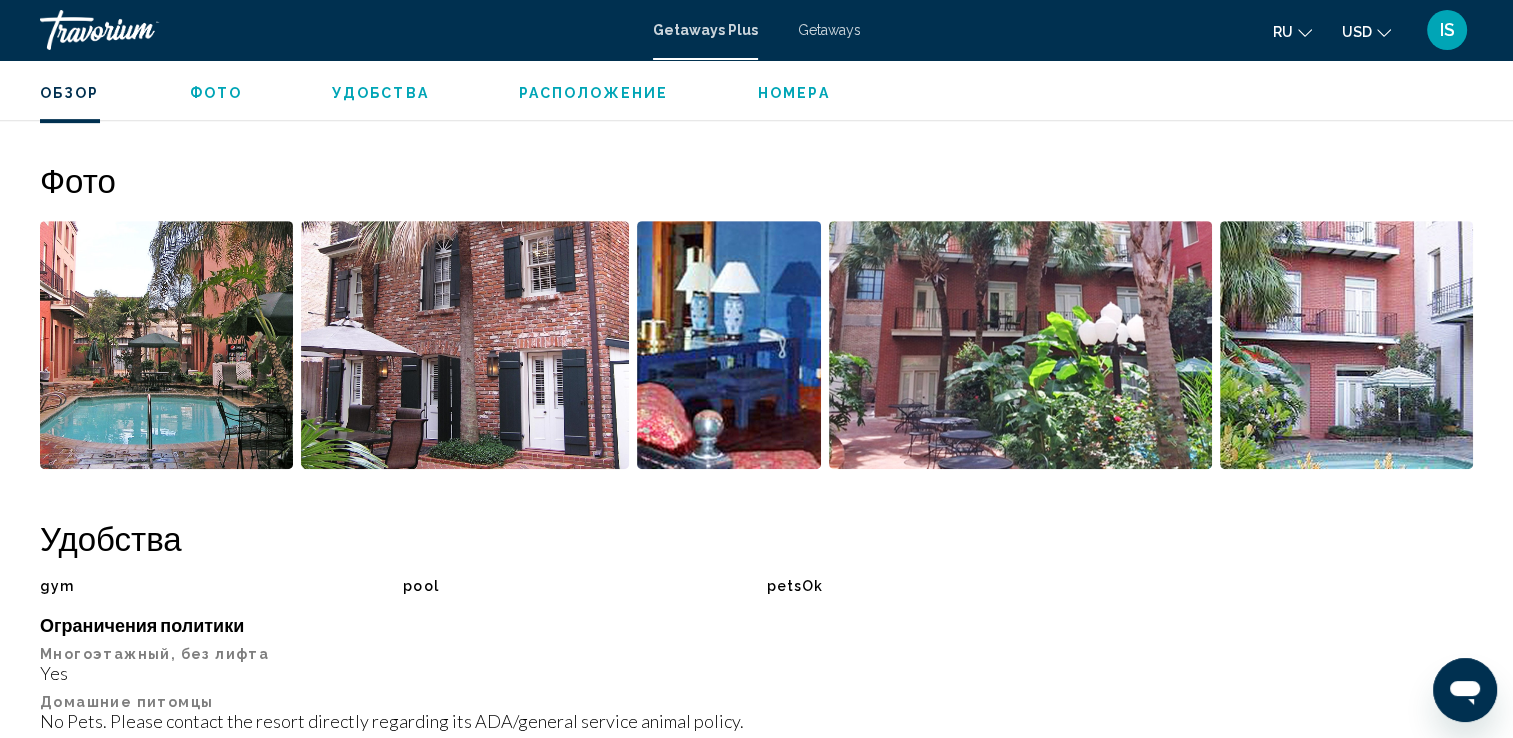 scroll, scrollTop: 743, scrollLeft: 0, axis: vertical 